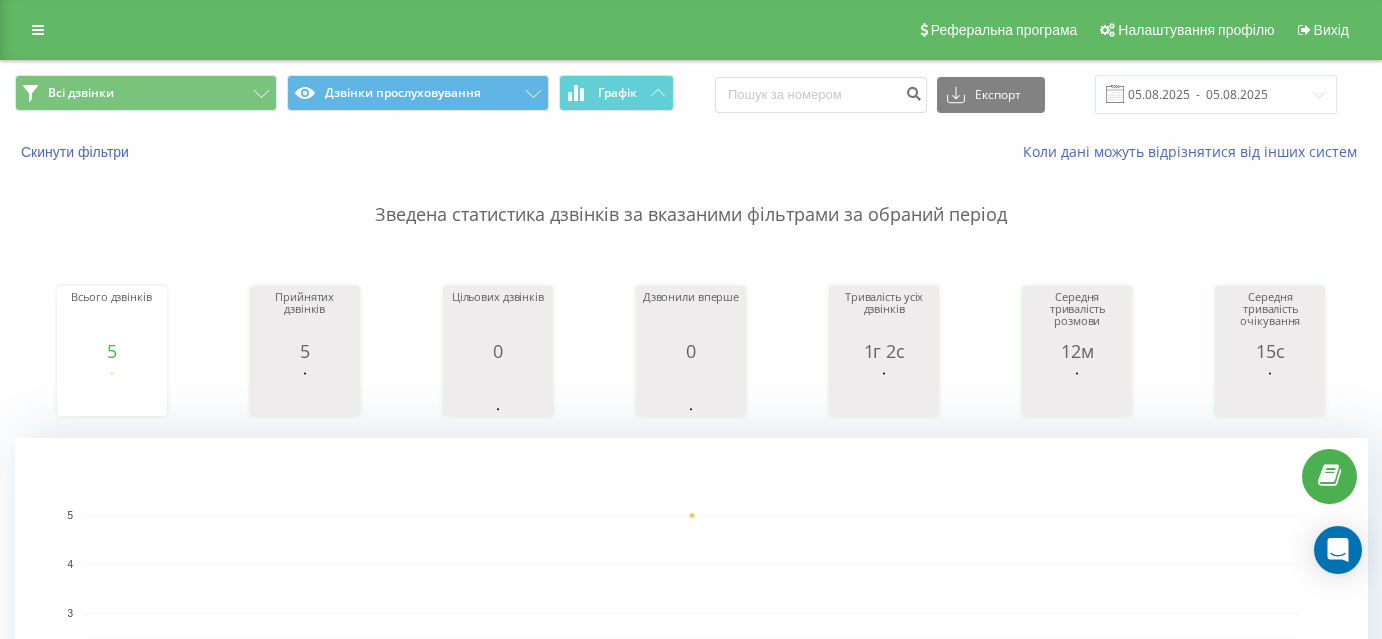 scroll, scrollTop: 142, scrollLeft: 0, axis: vertical 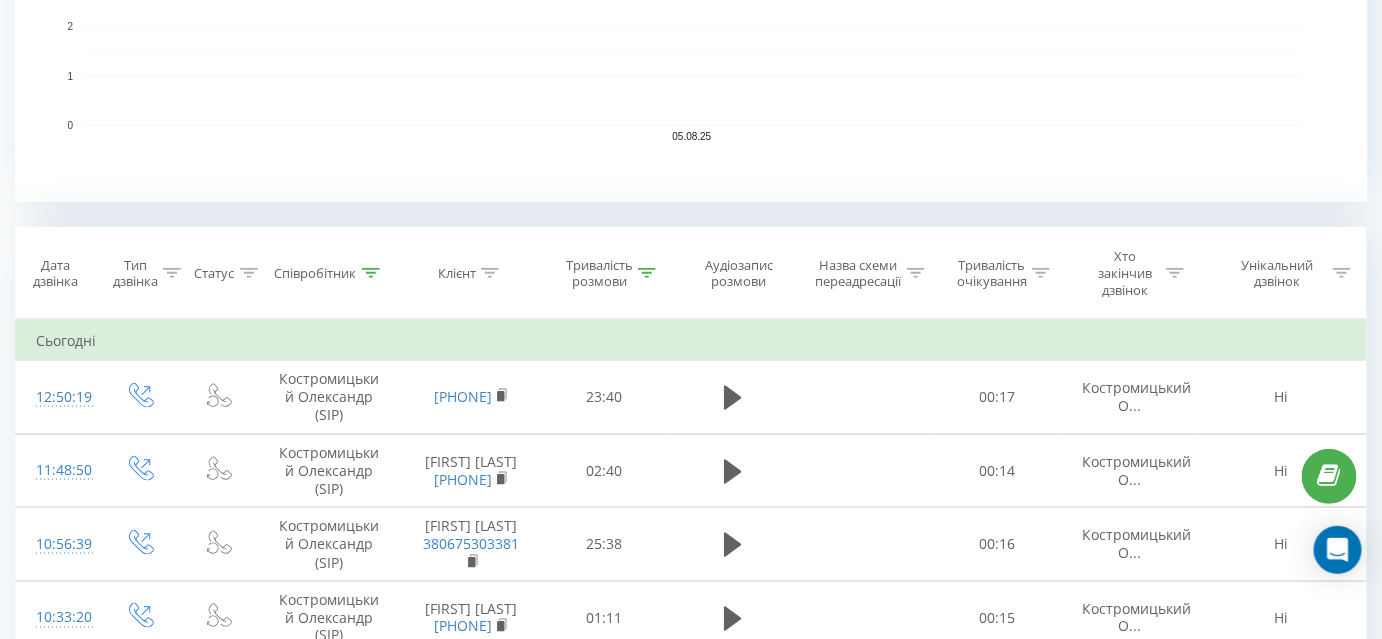 click on "Тривалість розмови" at bounding box center [604, 274] 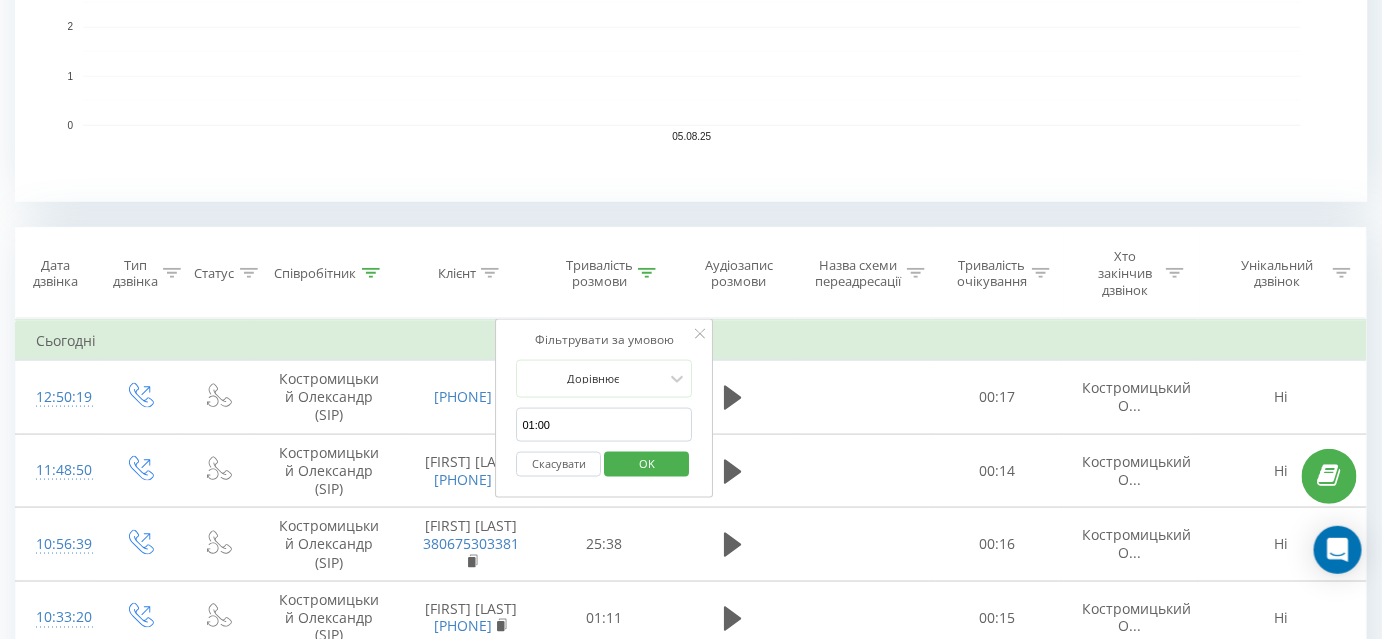 click on "Скасувати" at bounding box center (559, 464) 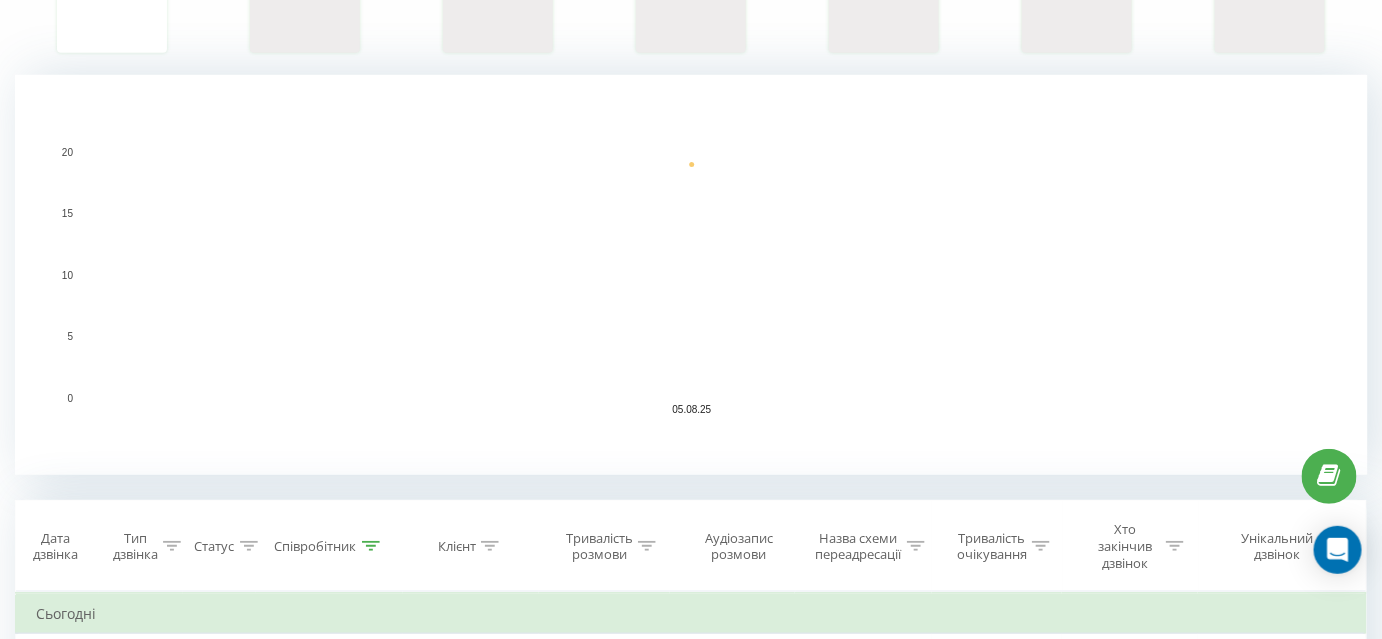 scroll, scrollTop: 545, scrollLeft: 0, axis: vertical 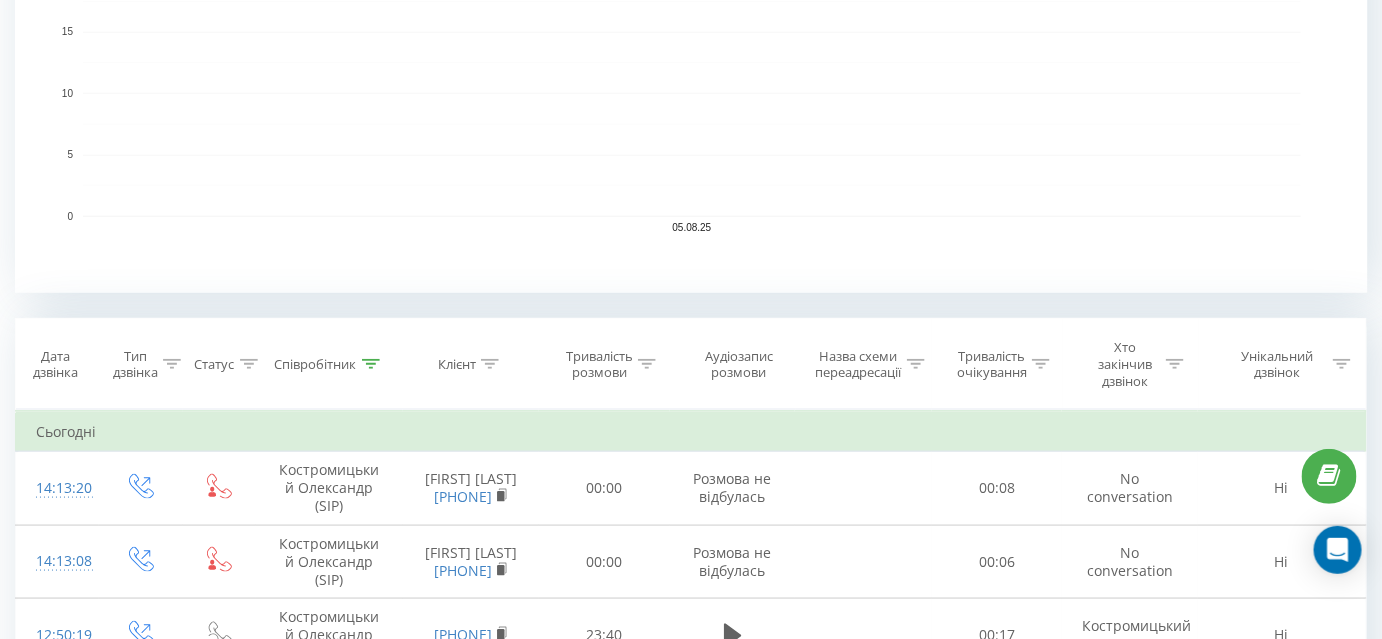 click 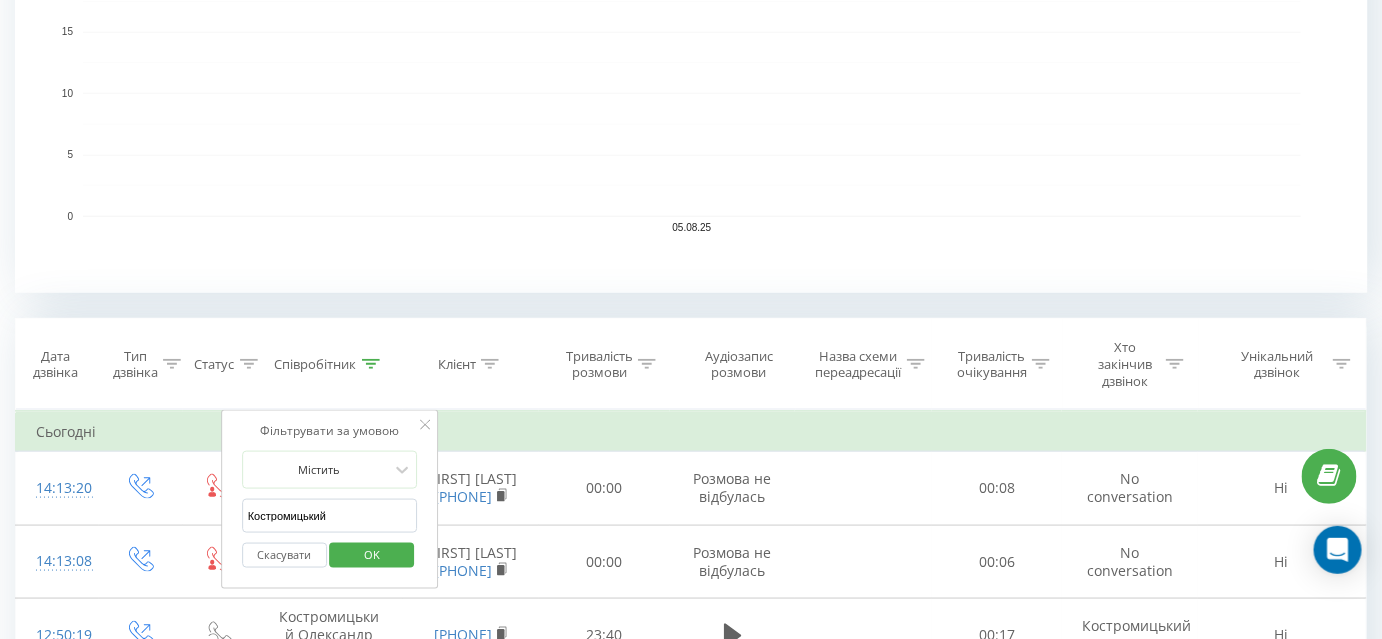 click on "Костромицький" at bounding box center [330, 516] 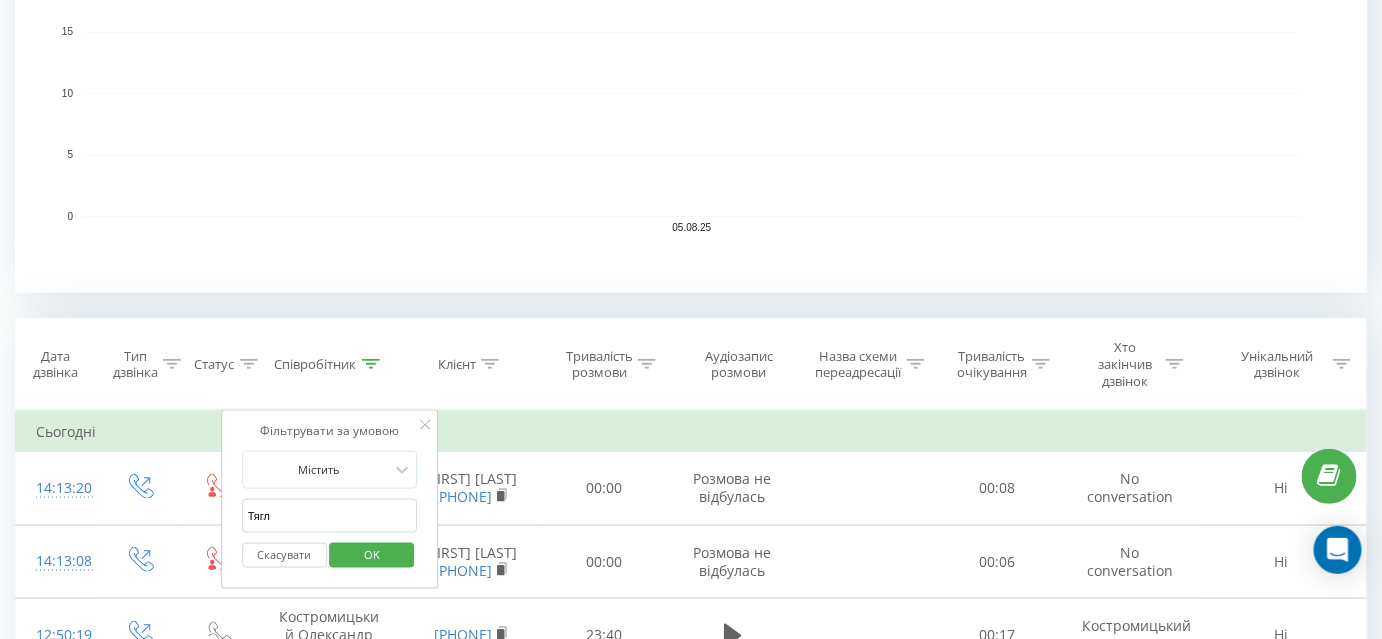 type on "Тягло" 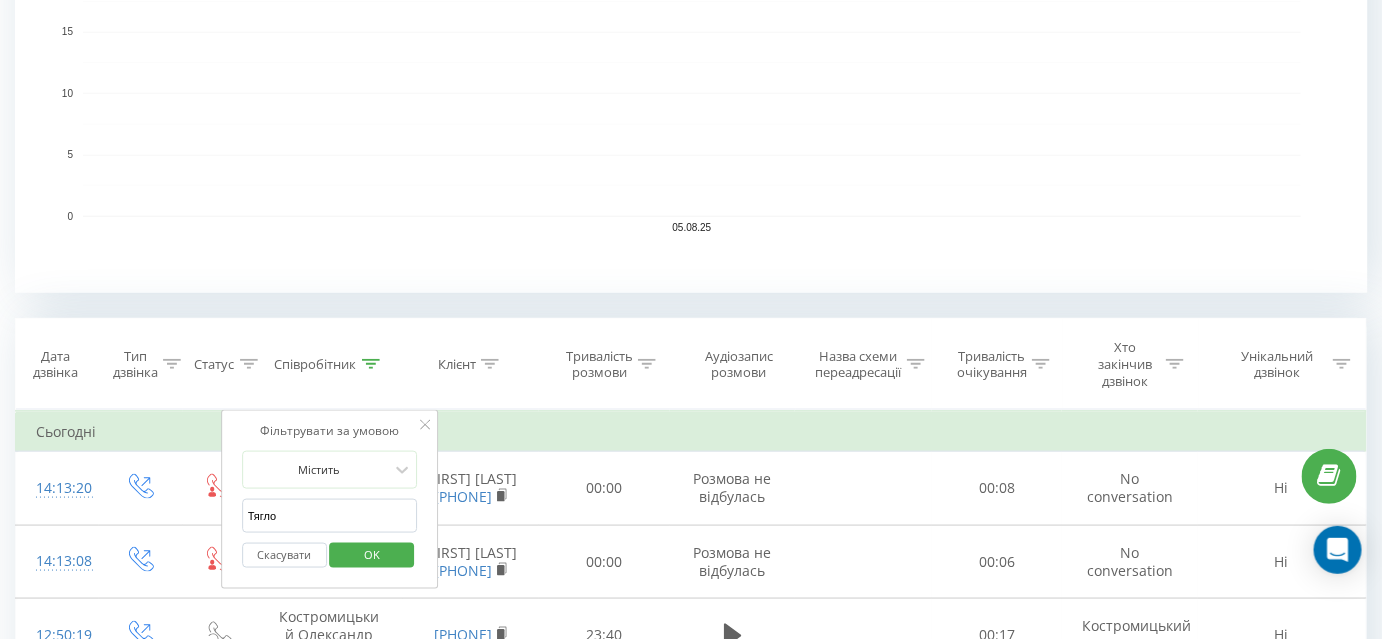 click on "OK" at bounding box center [372, 555] 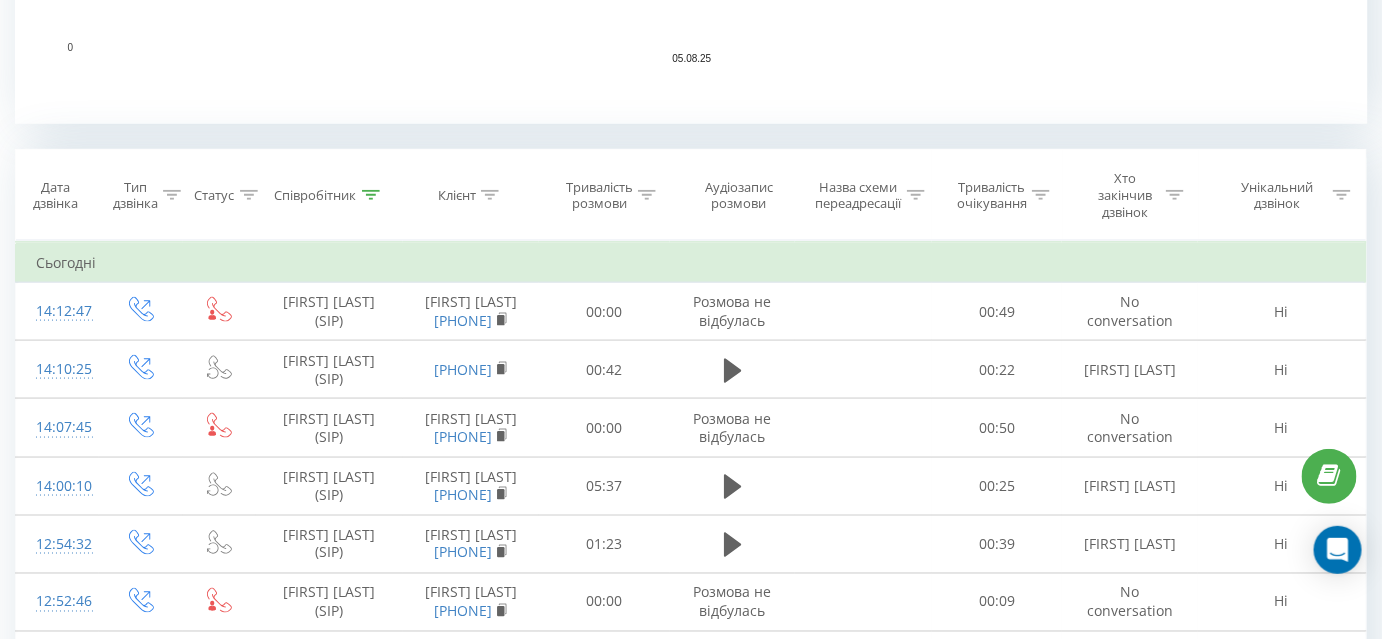 scroll, scrollTop: 727, scrollLeft: 0, axis: vertical 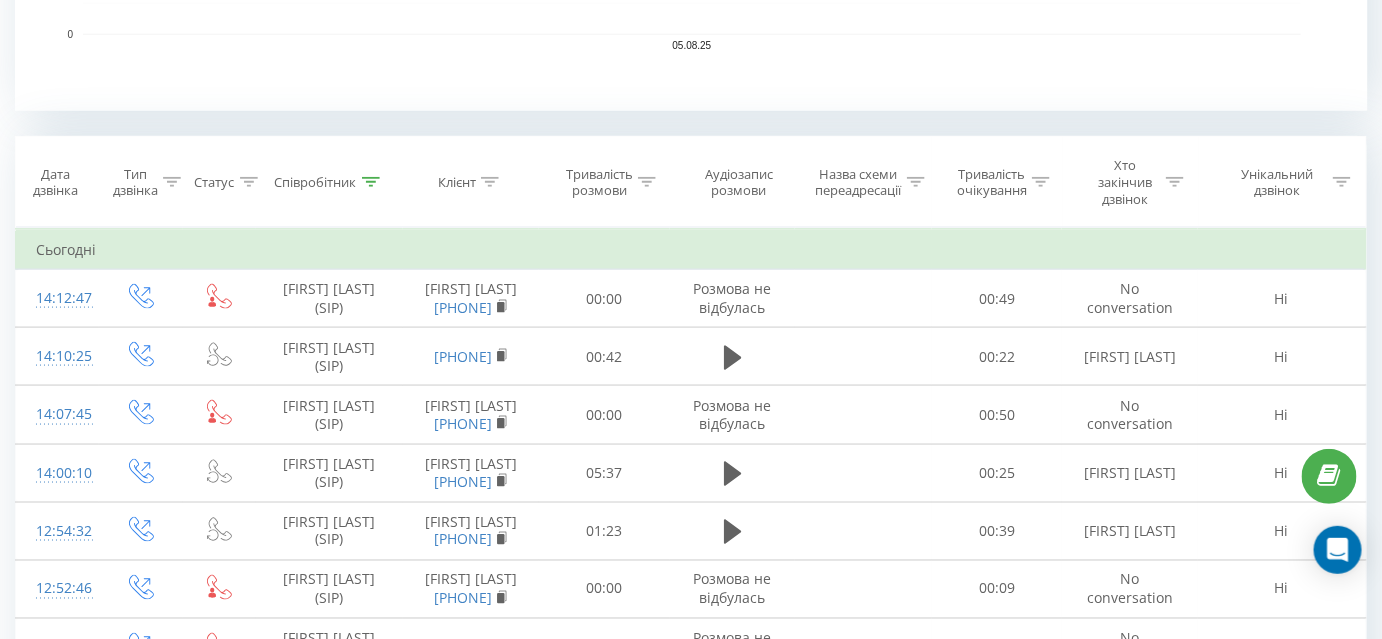 click 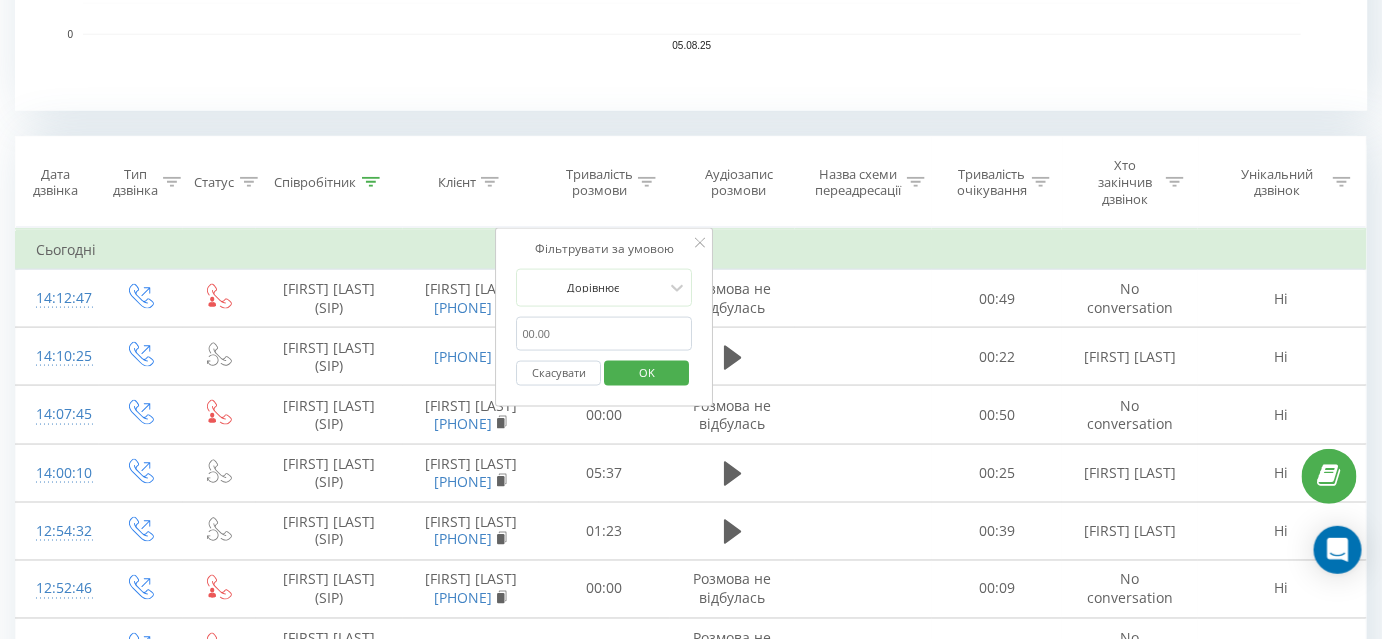 click on "01:00" at bounding box center [605, 334] 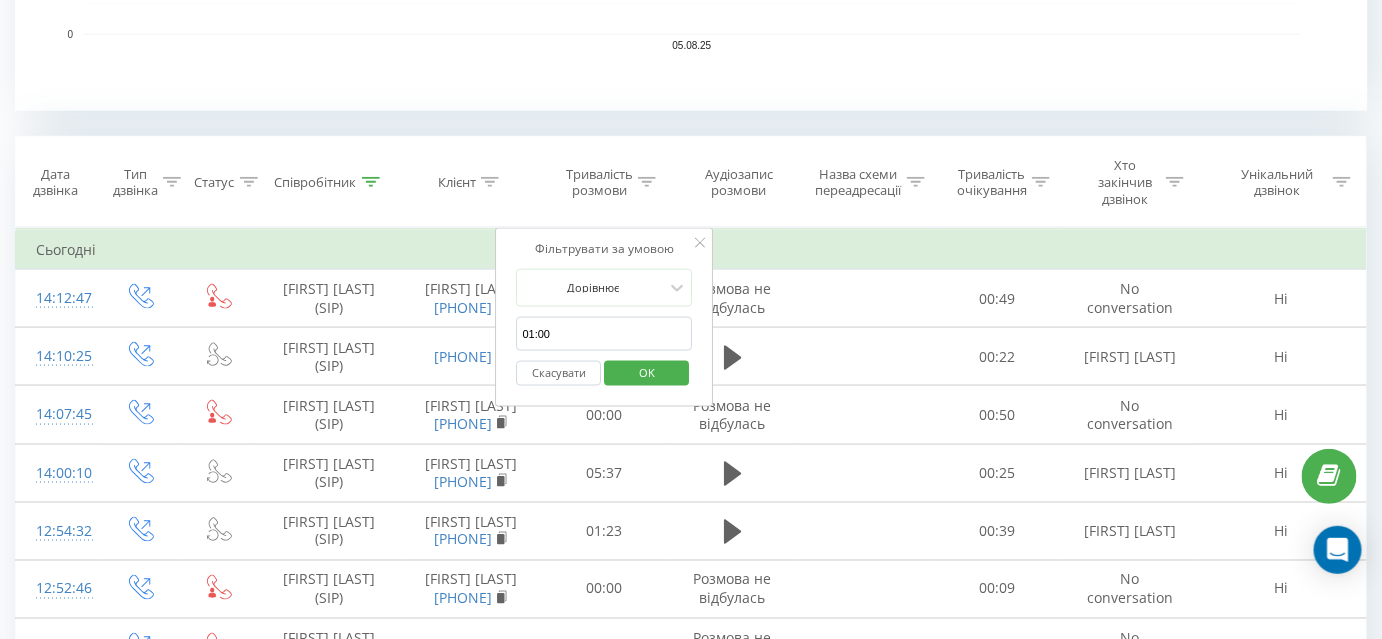 type on "01:00" 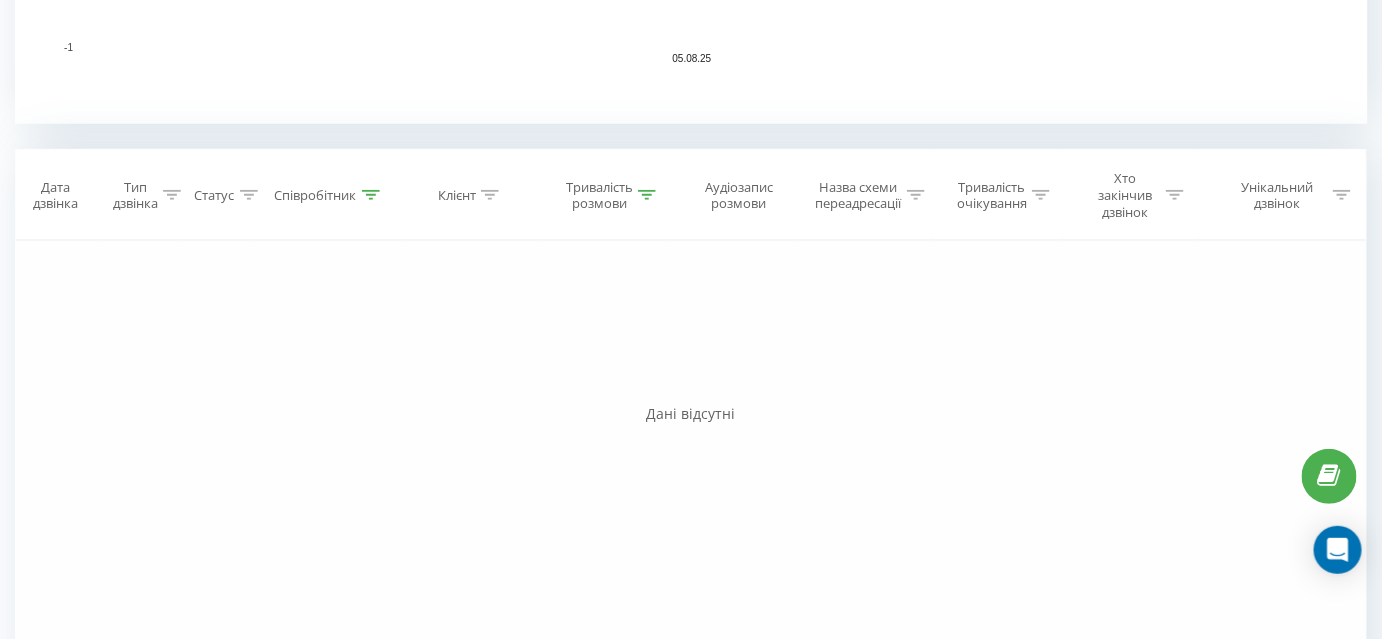 scroll, scrollTop: 600, scrollLeft: 0, axis: vertical 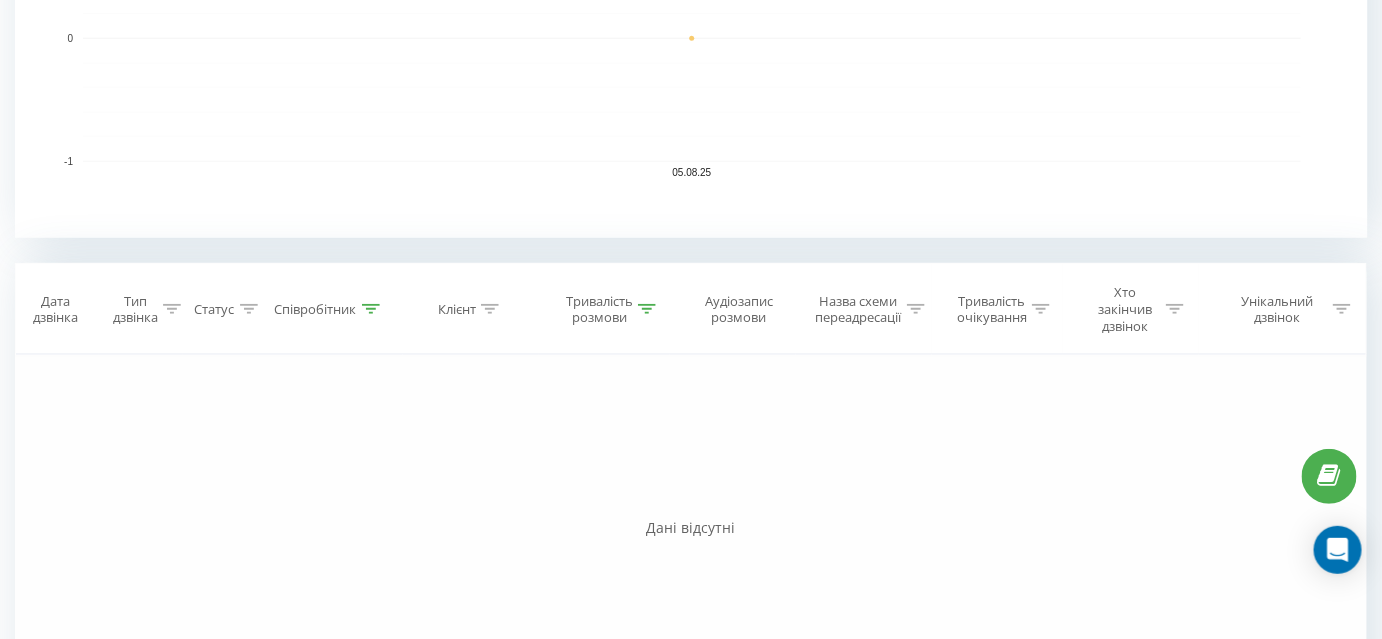 click on "Тривалість розмови" at bounding box center (604, 309) 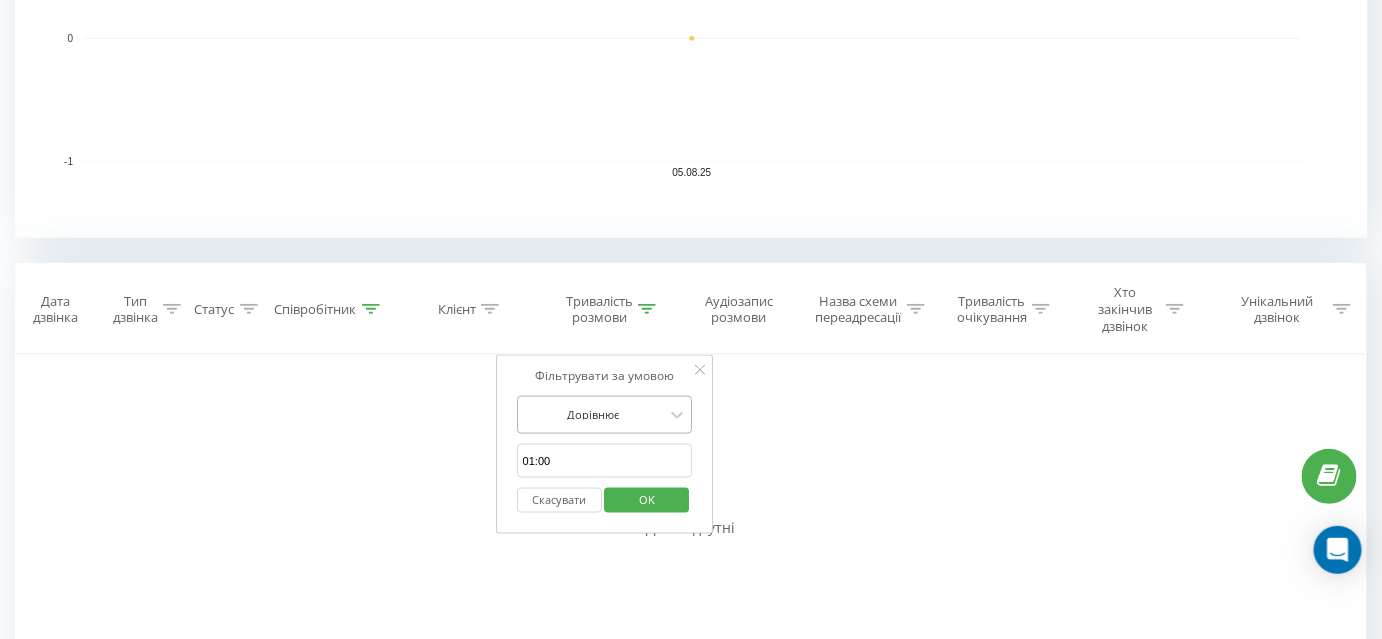 click at bounding box center (594, 414) 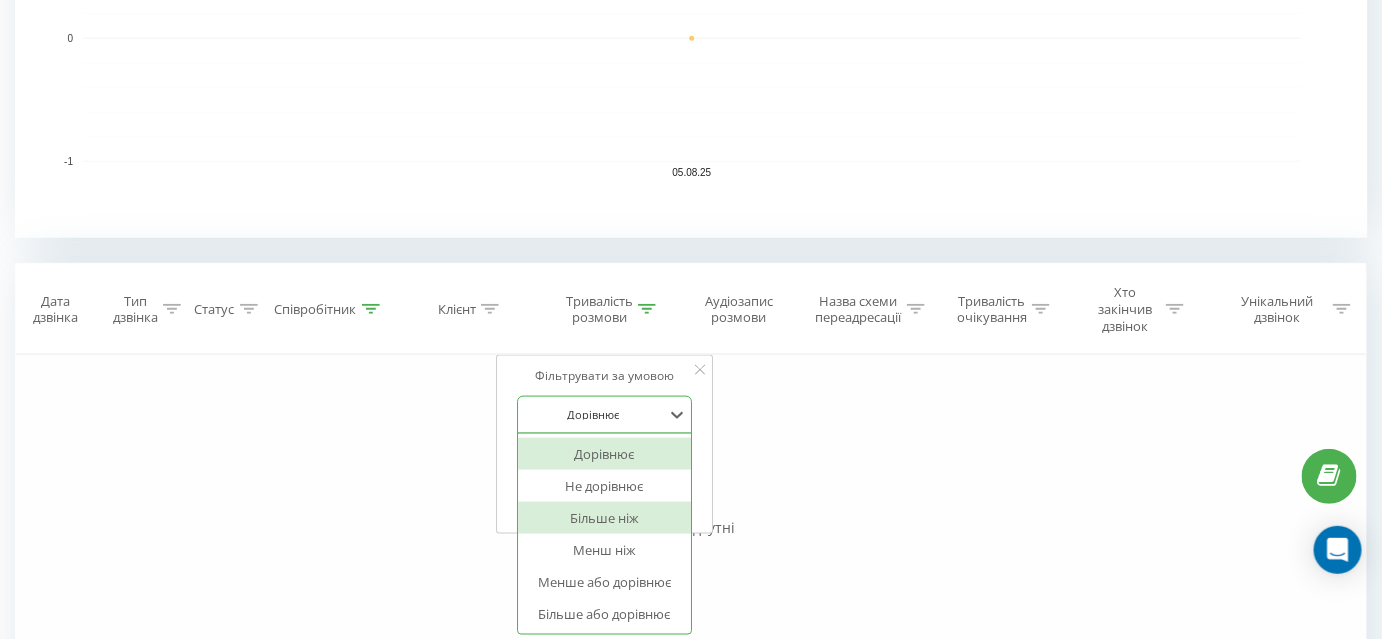 click on "Більше ніж" at bounding box center [605, 518] 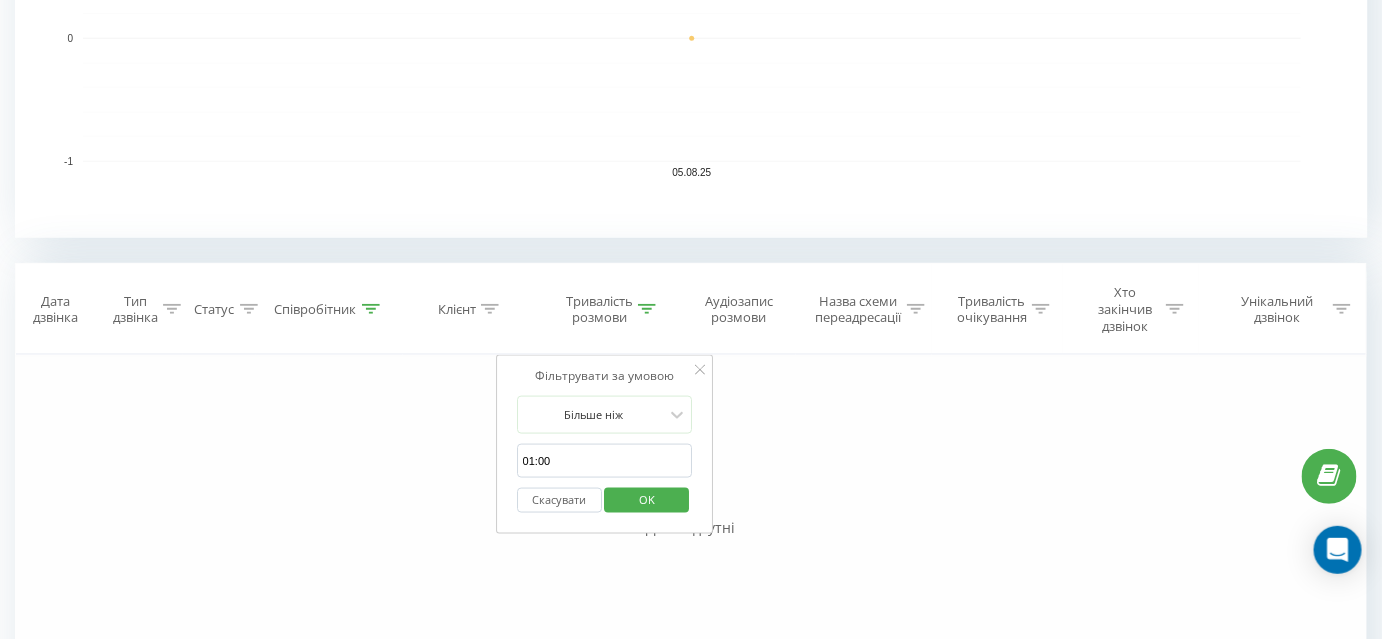 click on "OK" at bounding box center (647, 499) 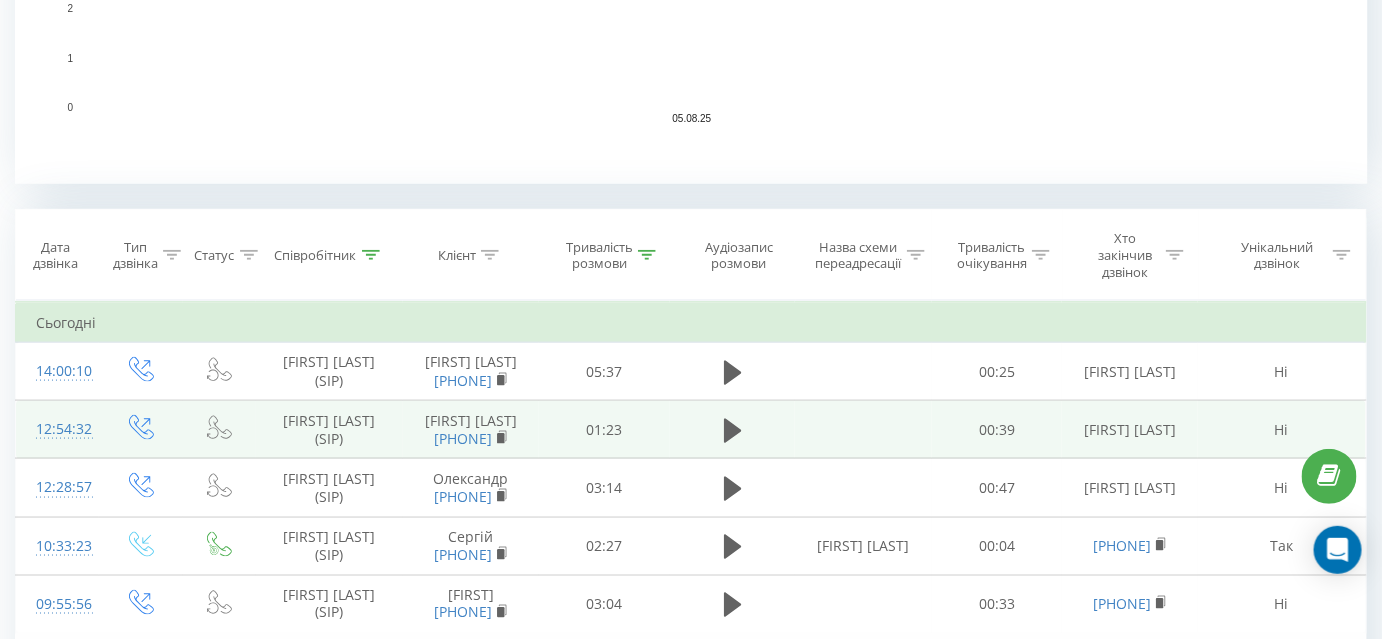 scroll, scrollTop: 727, scrollLeft: 0, axis: vertical 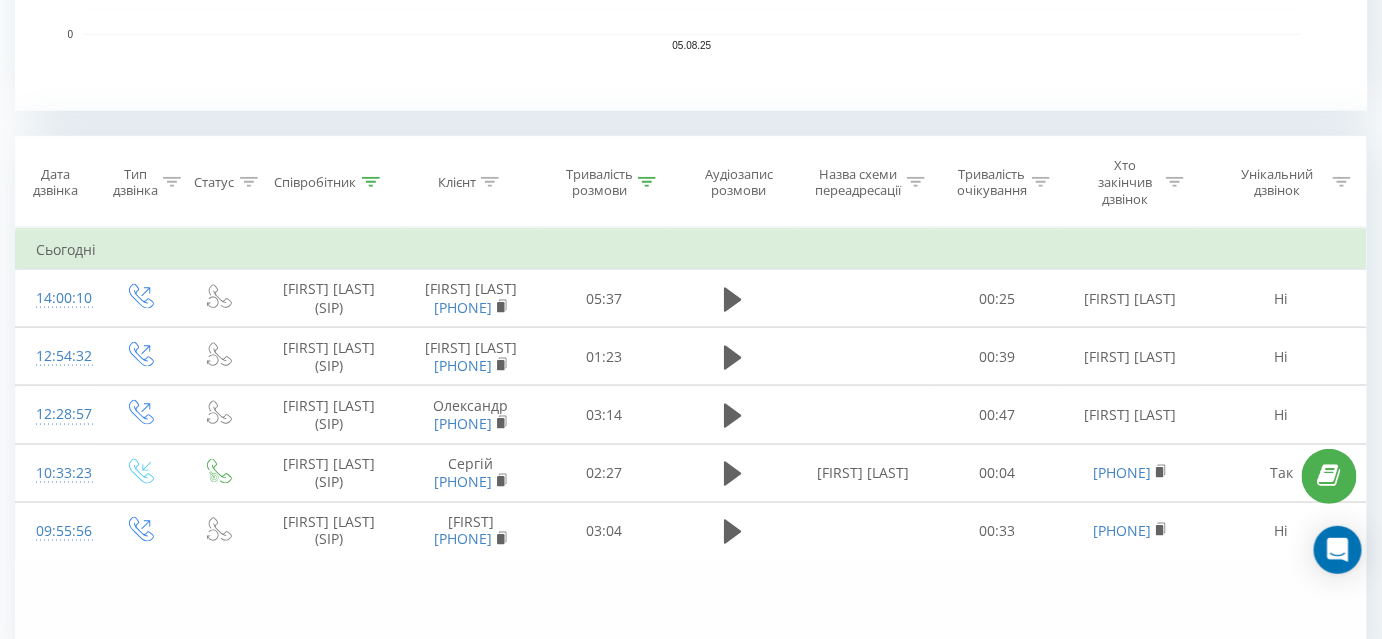 click 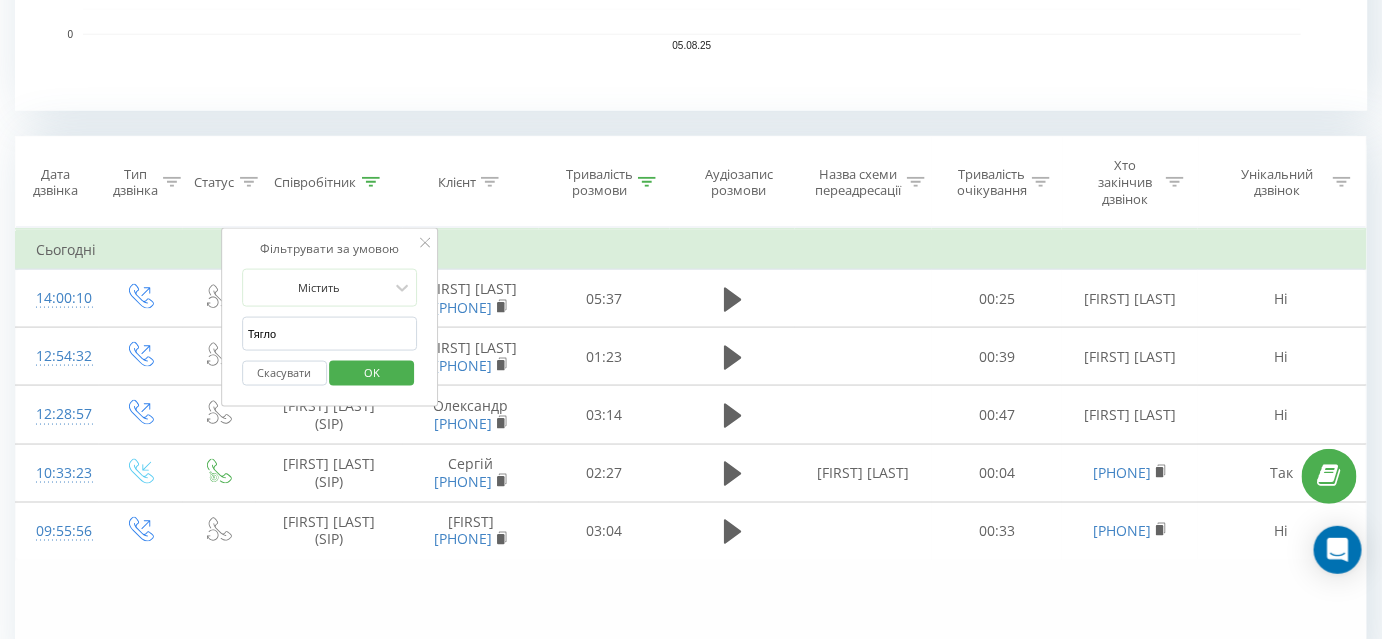 click on "Тягло" at bounding box center [330, 334] 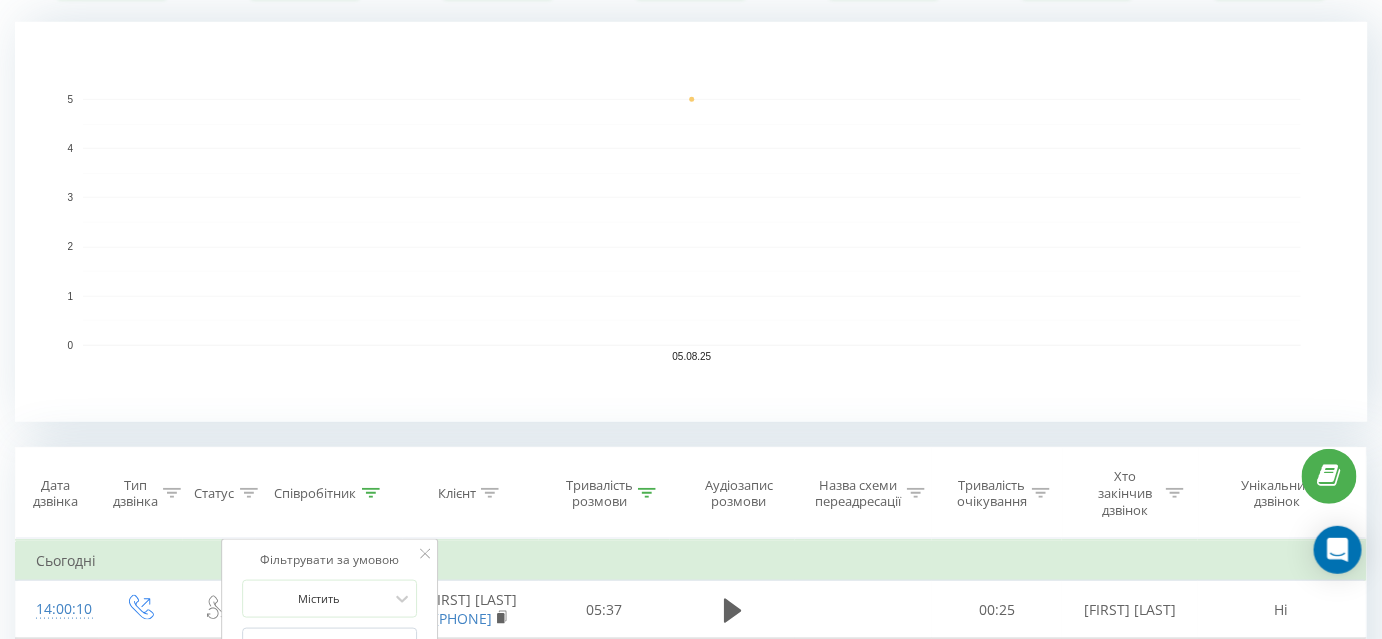 scroll, scrollTop: 545, scrollLeft: 0, axis: vertical 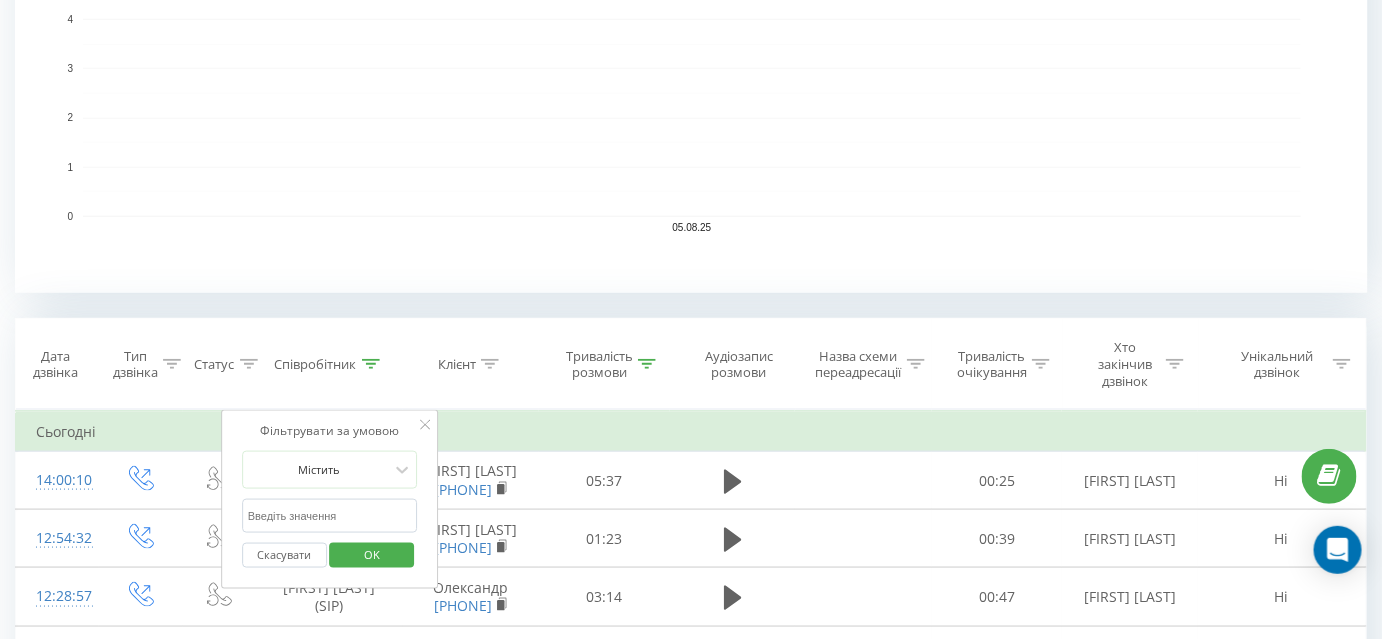 click at bounding box center [330, 516] 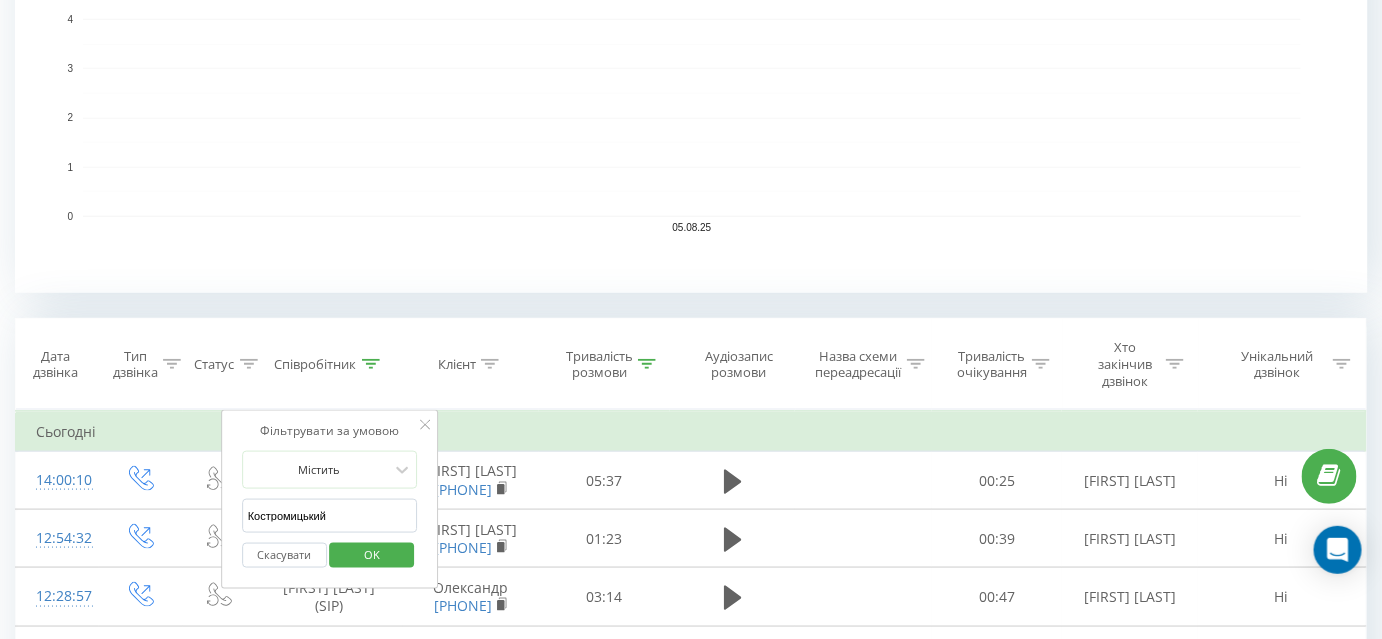 type on "Костромицький" 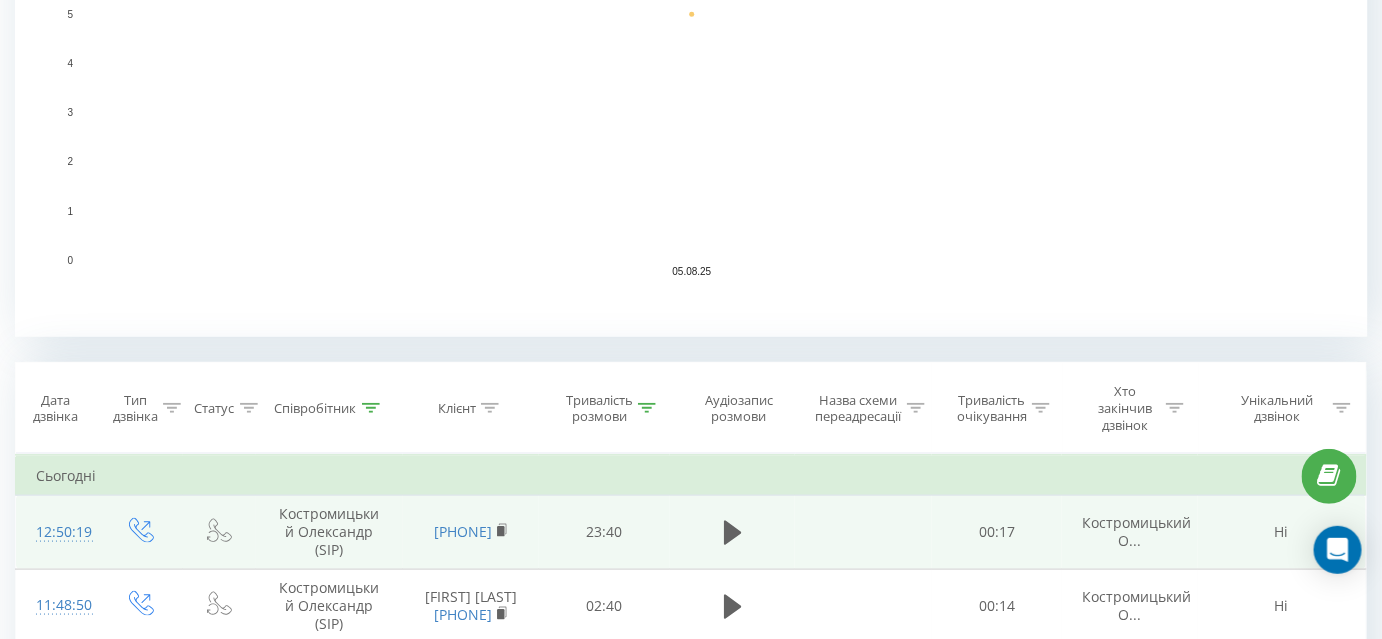 scroll, scrollTop: 636, scrollLeft: 0, axis: vertical 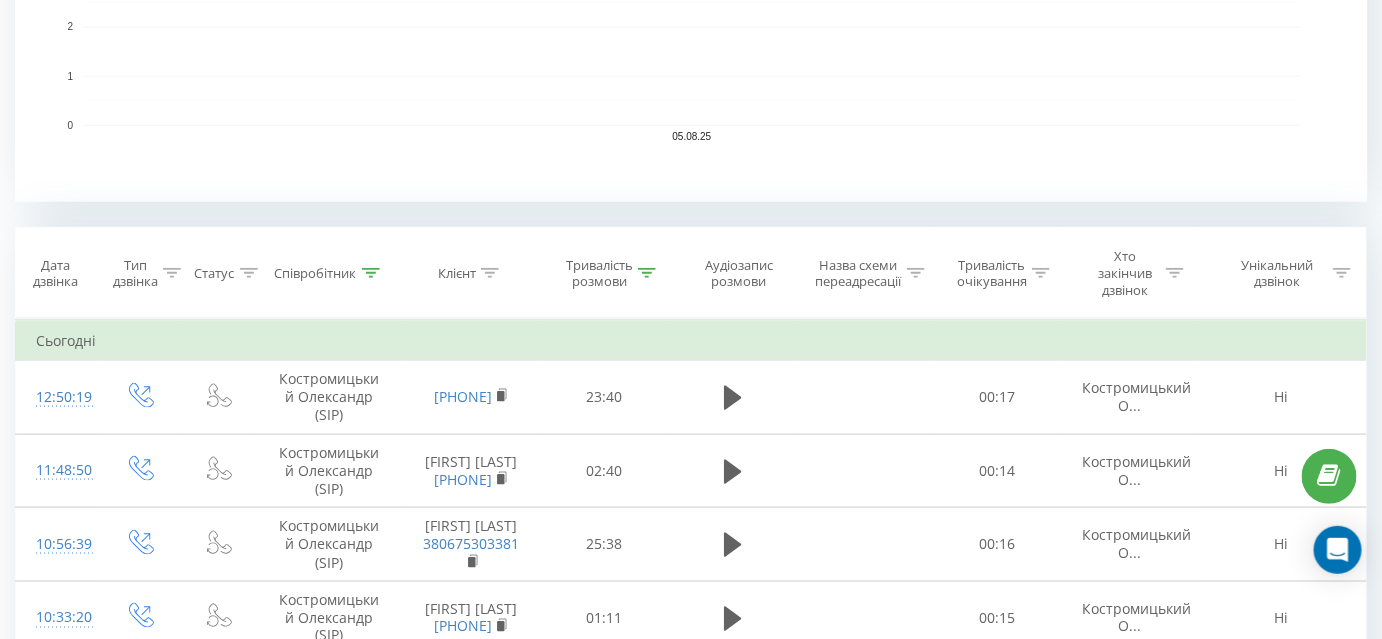 click on "Тривалість розмови" at bounding box center [604, 274] 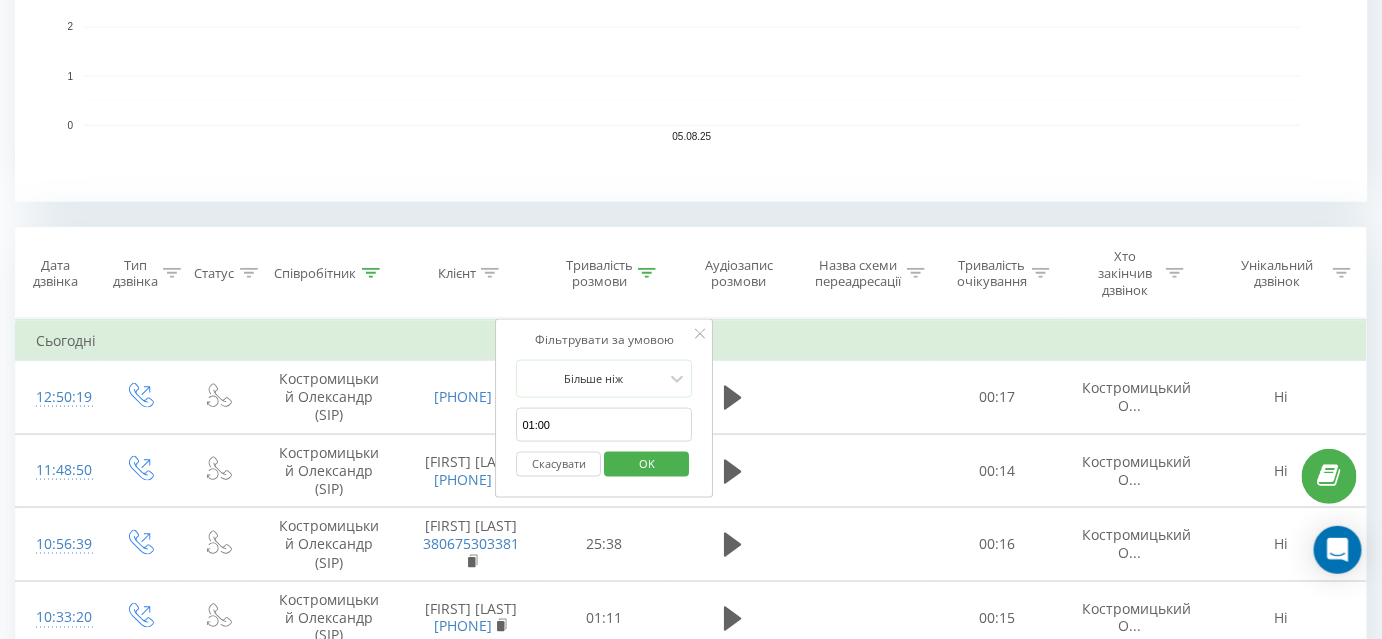 click on "Скасувати" at bounding box center [559, 464] 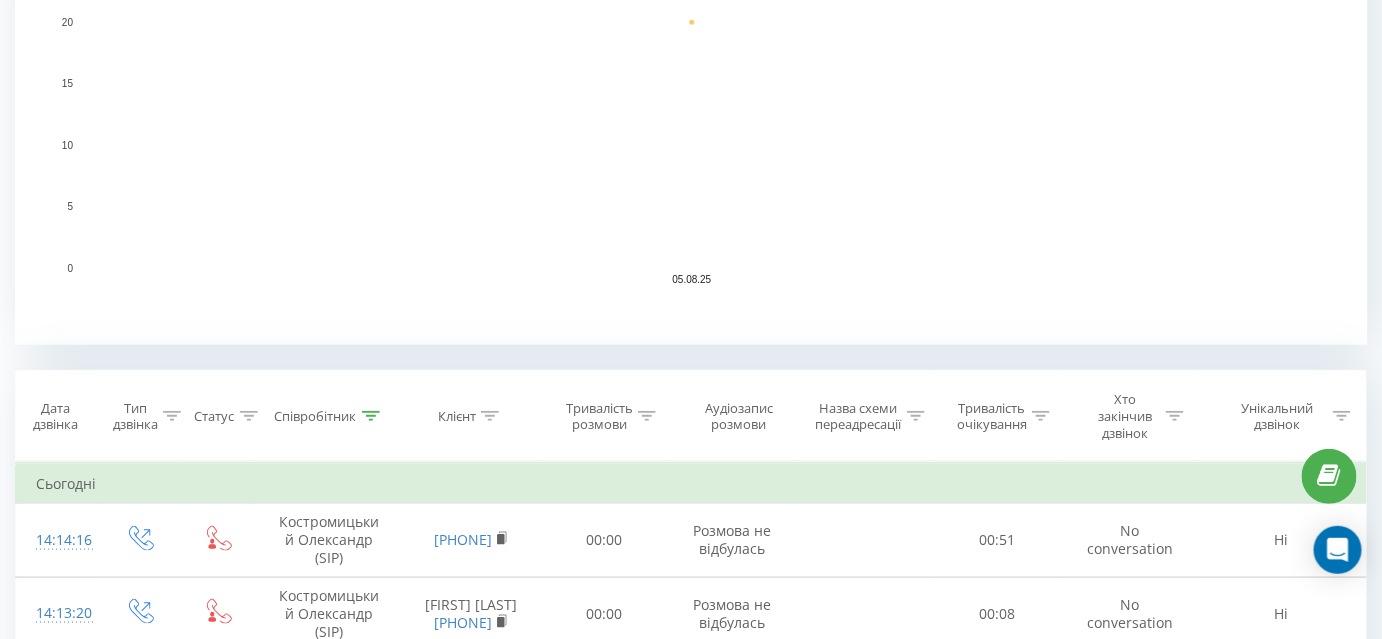 scroll, scrollTop: 545, scrollLeft: 0, axis: vertical 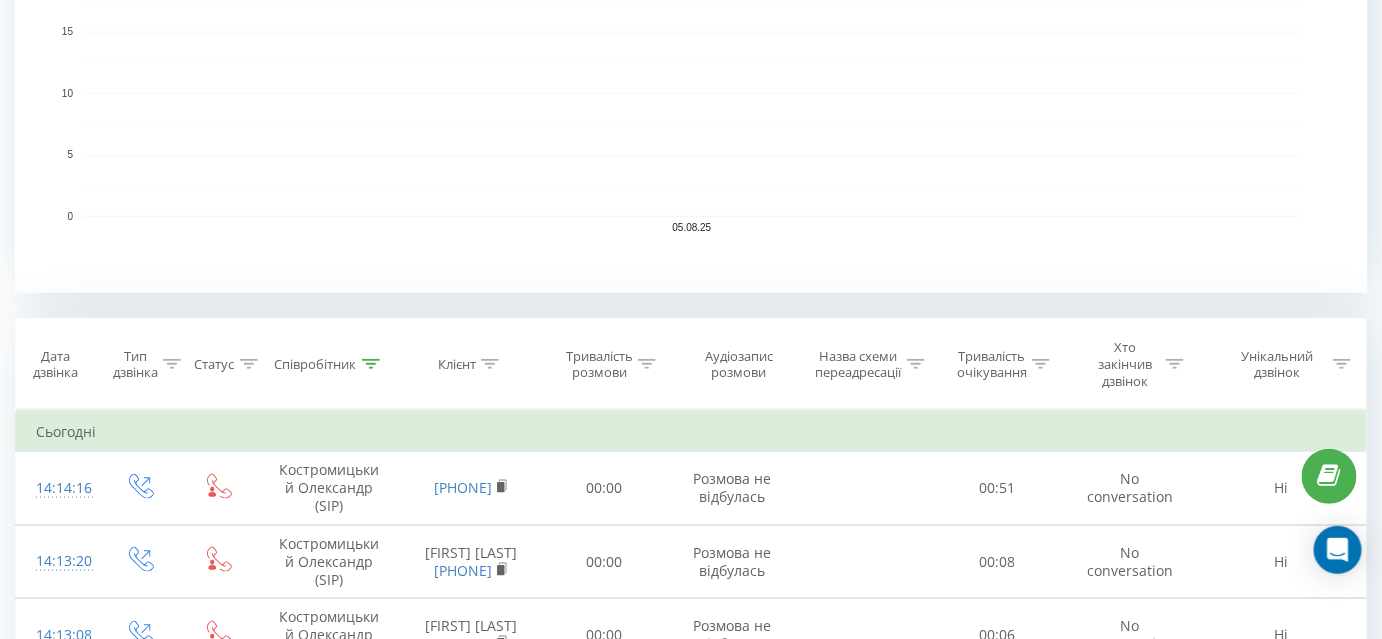click 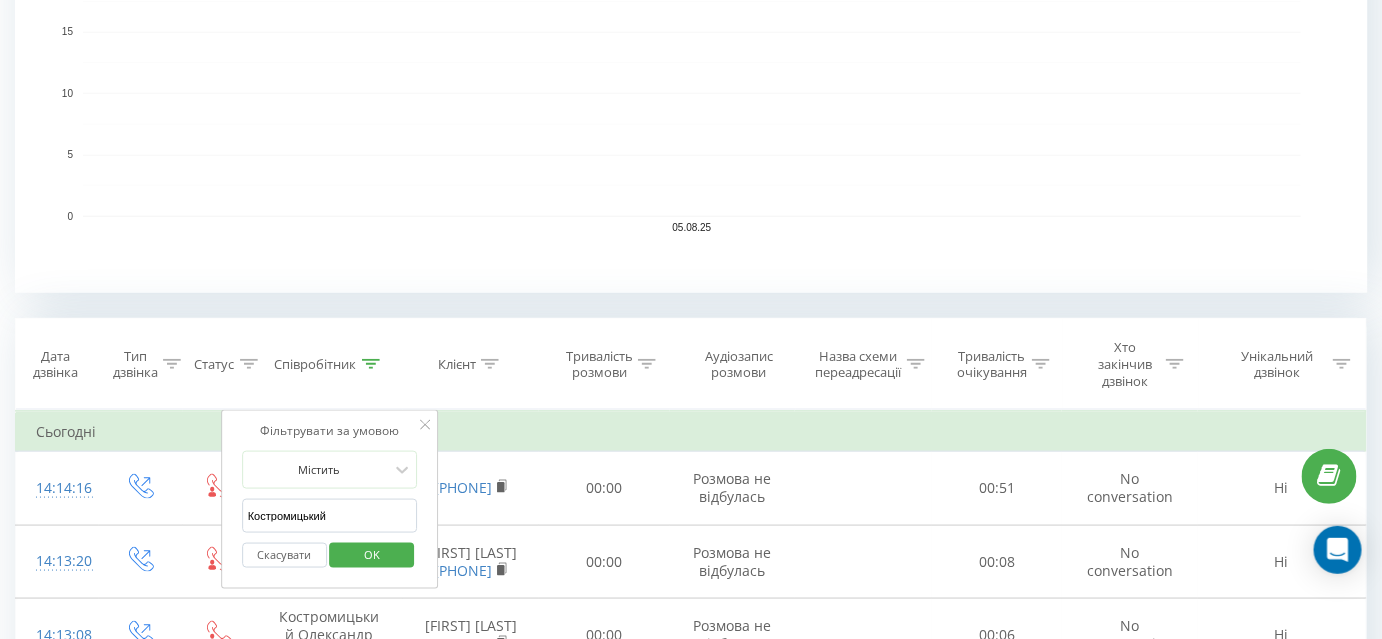 click on "Скасувати" at bounding box center [284, 555] 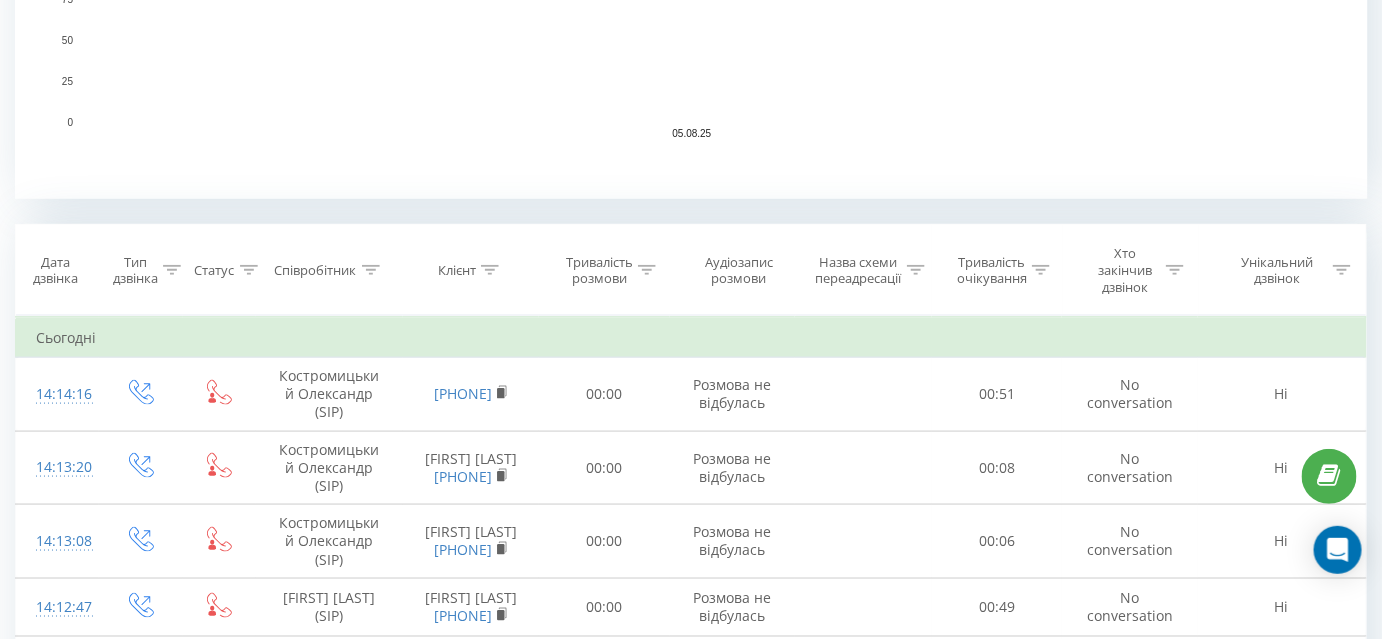 scroll, scrollTop: 636, scrollLeft: 0, axis: vertical 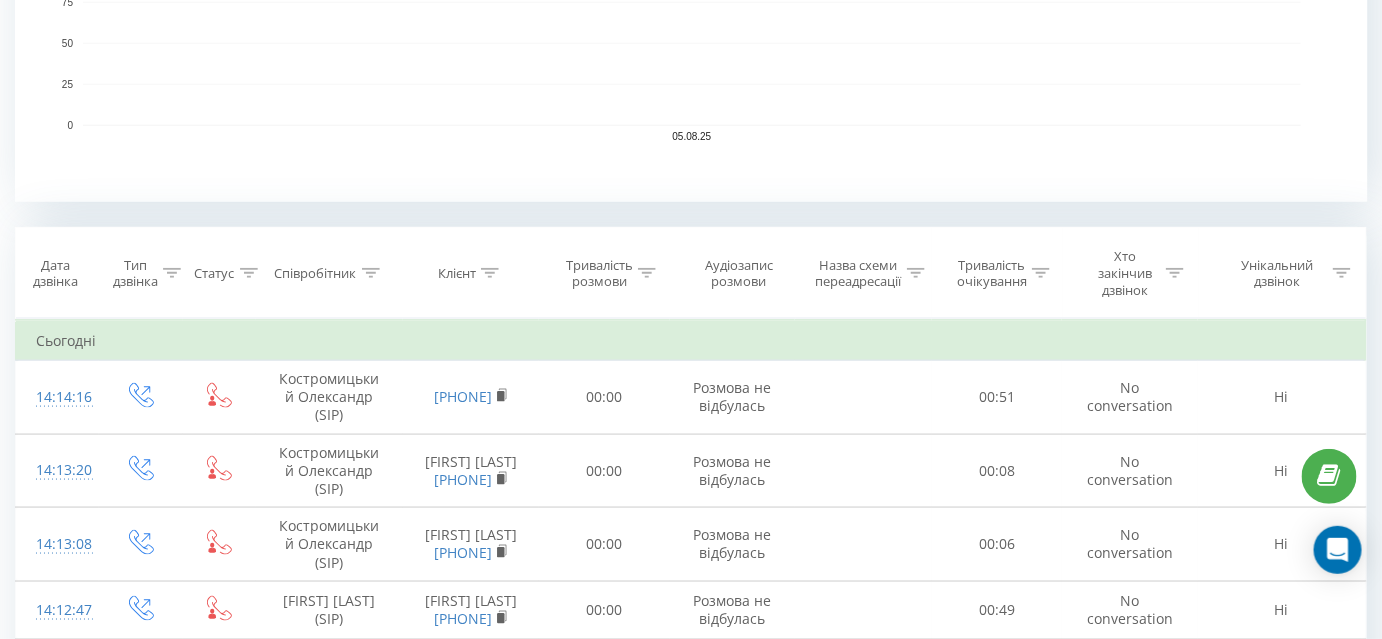 click at bounding box center [371, 273] 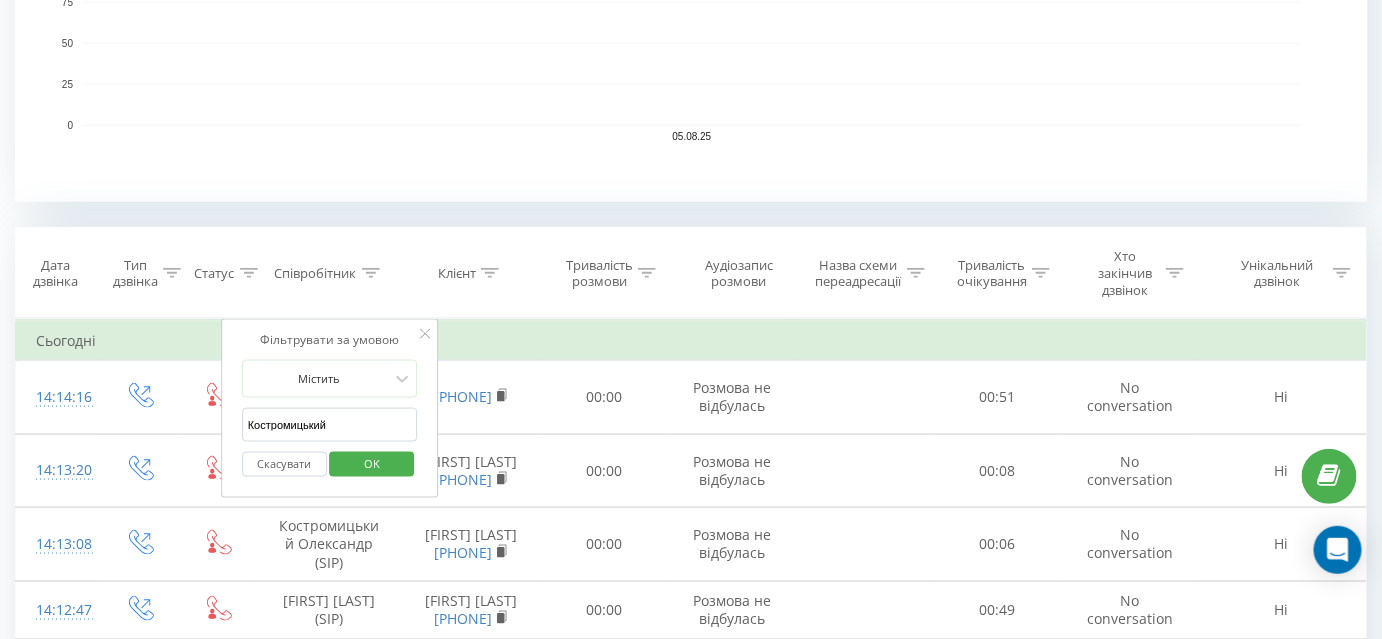 click on "Костромицький" at bounding box center (330, 425) 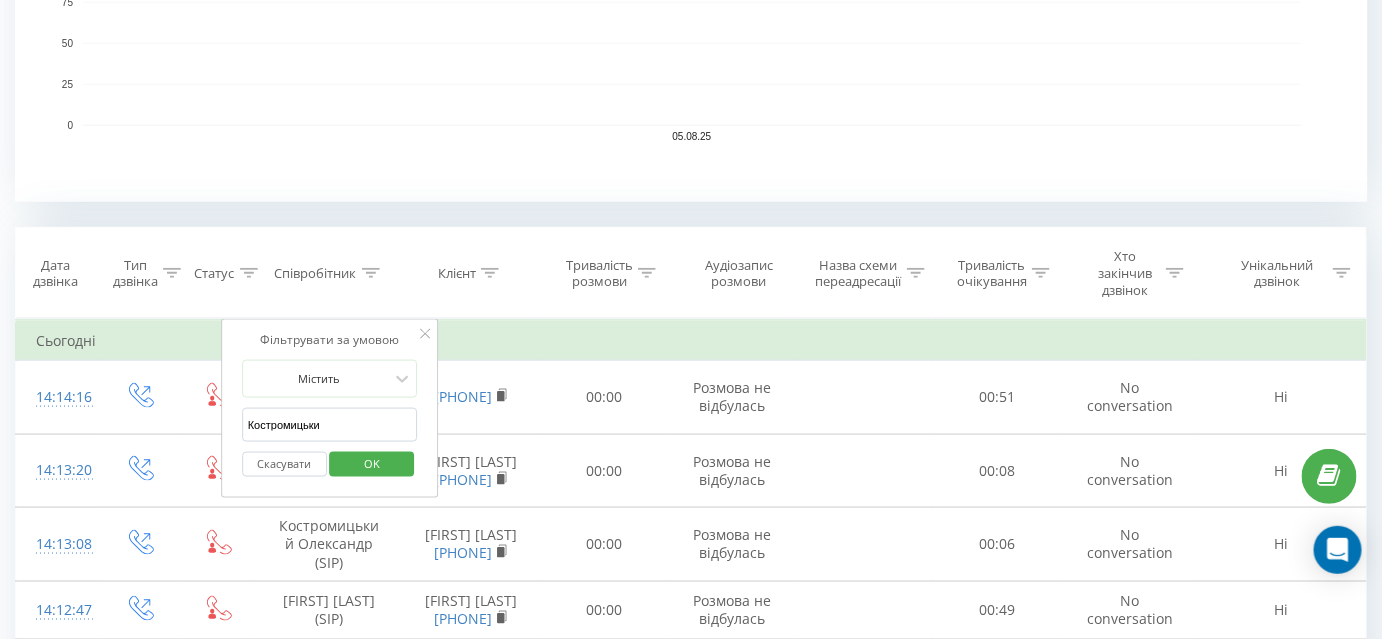 type on "Костромицький" 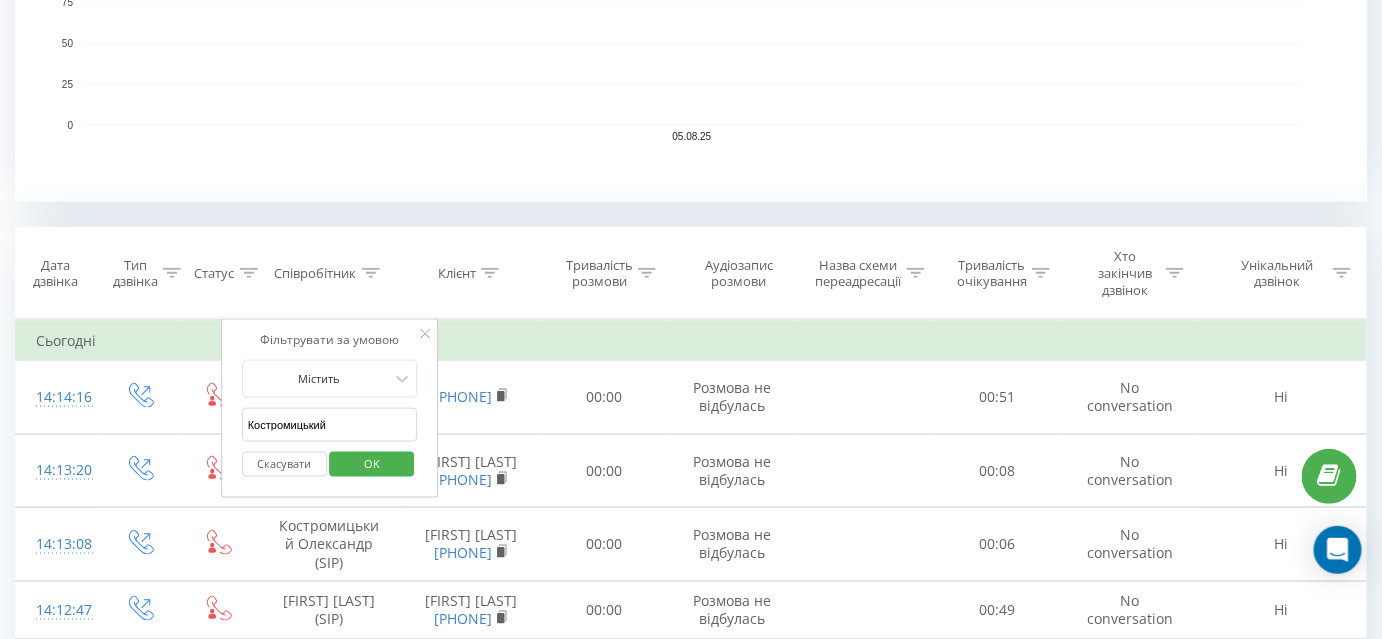 click on "OK" at bounding box center [372, 464] 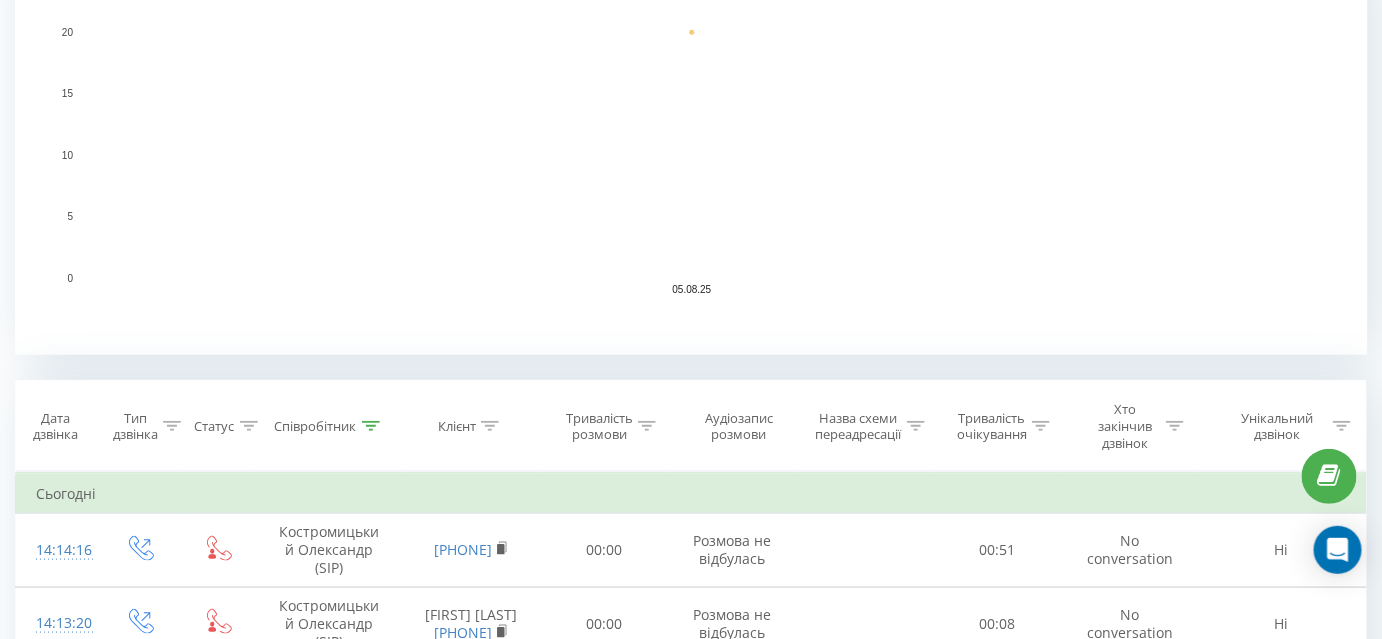 scroll, scrollTop: 553, scrollLeft: 0, axis: vertical 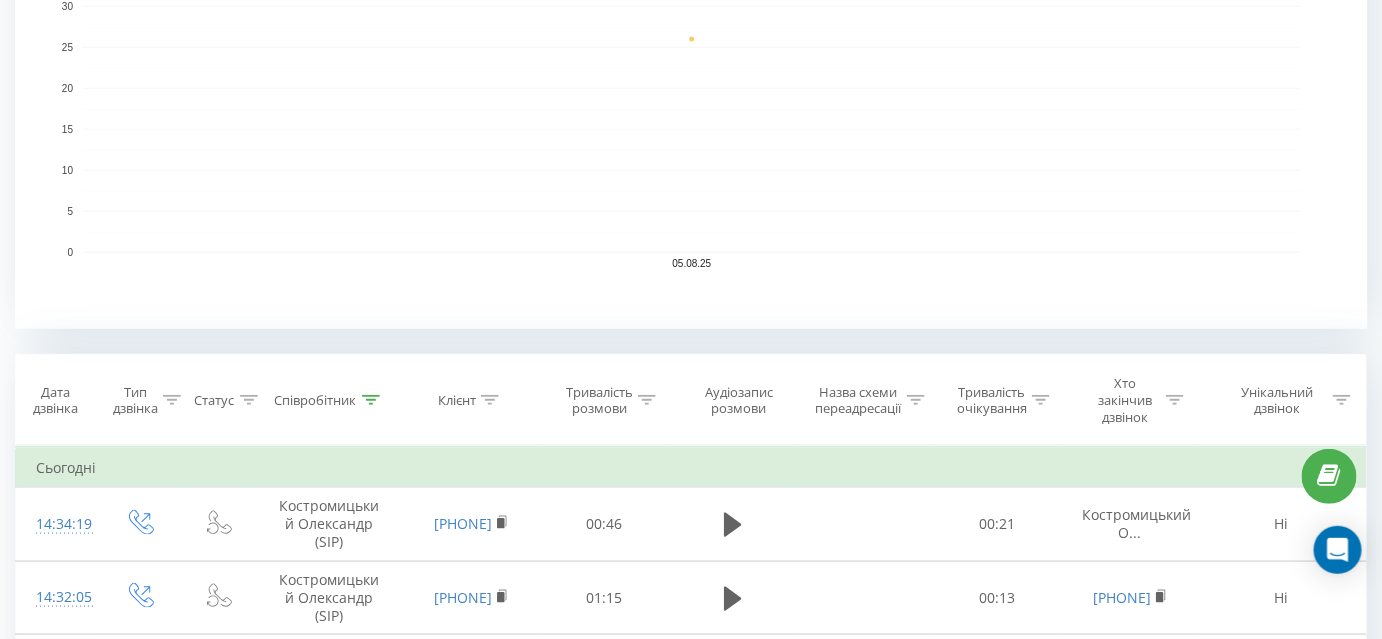 click 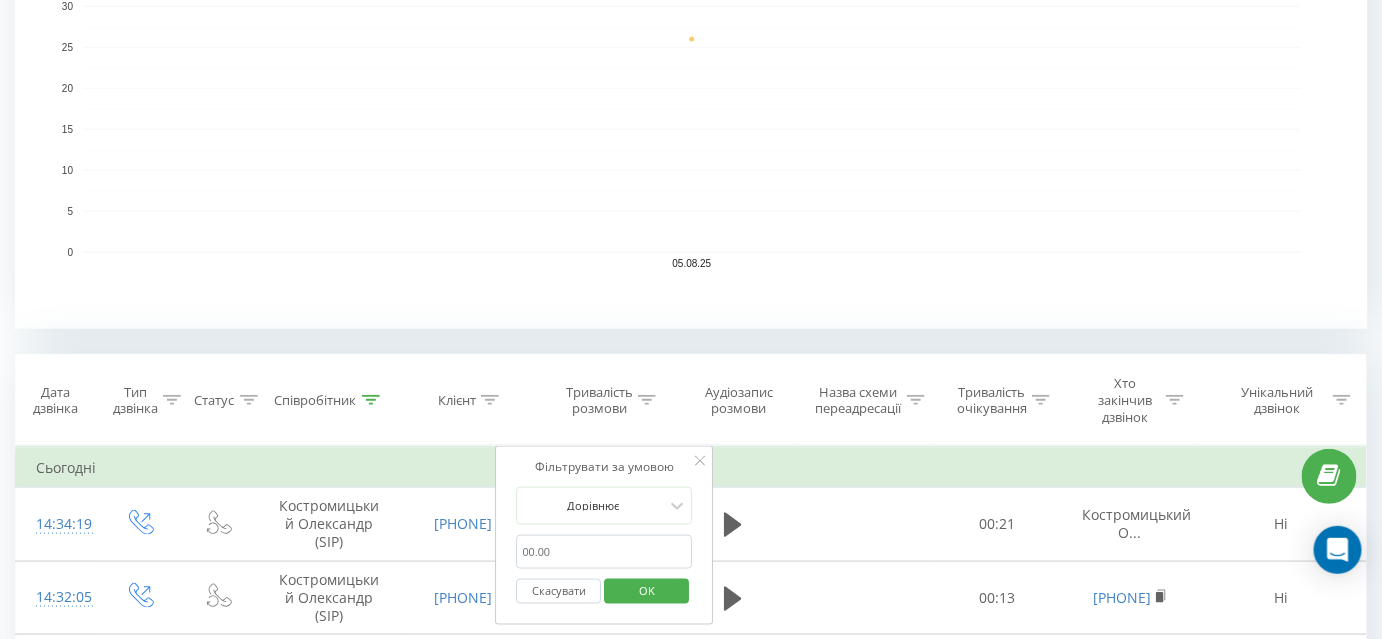 click at bounding box center (605, 552) 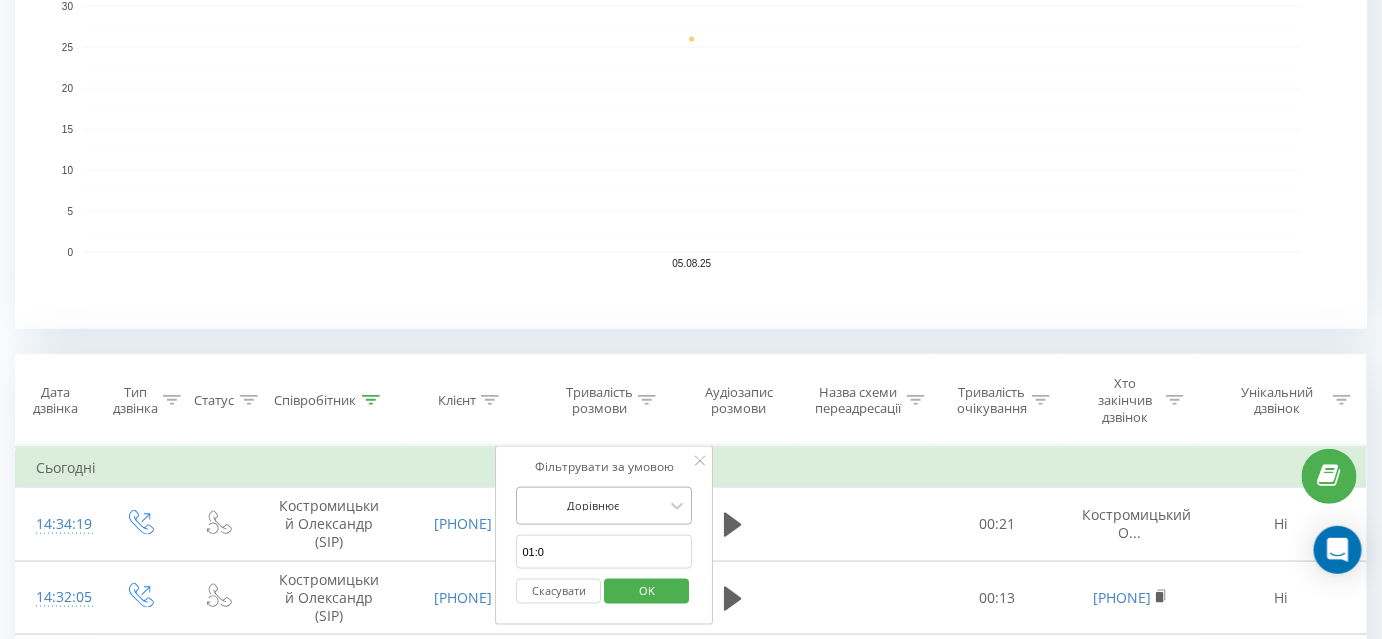 type on "01:00" 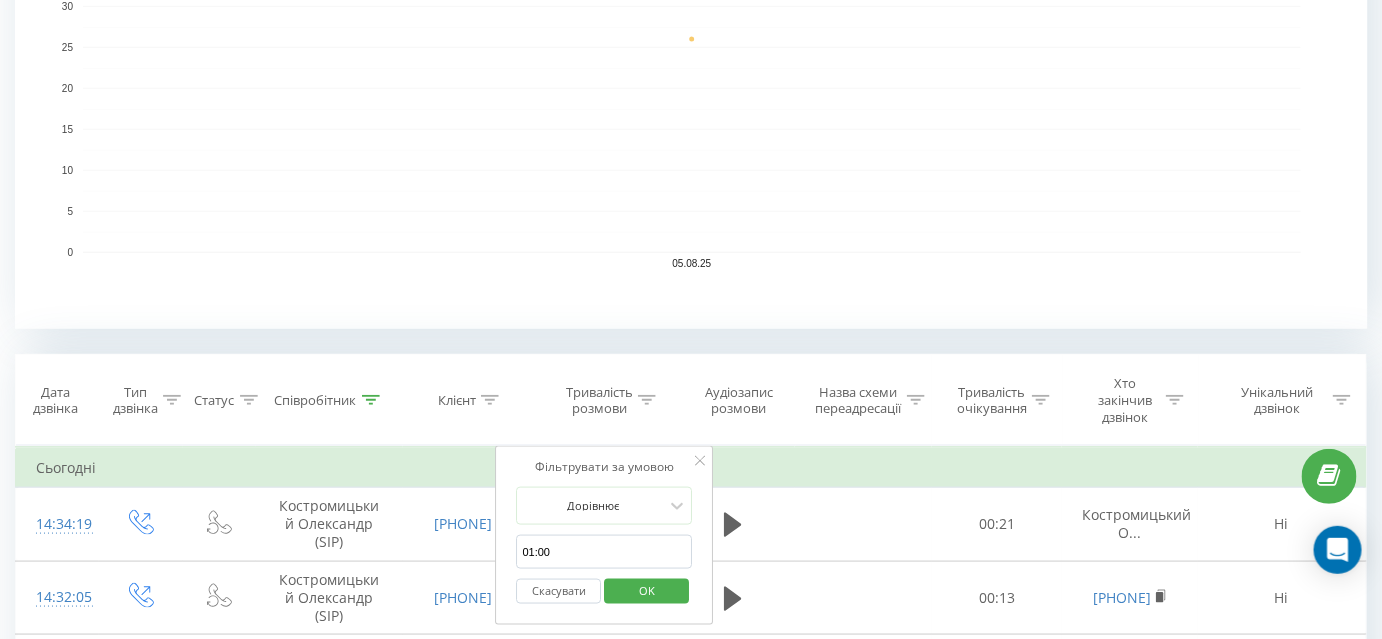 click on "OK" at bounding box center (647, 590) 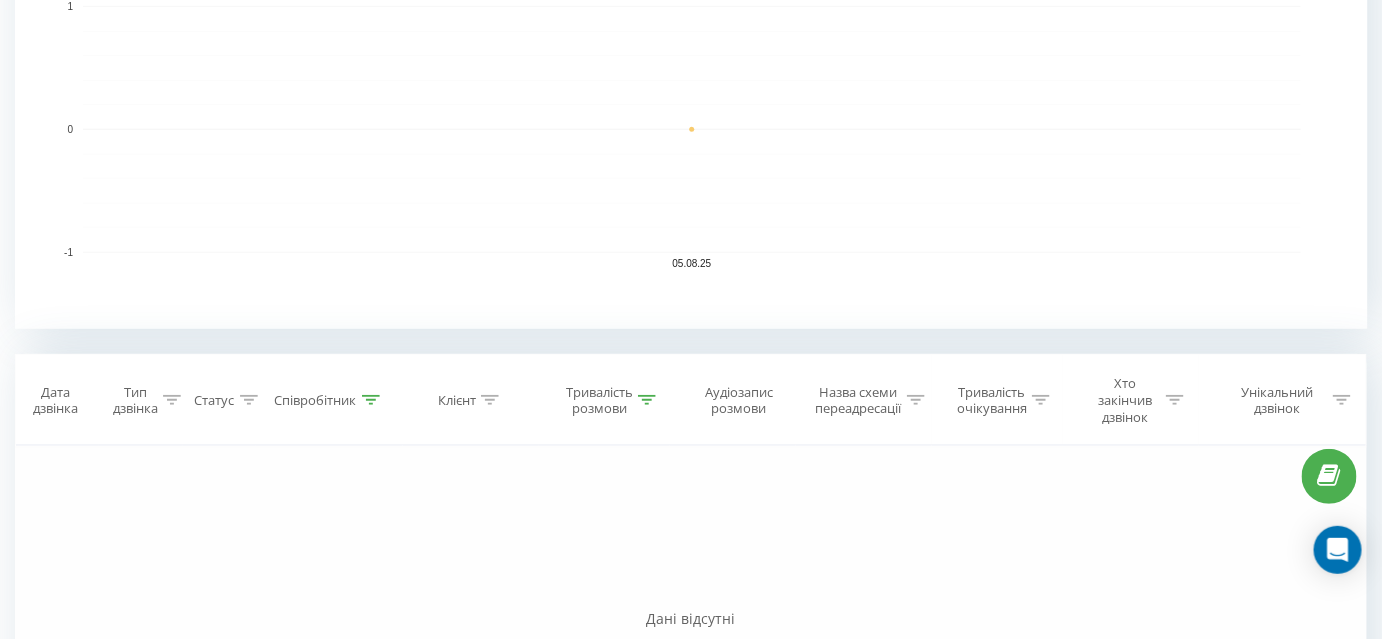 click 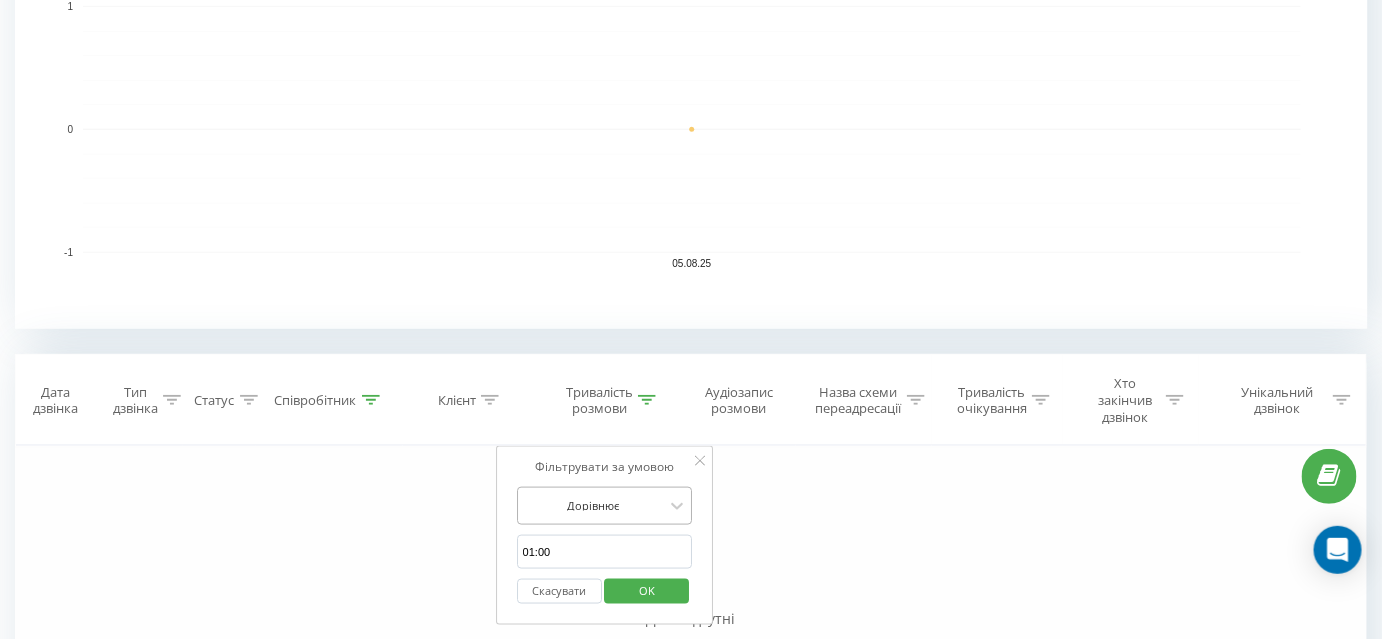 click on "Дорівнює" at bounding box center [605, 506] 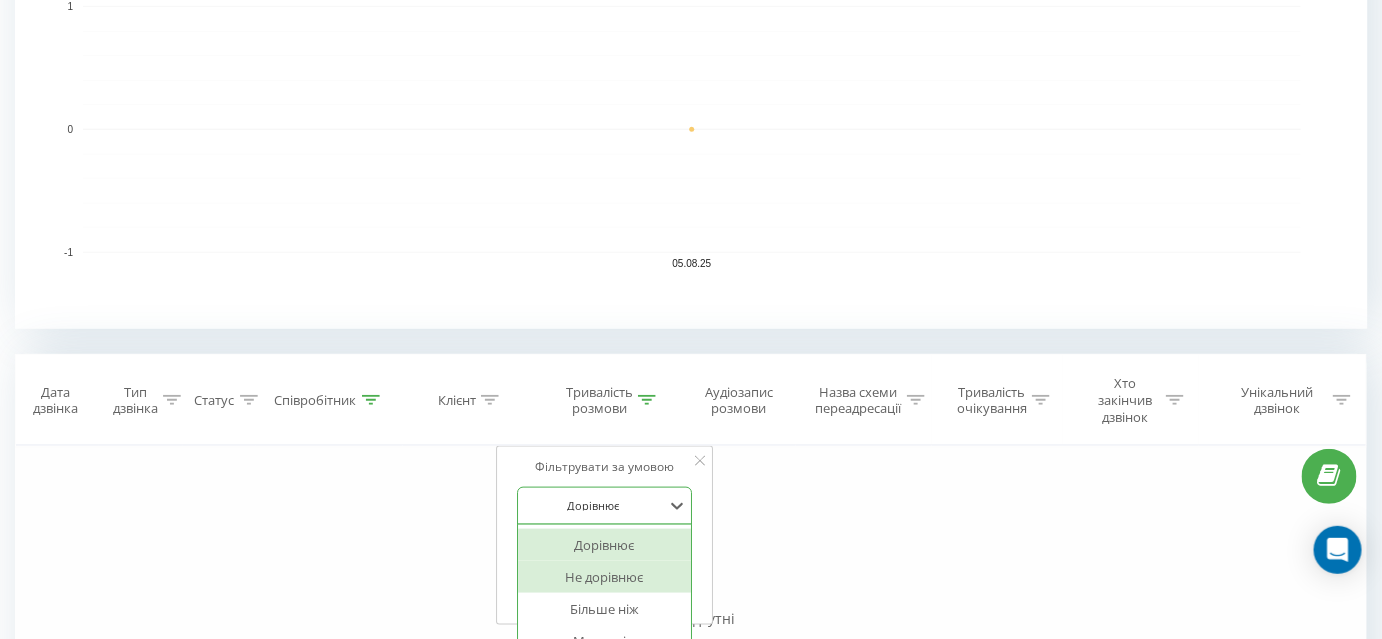 scroll, scrollTop: 594, scrollLeft: 0, axis: vertical 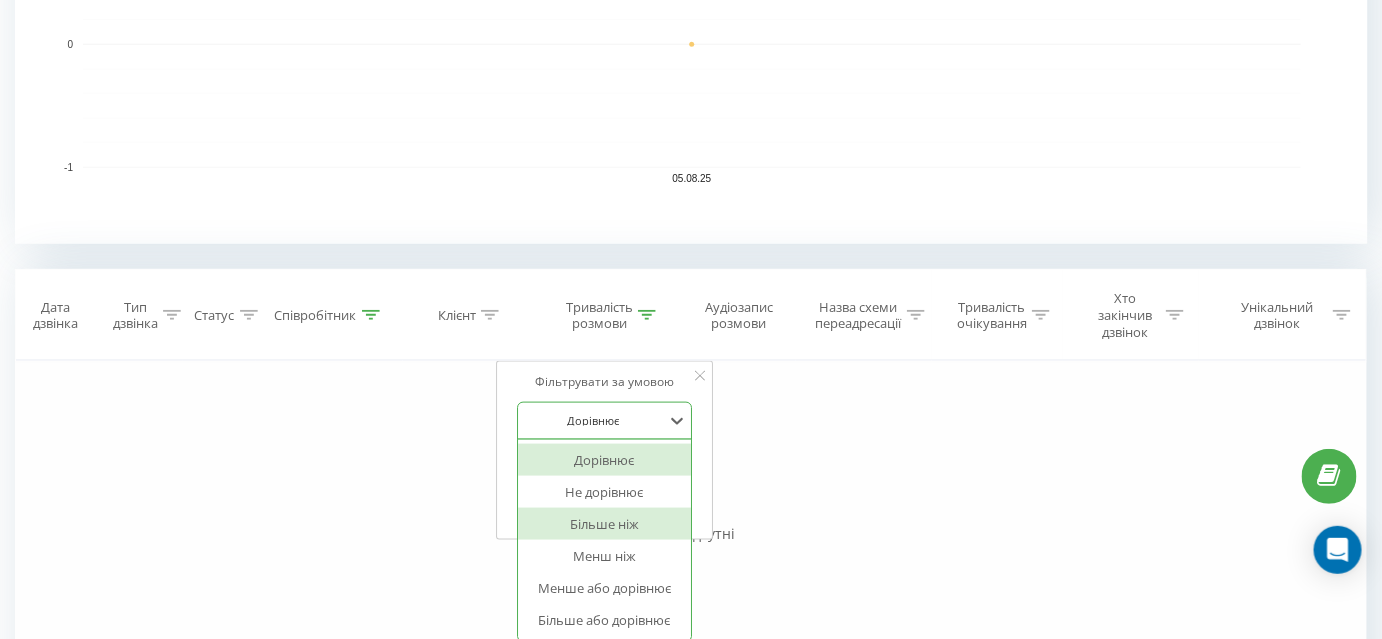 click on "Більше ніж" at bounding box center [605, 524] 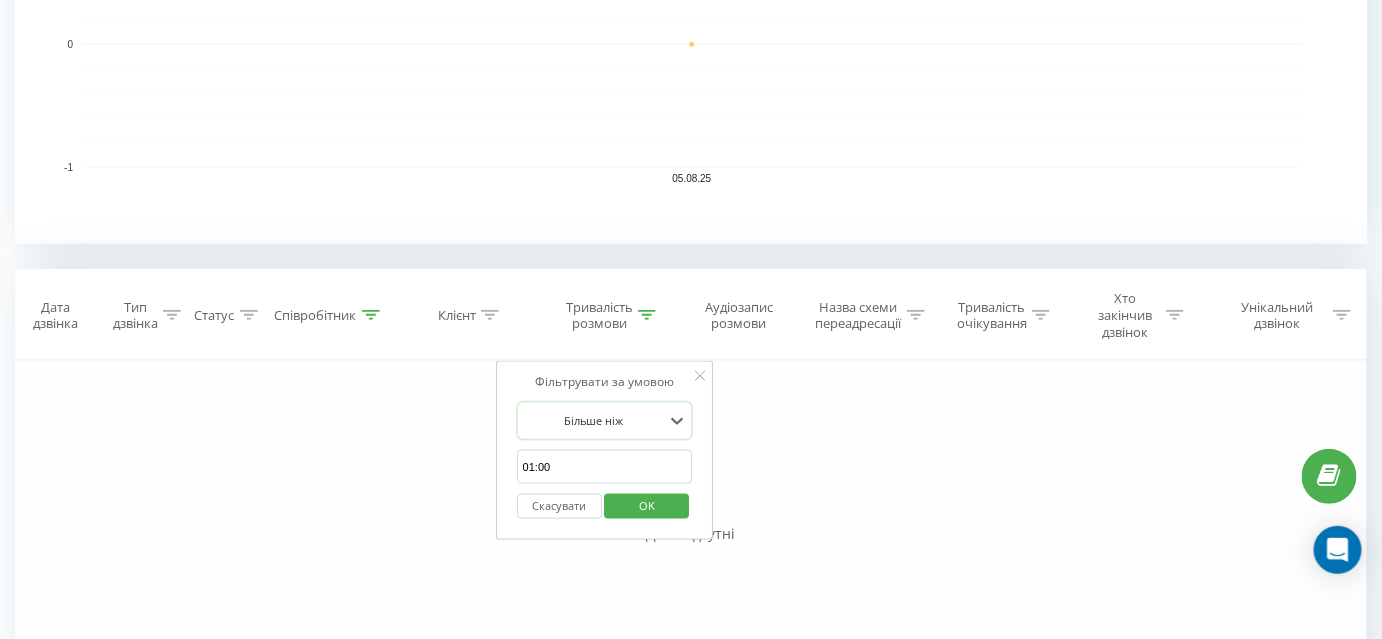 click on "OK" at bounding box center (647, 505) 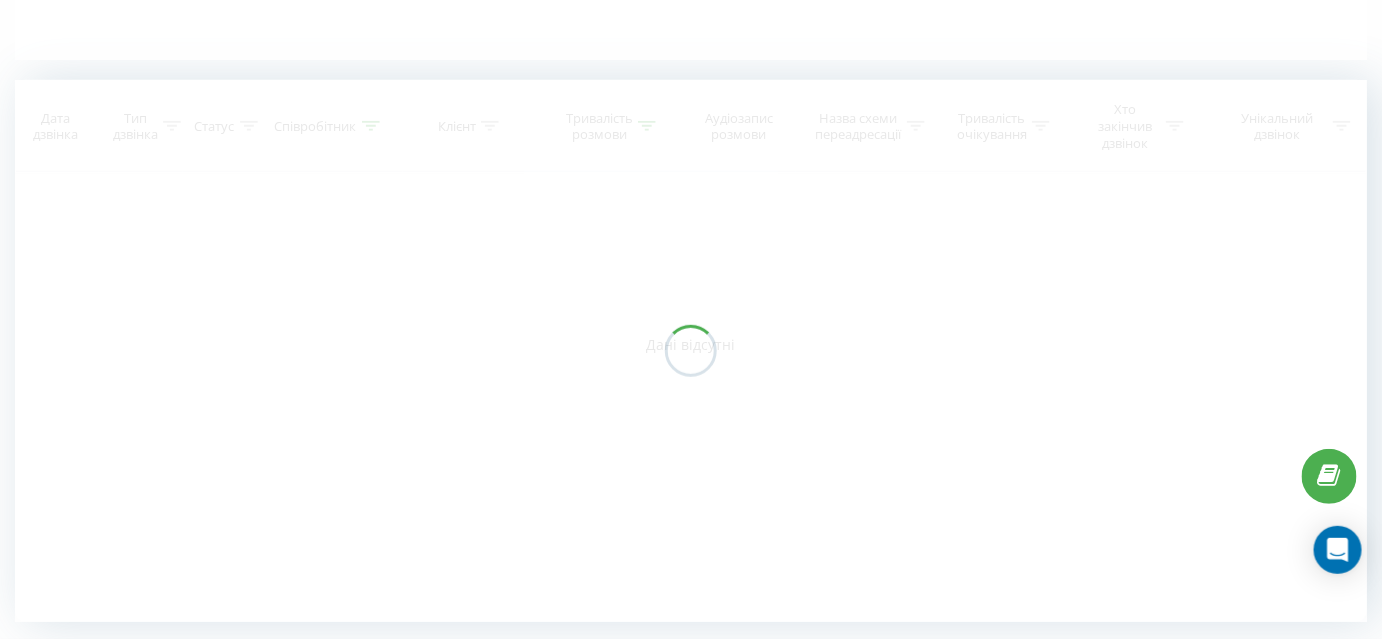 scroll, scrollTop: 501, scrollLeft: 0, axis: vertical 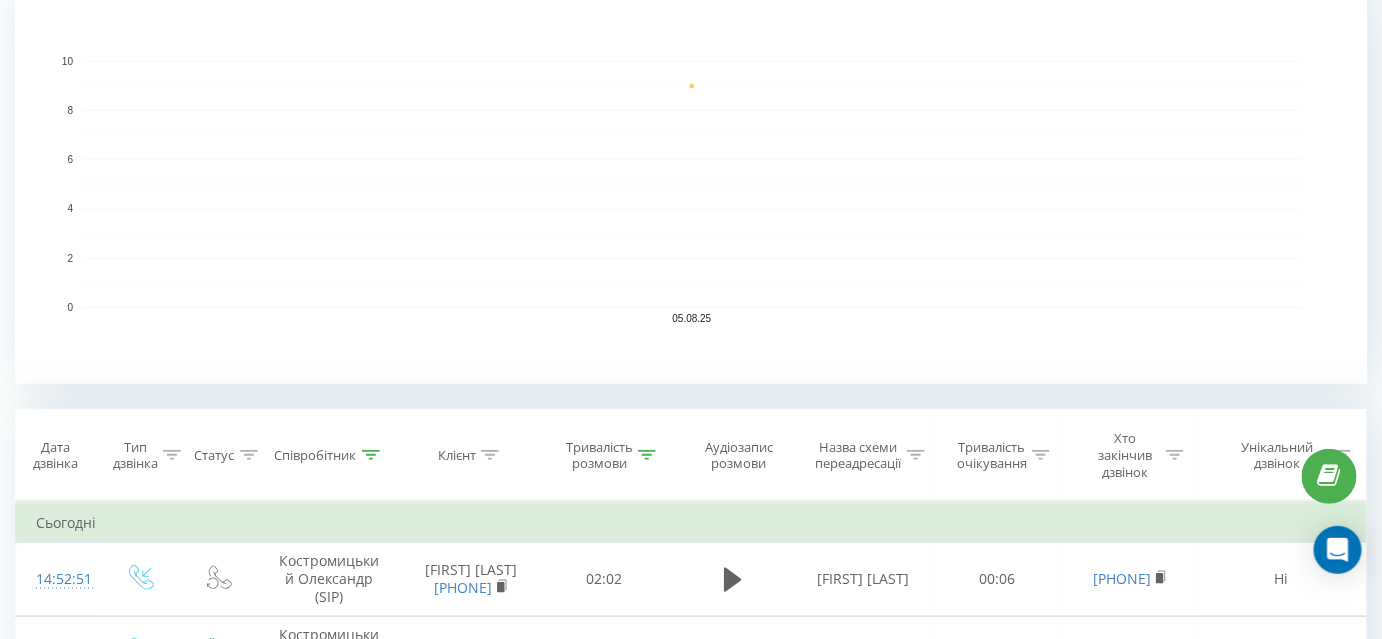 click 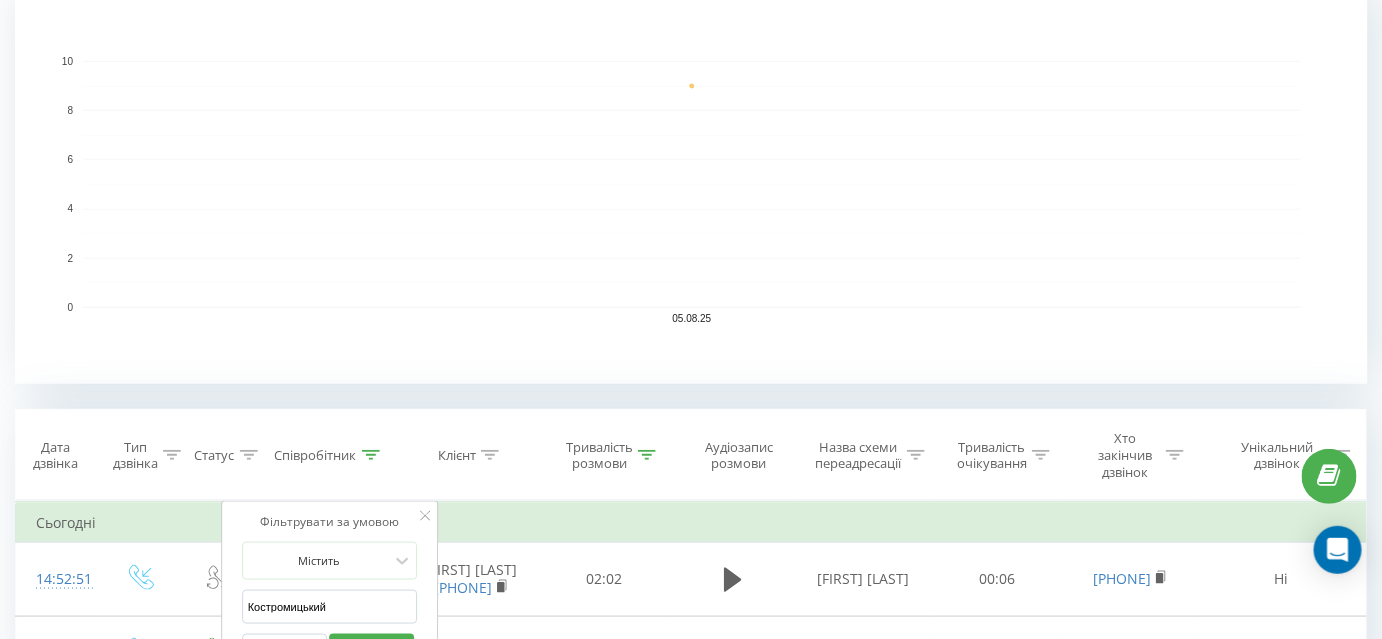 click on "Костромицький" at bounding box center (330, 607) 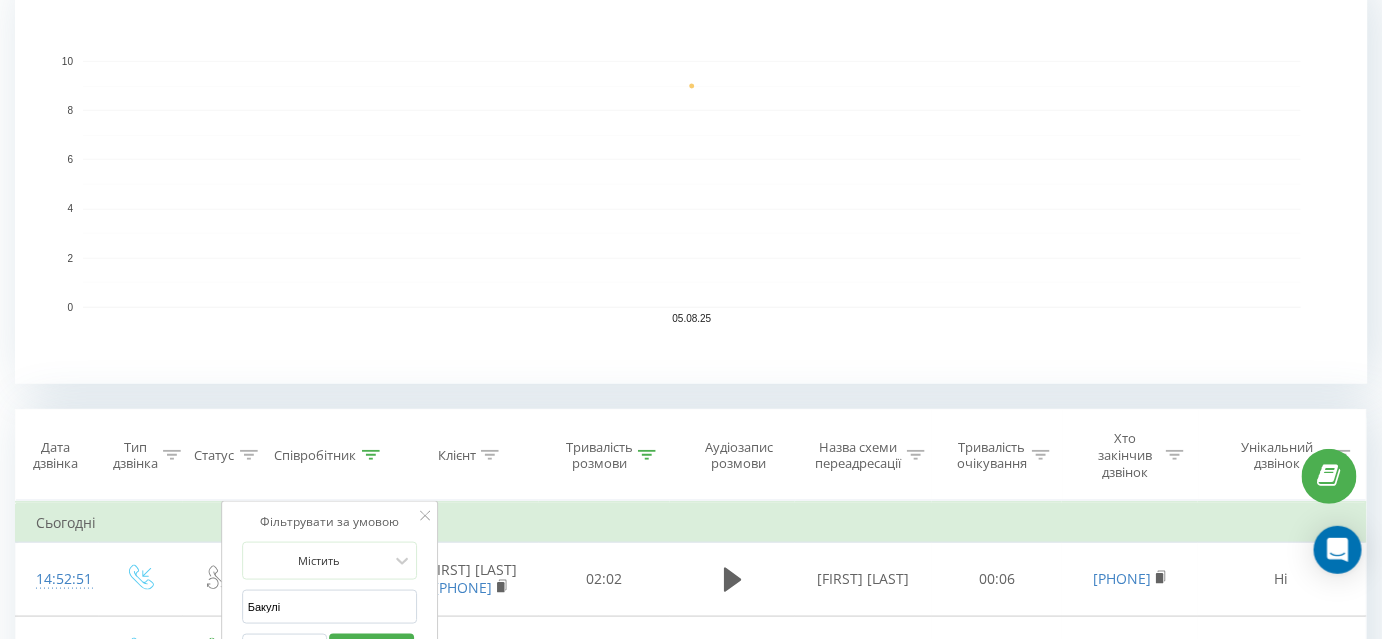 type on "Бакулін" 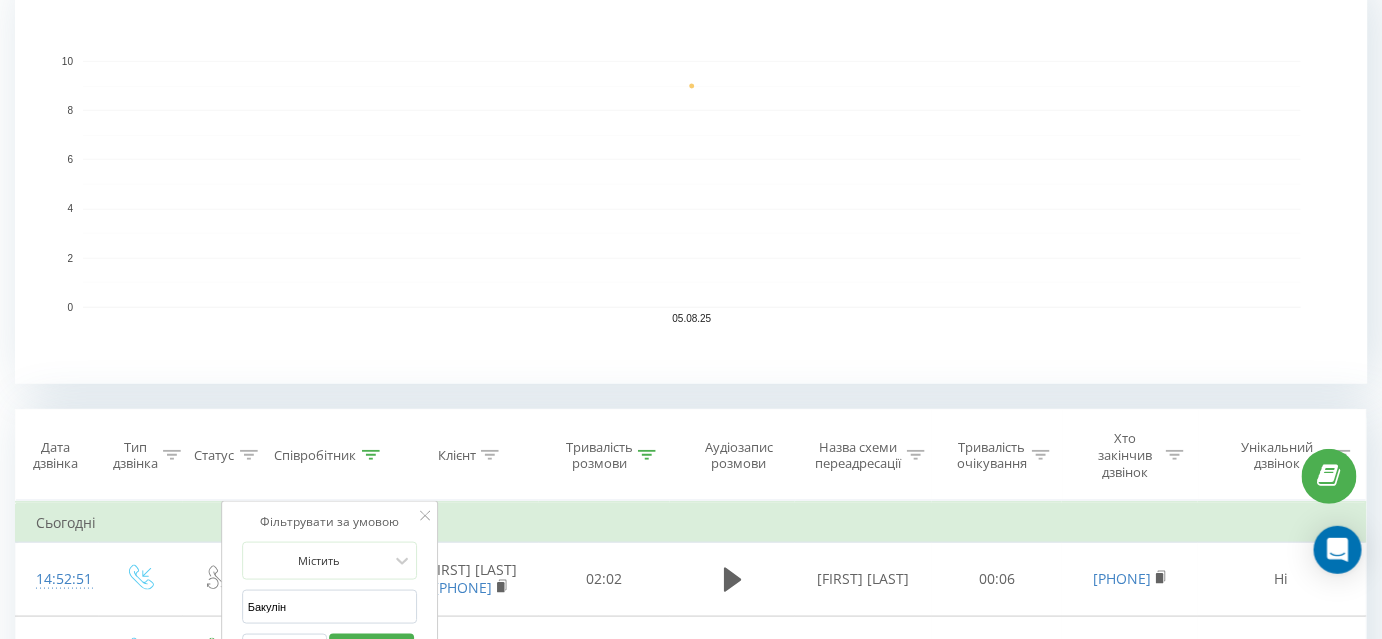 click on "OK" at bounding box center [372, 646] 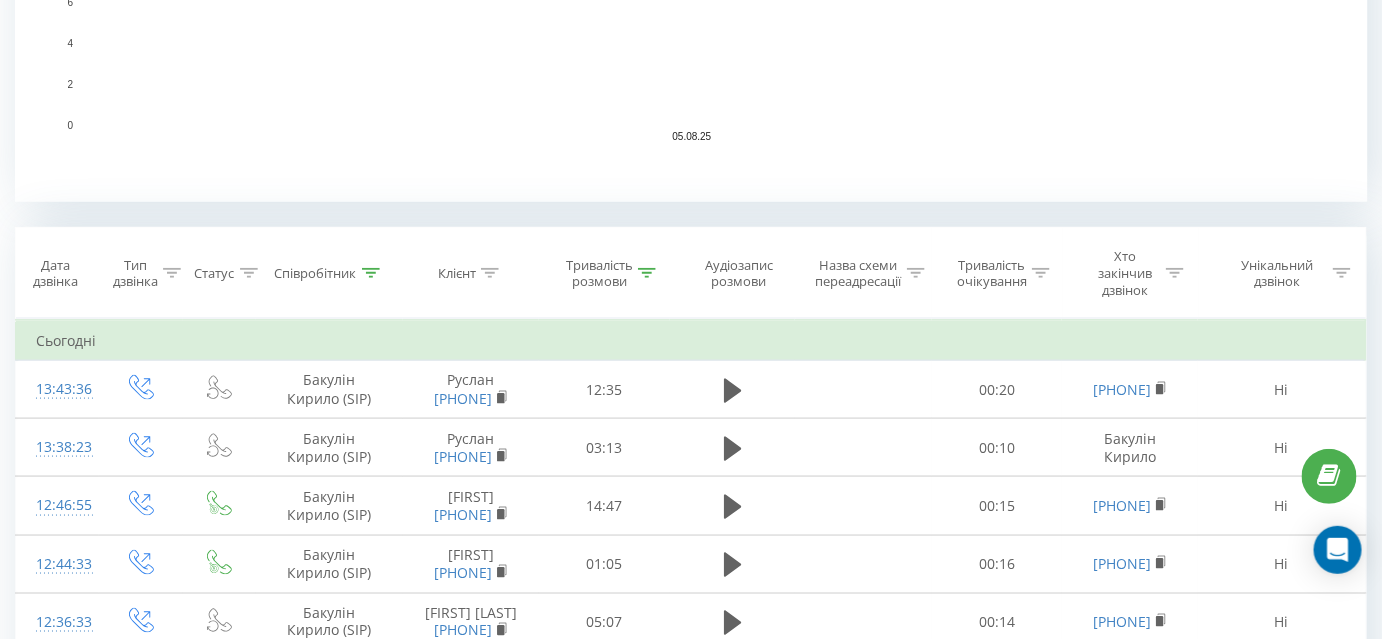scroll, scrollTop: 909, scrollLeft: 0, axis: vertical 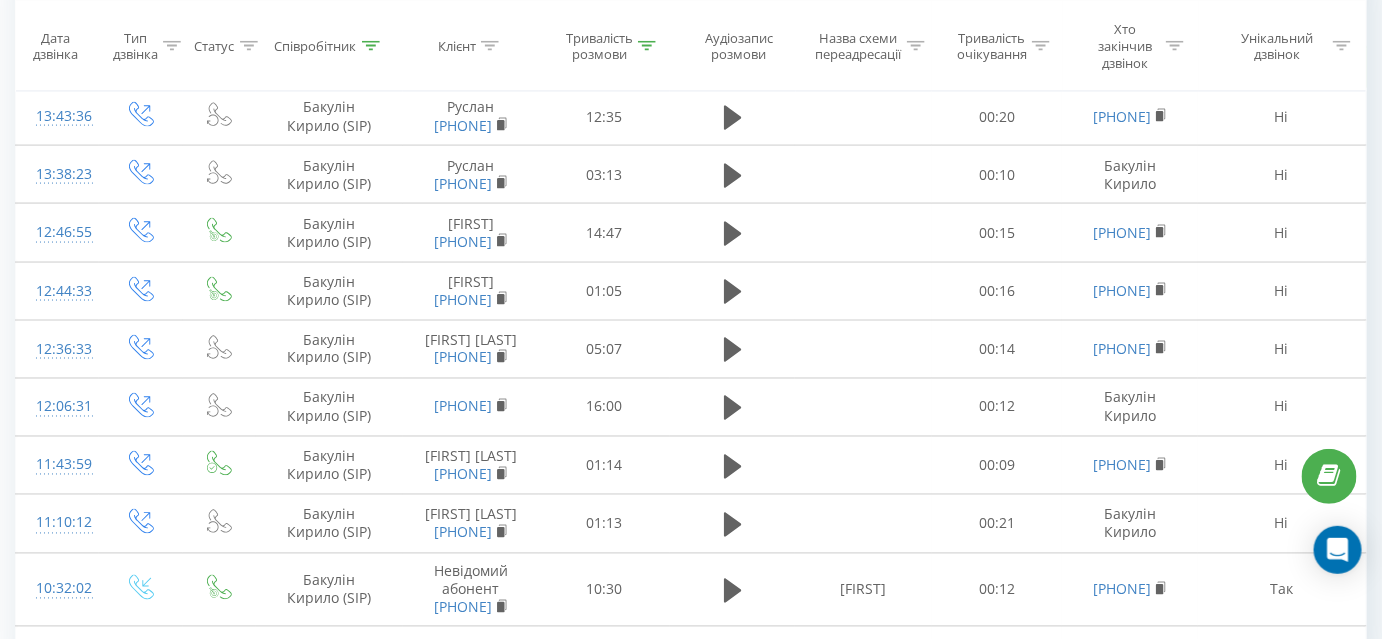 click on "Співробітник" at bounding box center [329, 46] 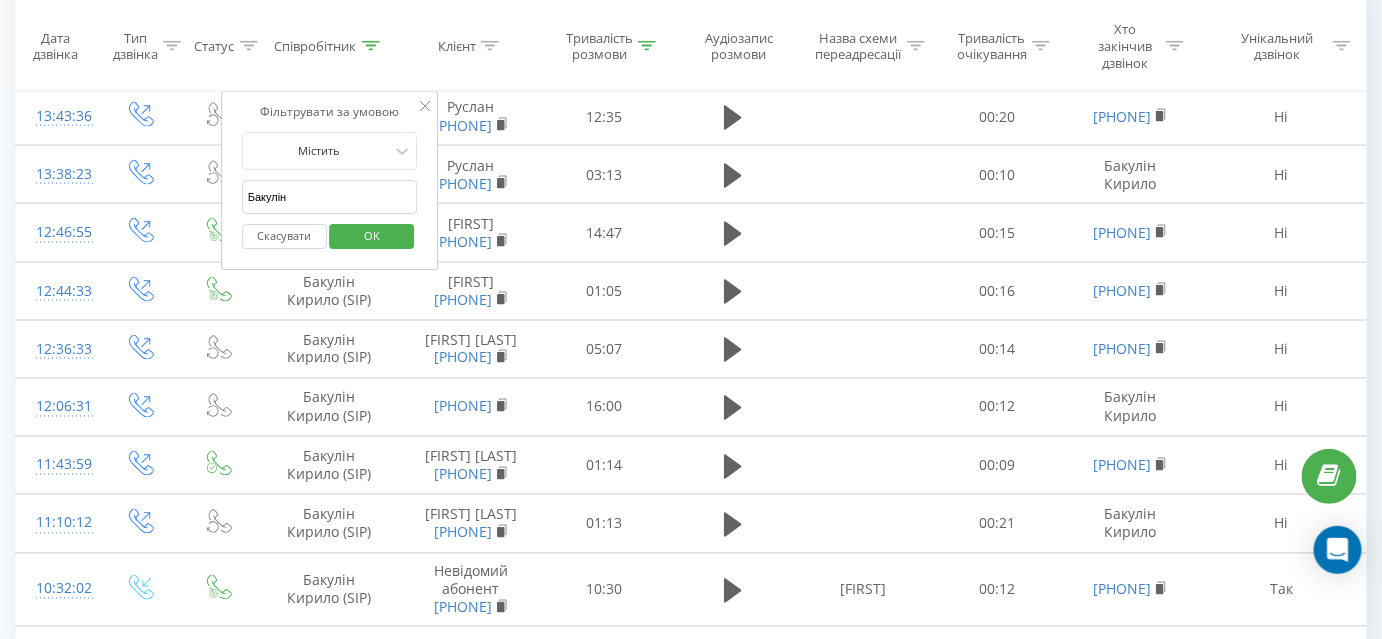 click on "Бакулін" at bounding box center [330, 197] 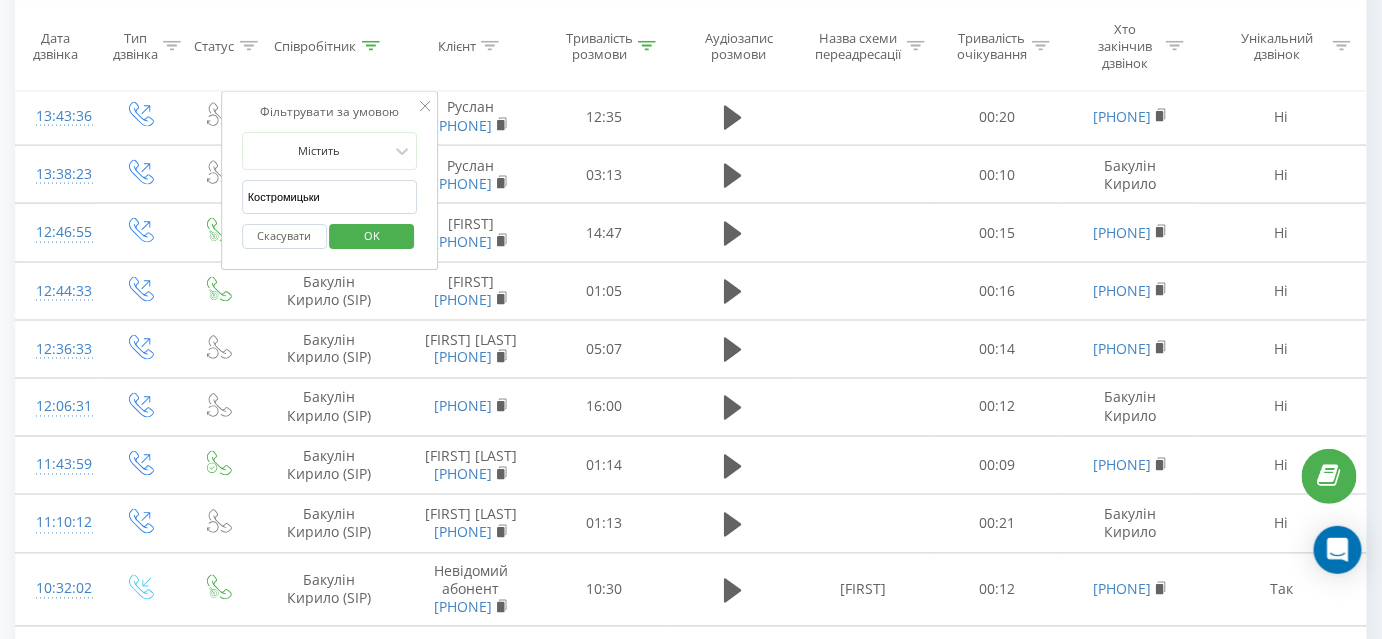 type on "Костромицький" 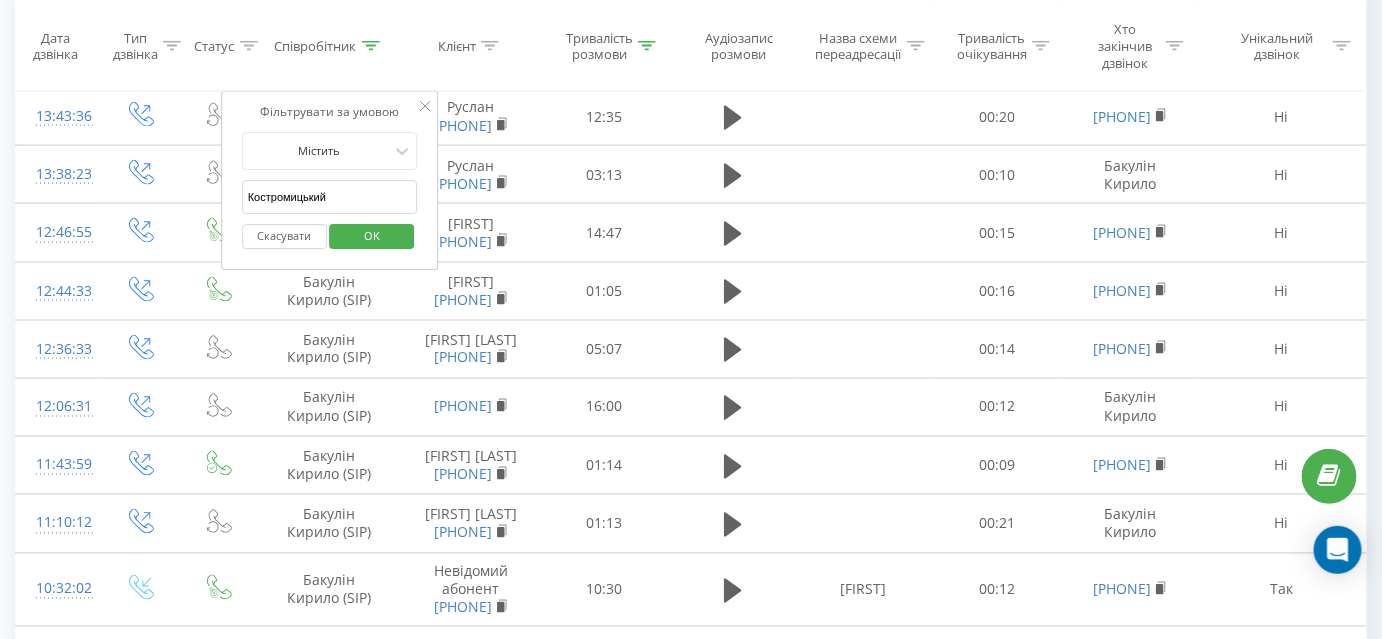 click on "OK" at bounding box center [372, 237] 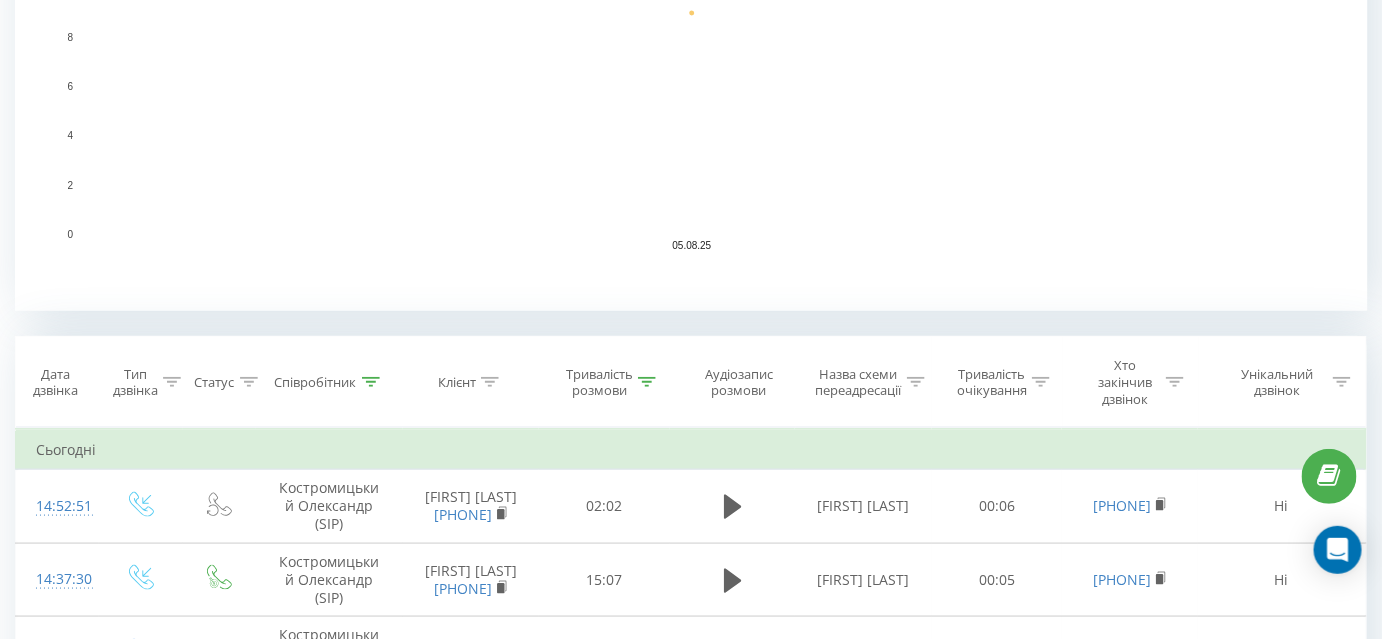 scroll, scrollTop: 727, scrollLeft: 0, axis: vertical 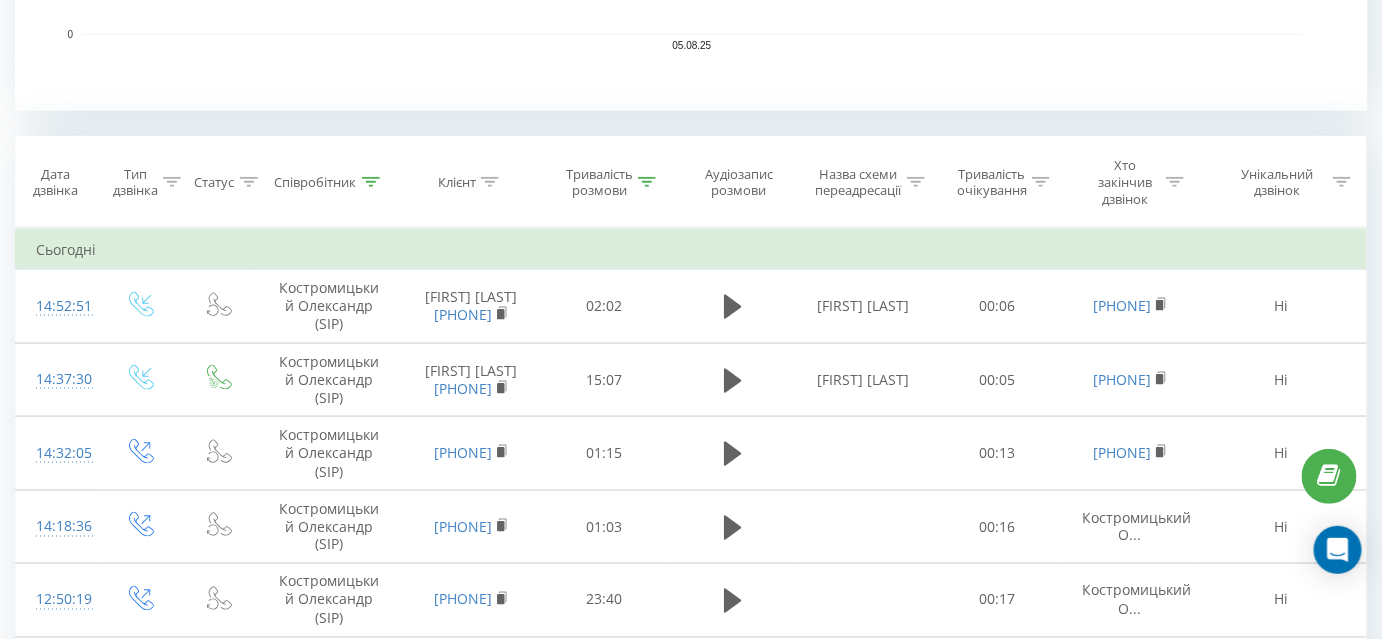 click 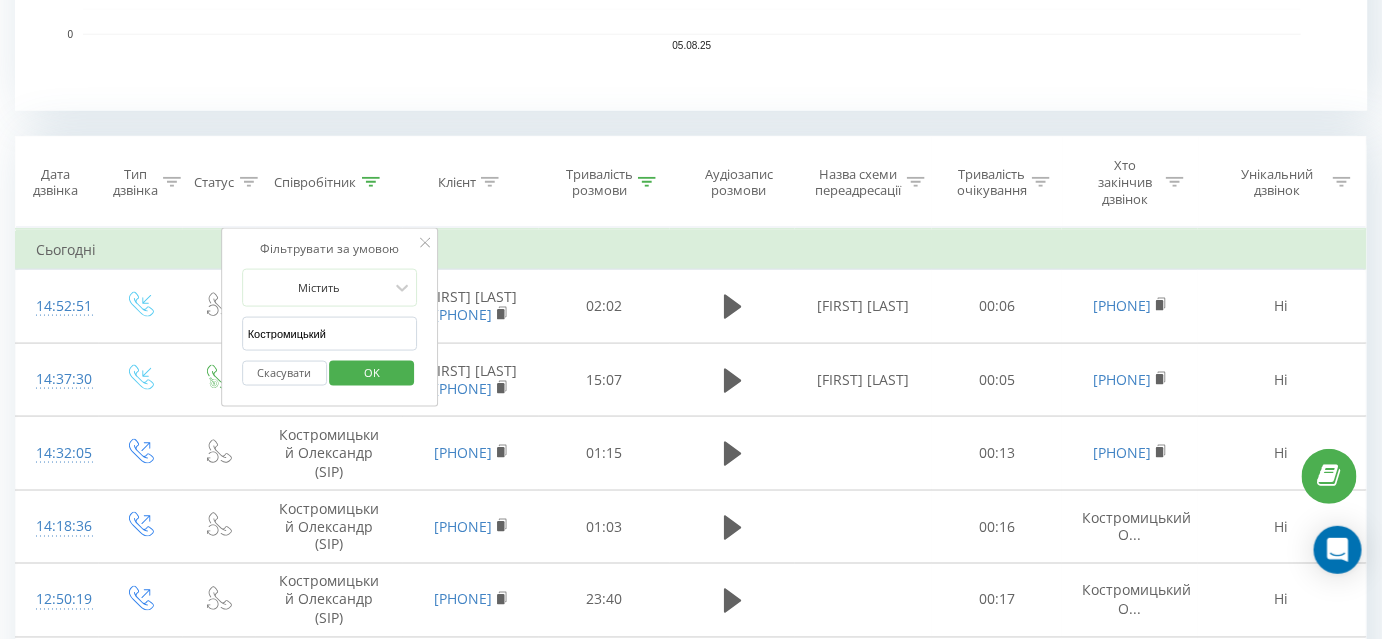 click on "Костромицький" at bounding box center [330, 334] 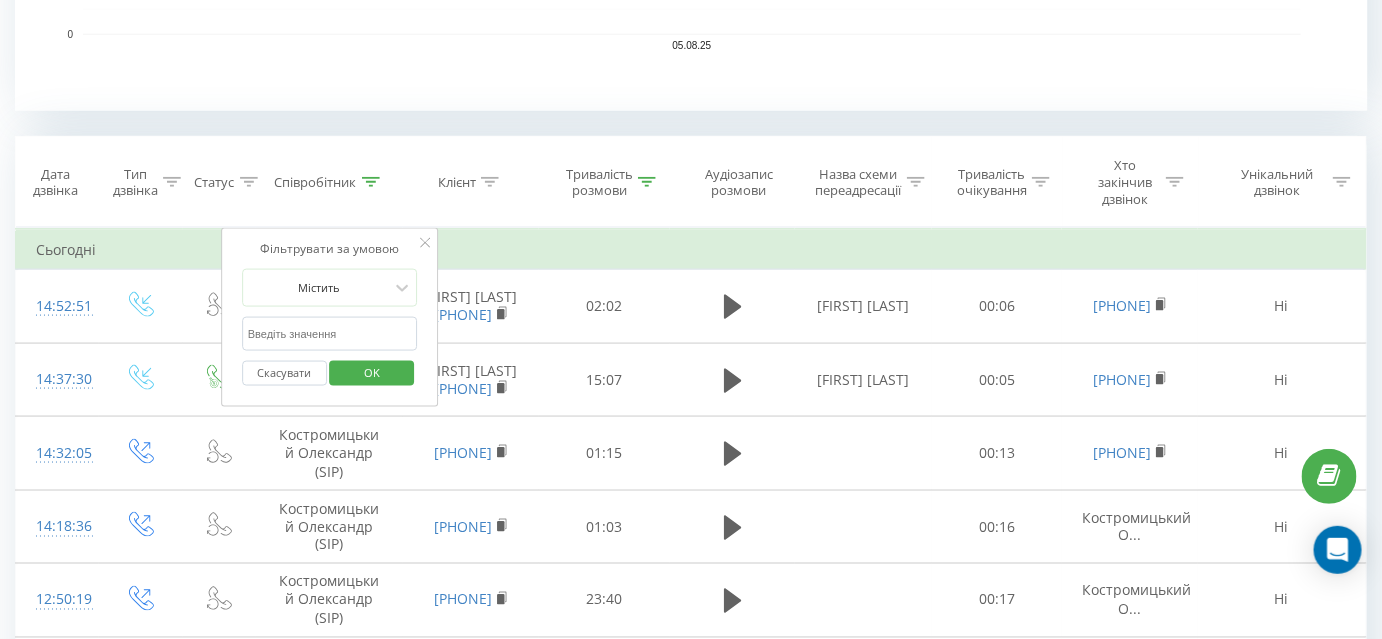 type on "Ь" 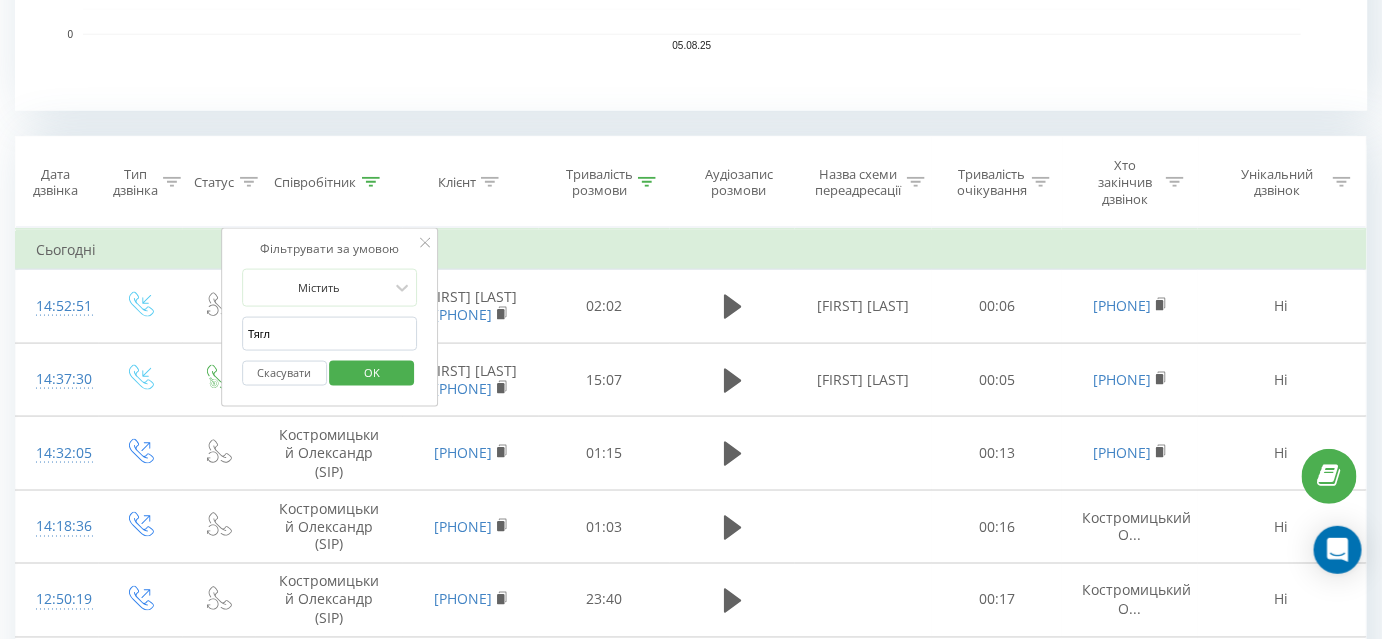 type on "Тягло" 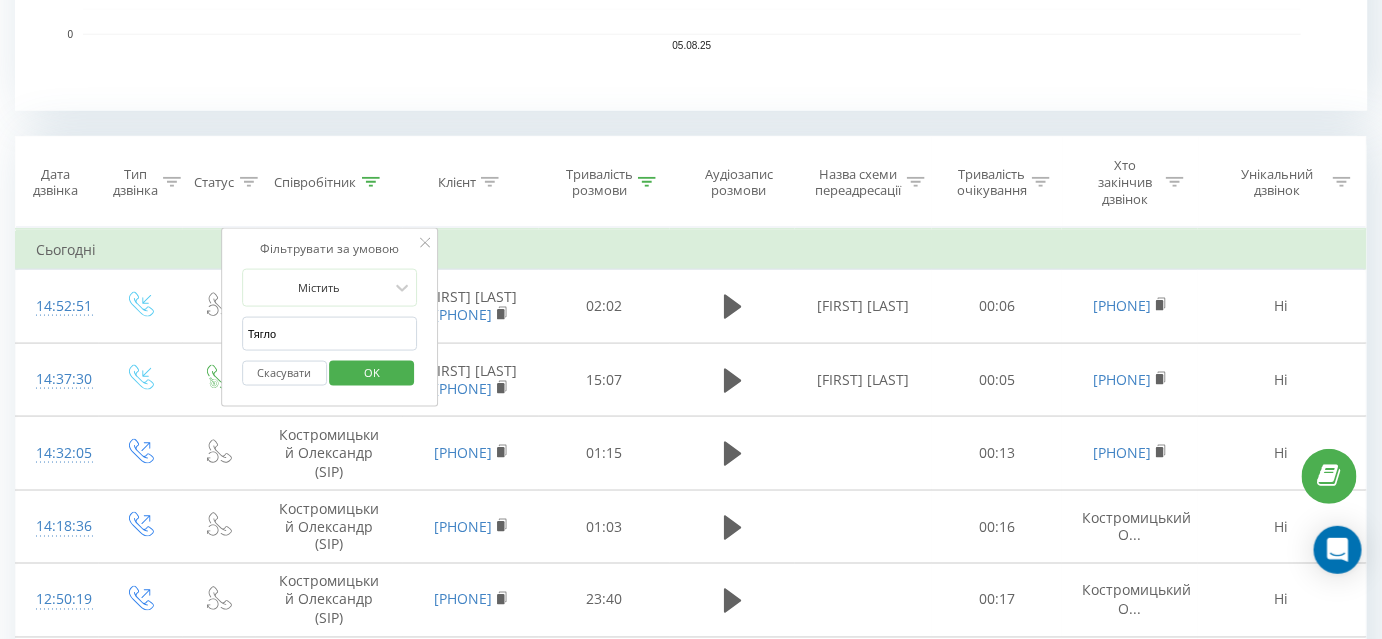 click on "OK" at bounding box center (372, 373) 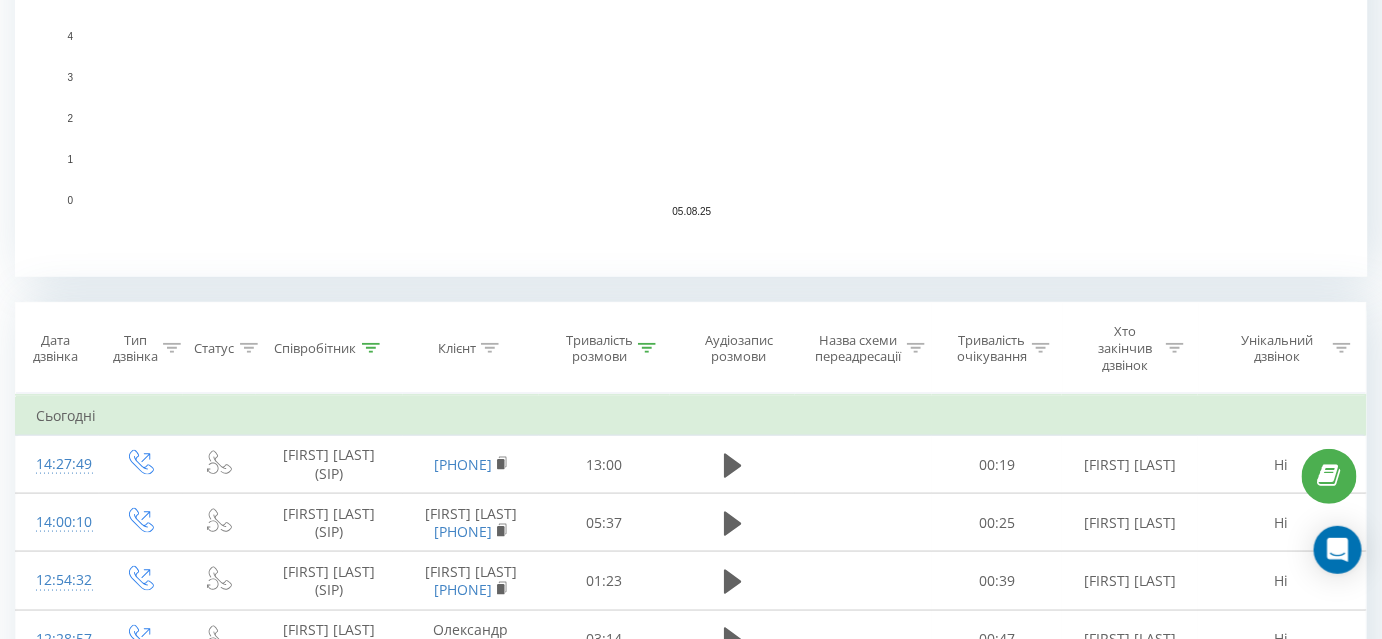 scroll, scrollTop: 709, scrollLeft: 0, axis: vertical 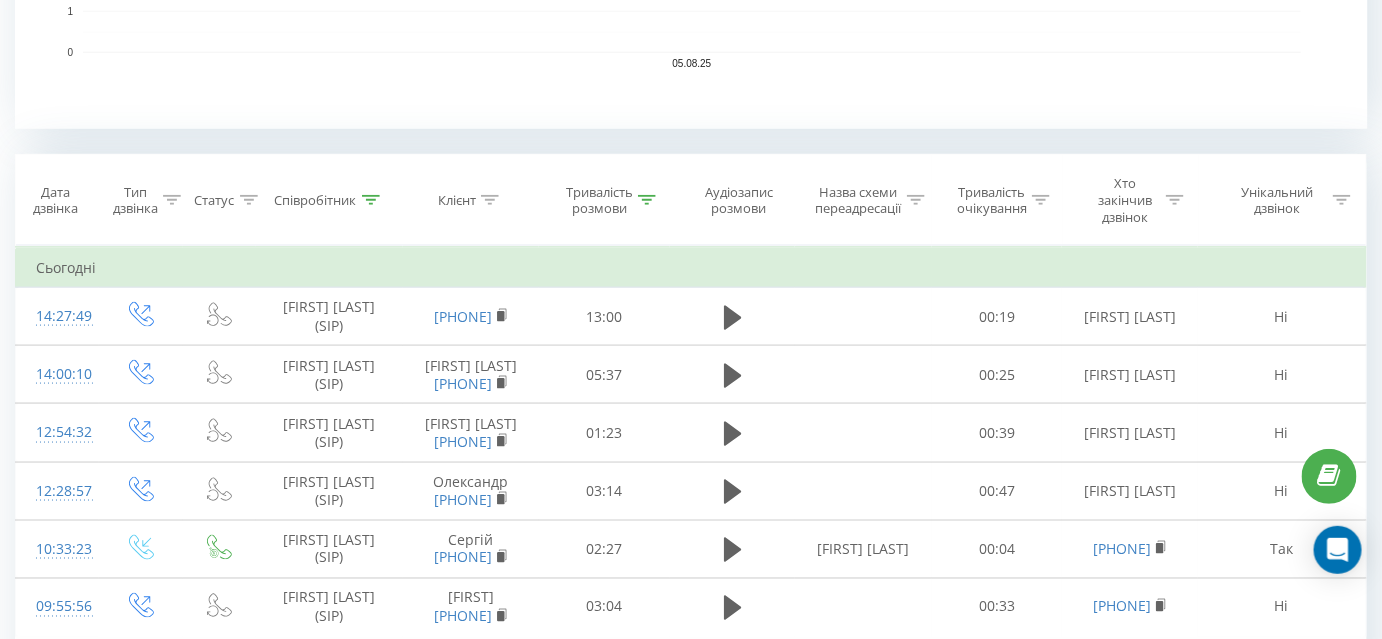 click 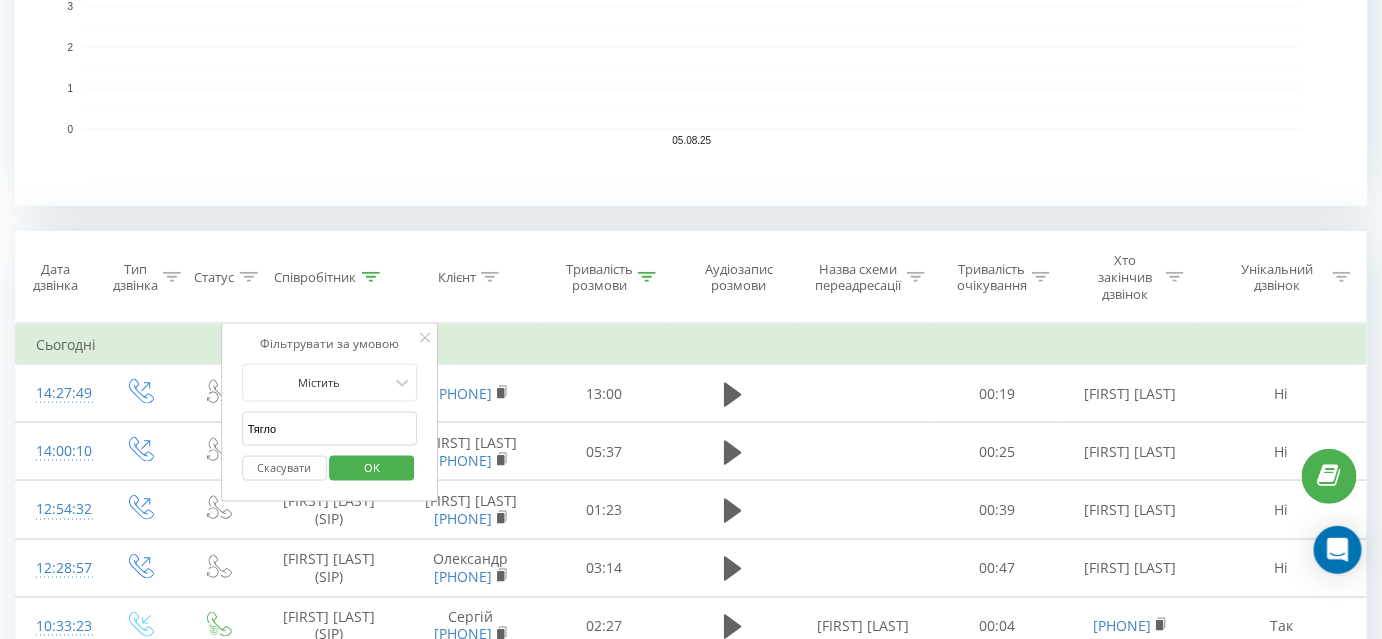 scroll, scrollTop: 636, scrollLeft: 0, axis: vertical 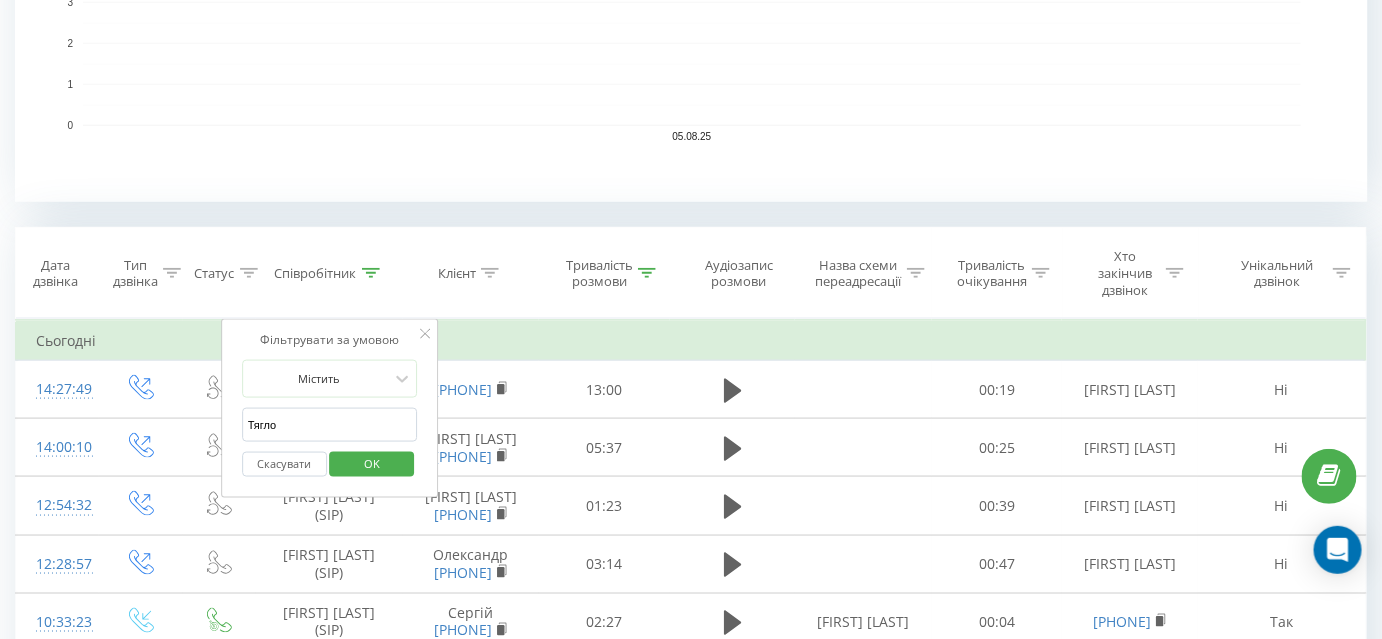 click on "Тягло" at bounding box center (330, 425) 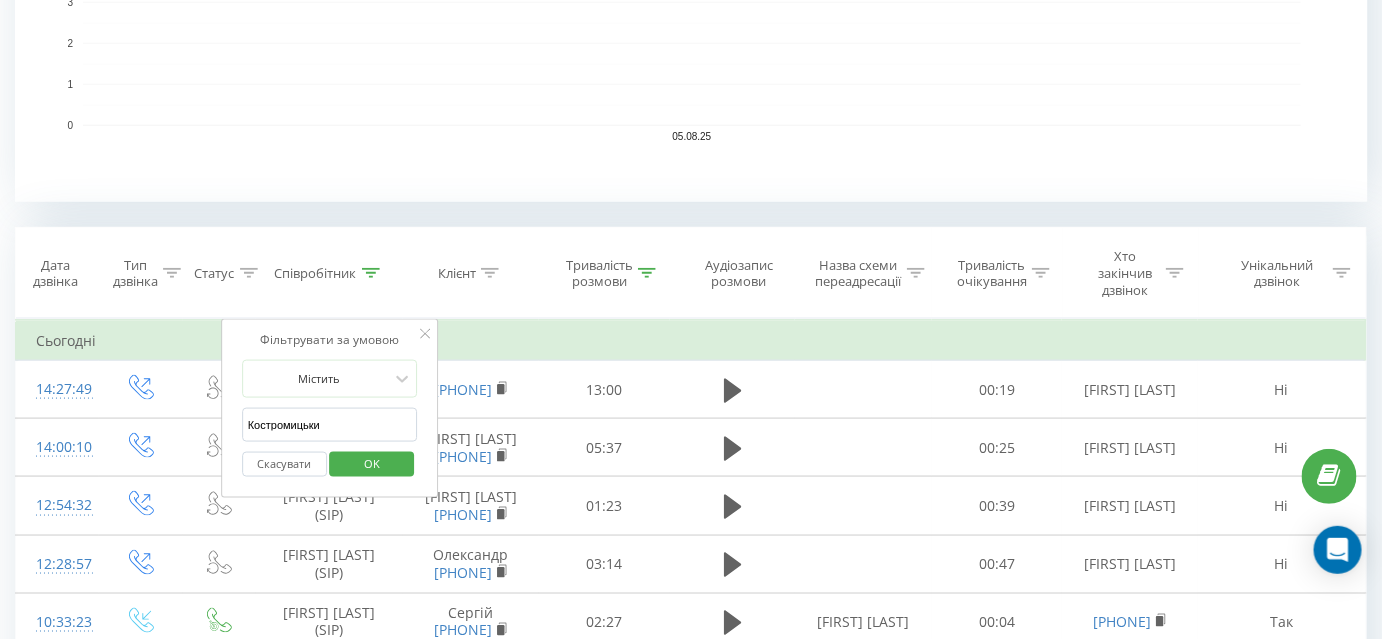 type on "Костромицький" 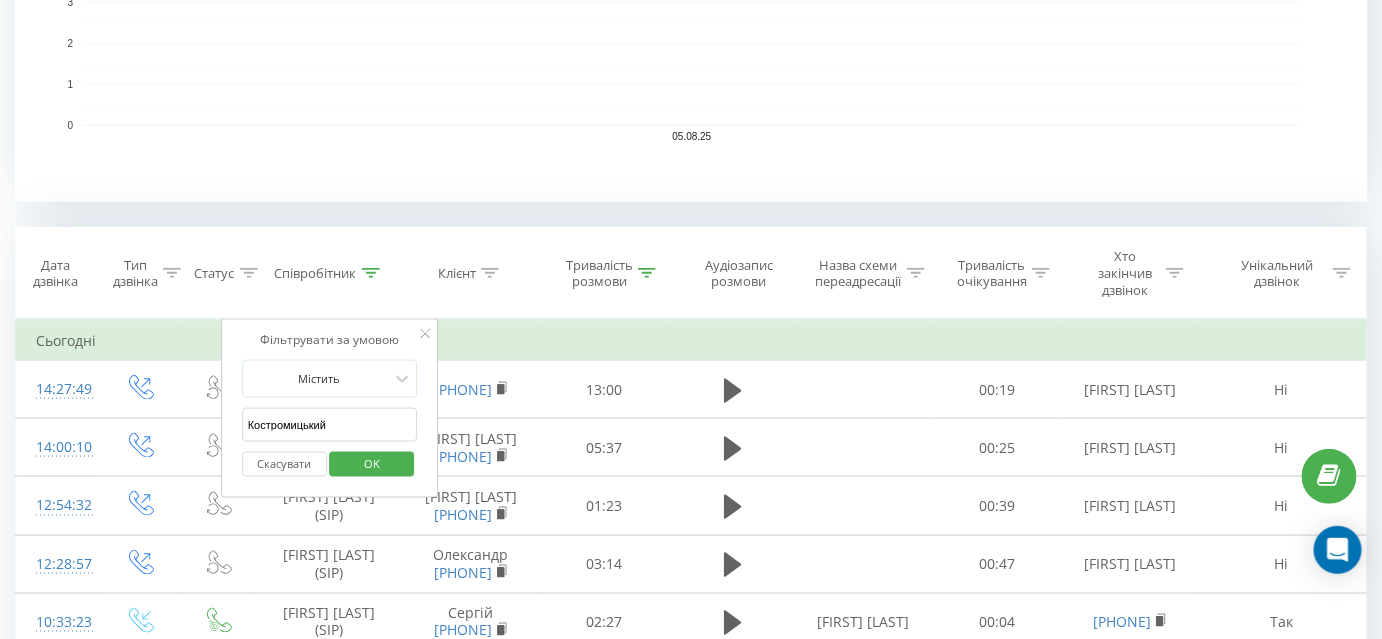 click on "OK" at bounding box center [372, 464] 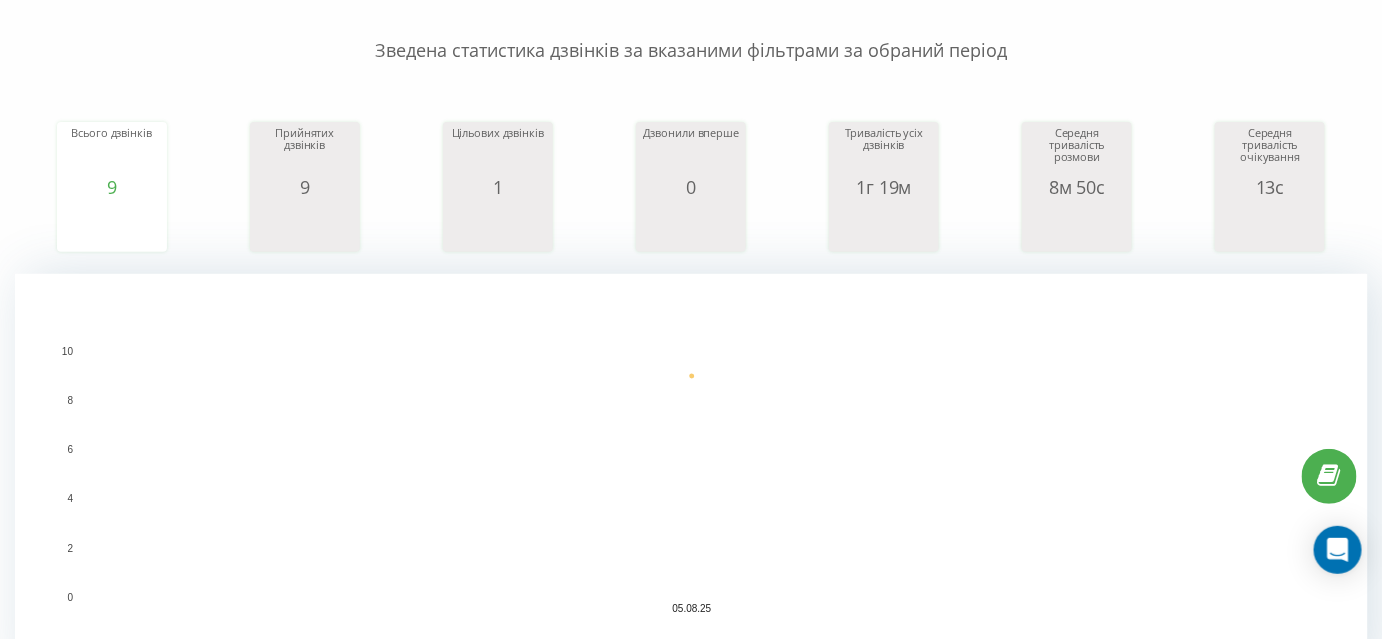 scroll, scrollTop: 73, scrollLeft: 0, axis: vertical 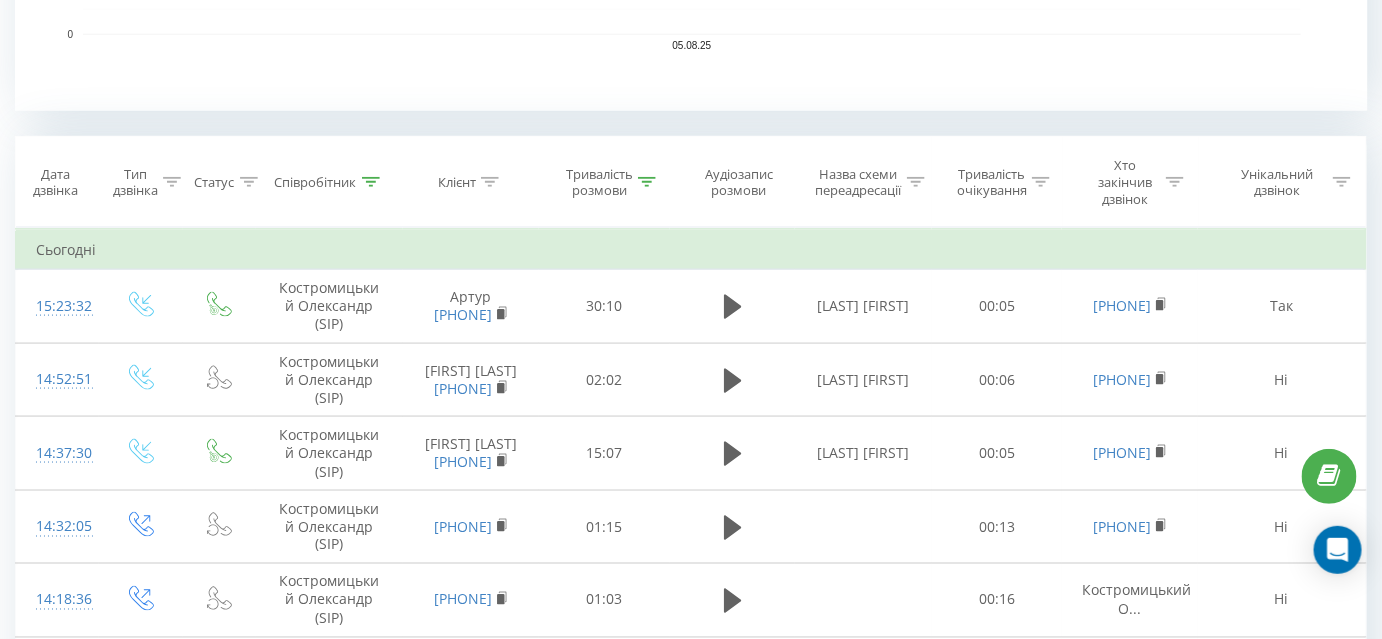 drag, startPoint x: 653, startPoint y: 183, endPoint x: 615, endPoint y: 207, distance: 44.94441 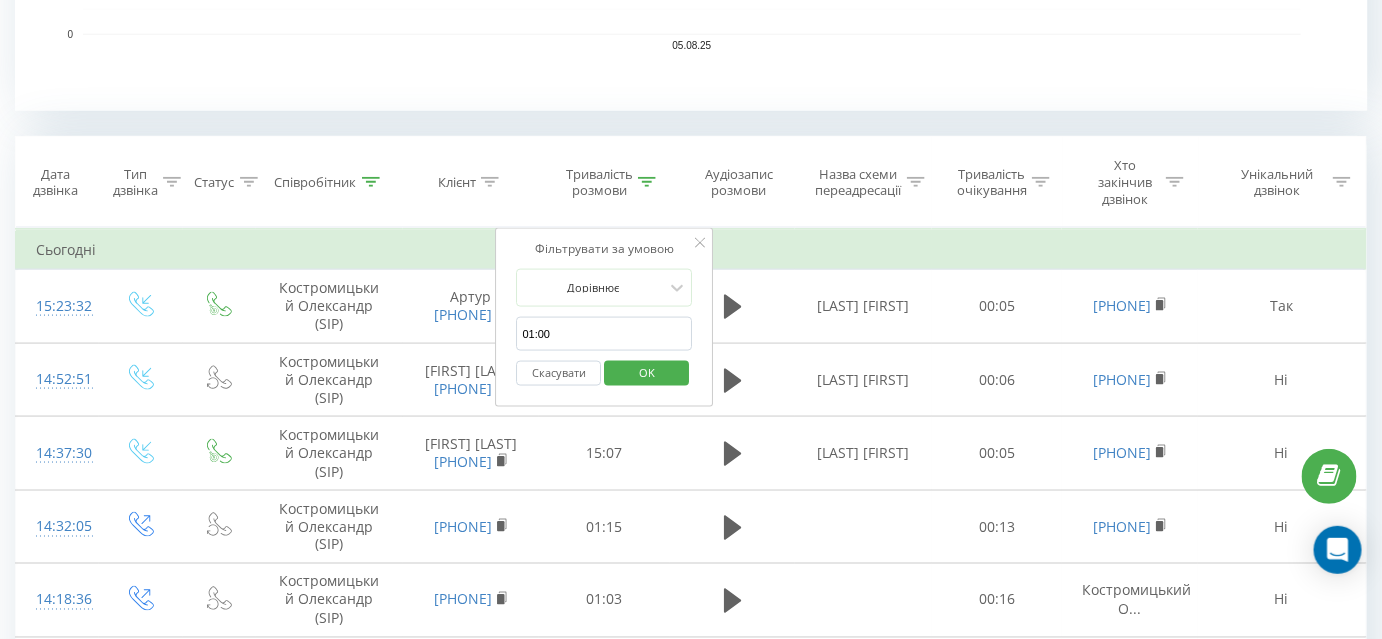 click on "Скасувати" at bounding box center [559, 373] 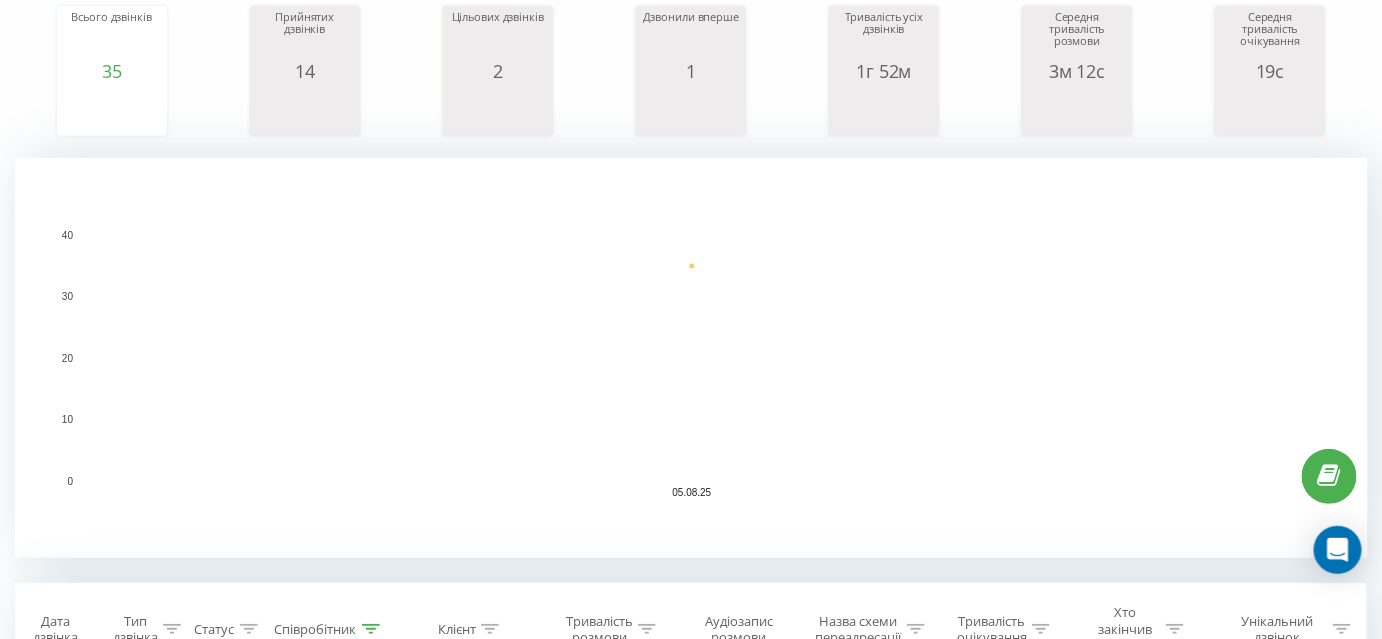 scroll, scrollTop: 644, scrollLeft: 0, axis: vertical 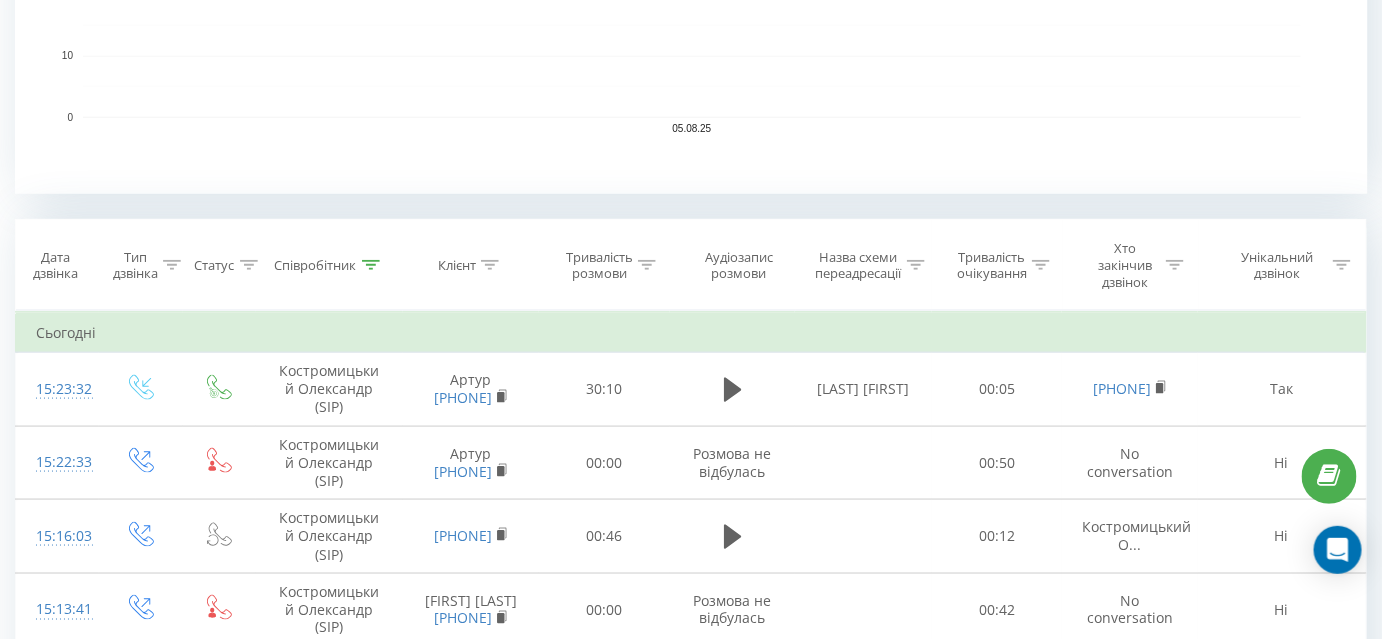 click 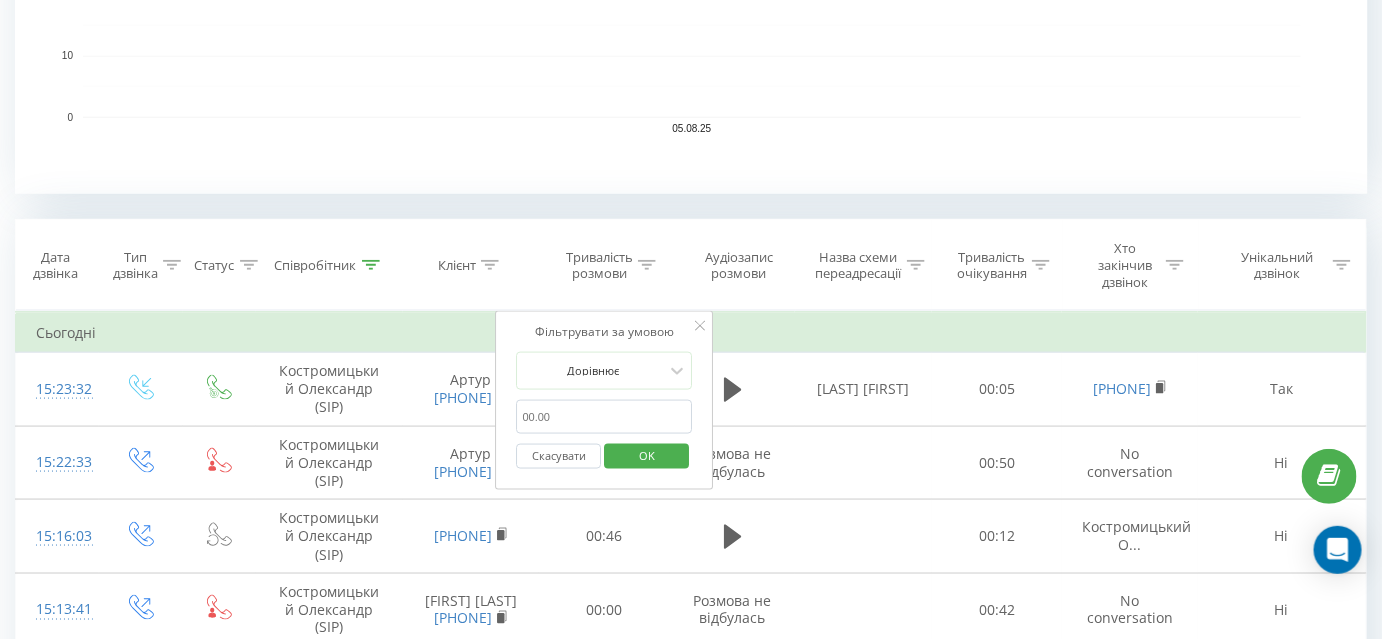 click on "01:00" at bounding box center (605, 417) 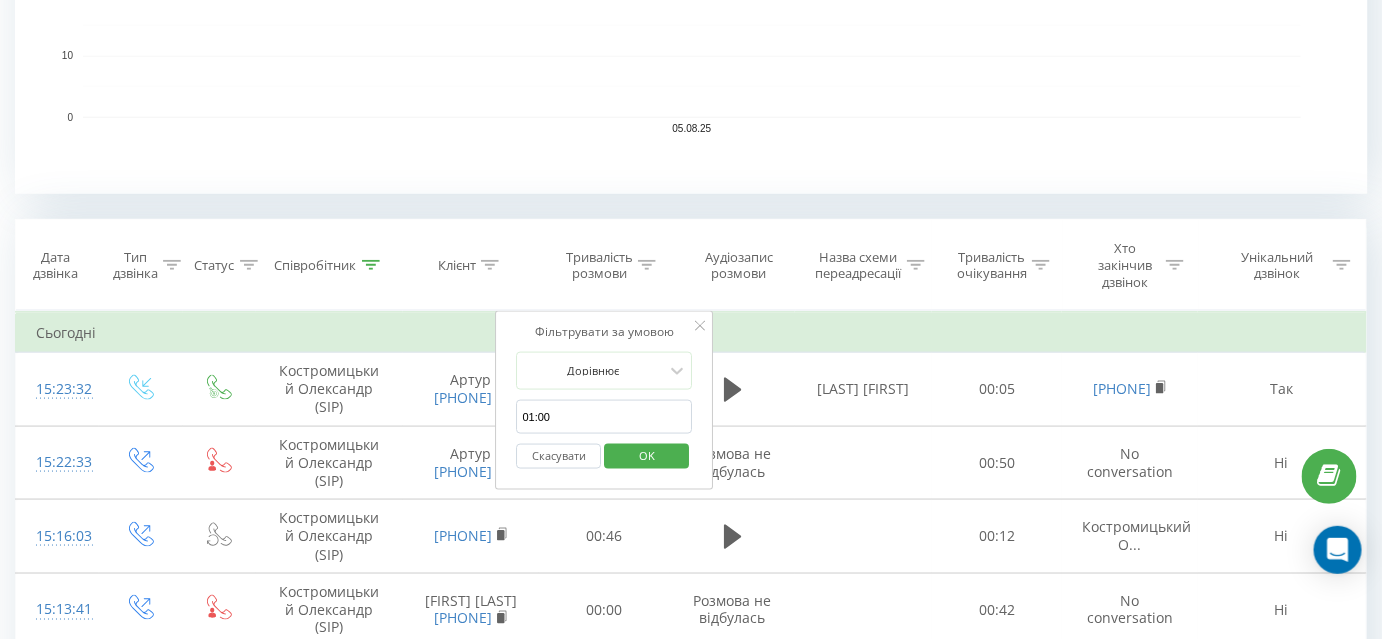 type on "01:00" 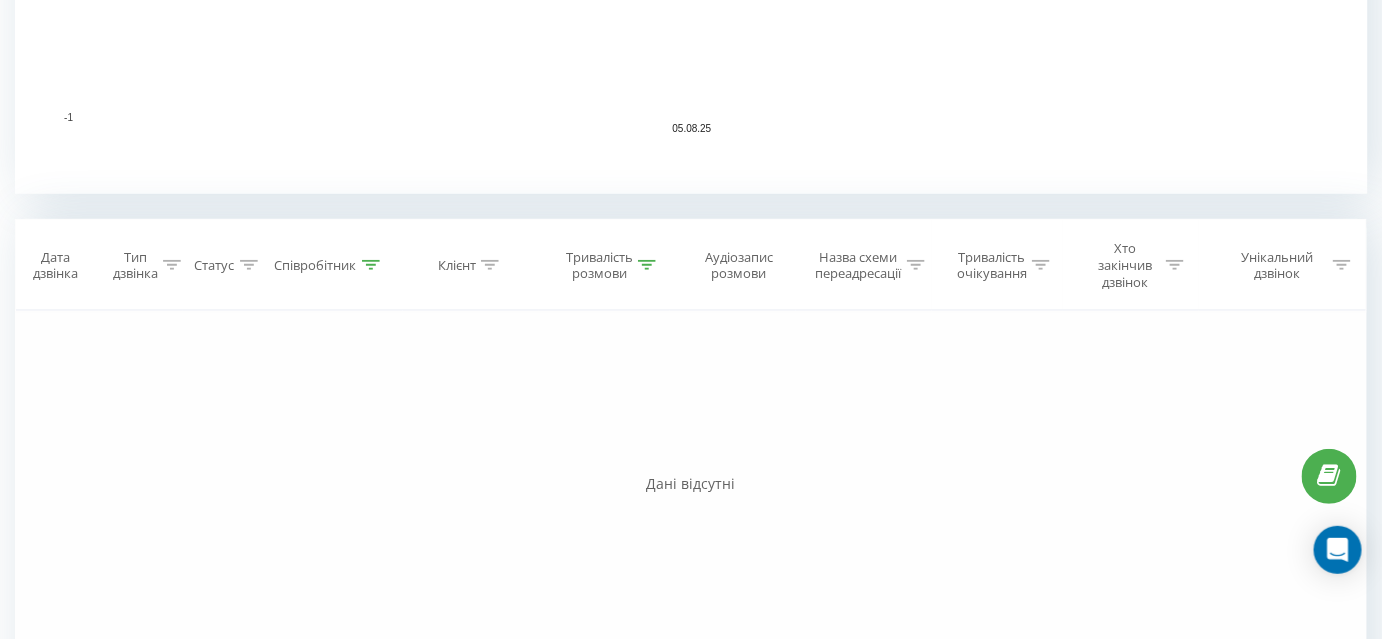 scroll, scrollTop: 781, scrollLeft: 0, axis: vertical 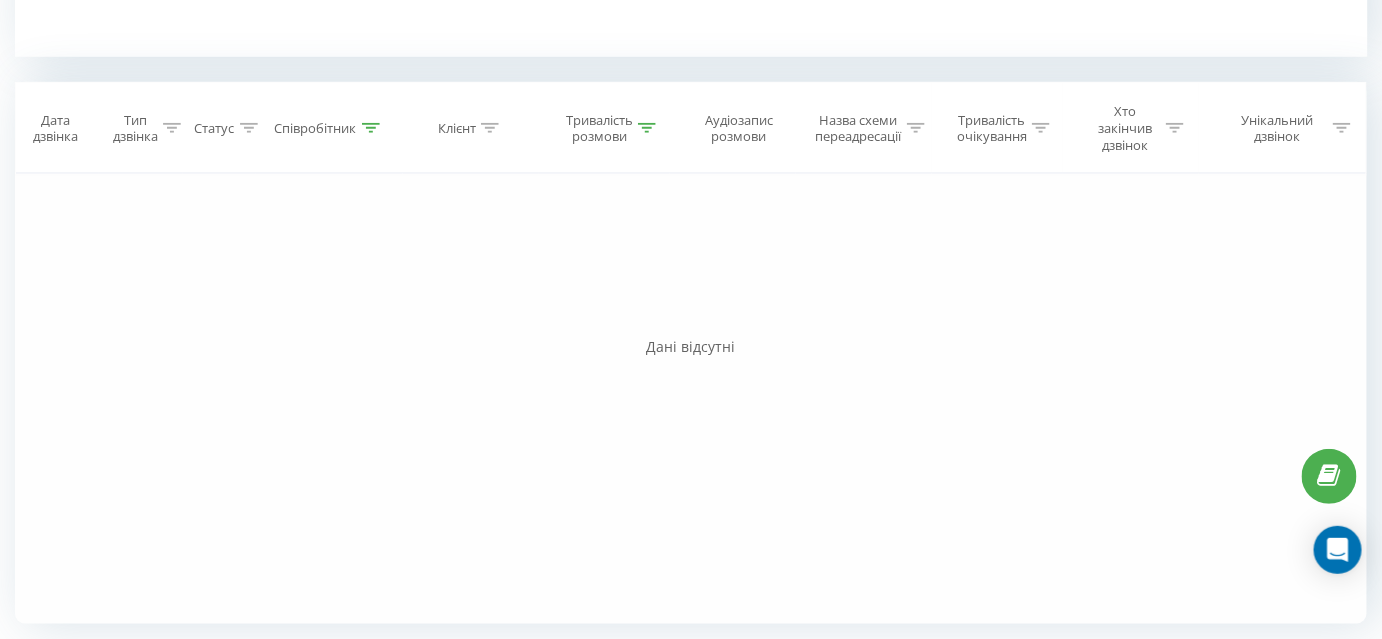 click 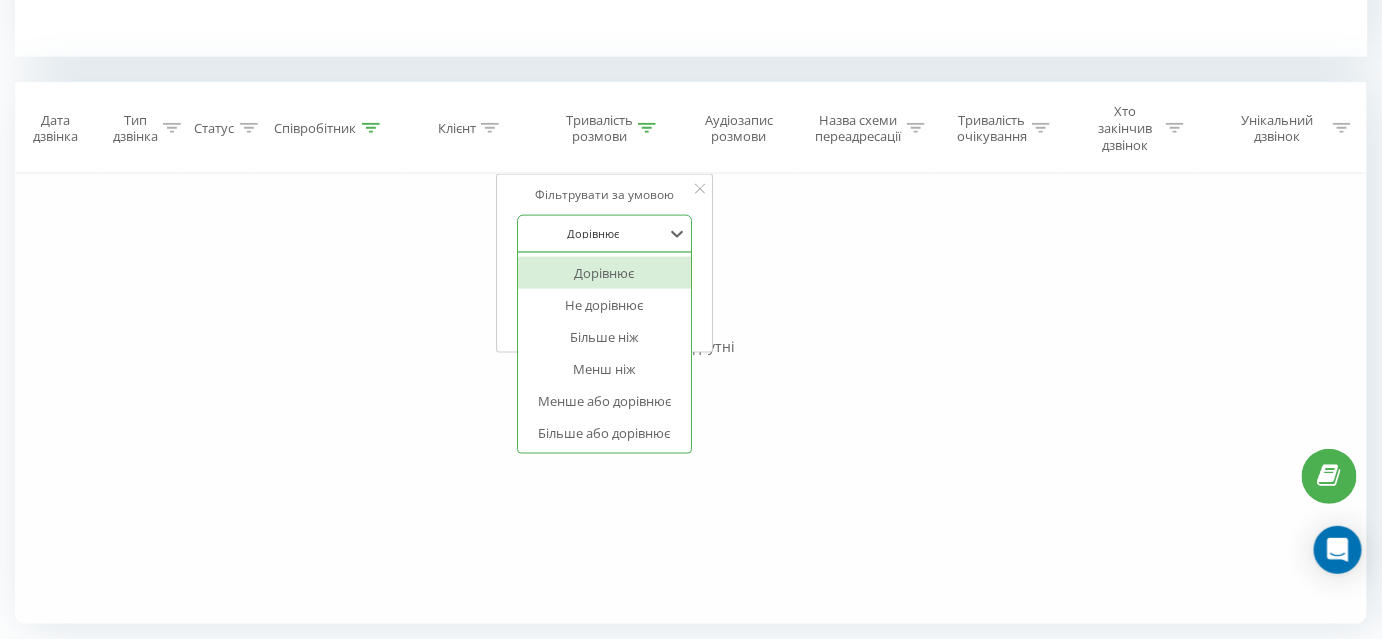 click at bounding box center (594, 233) 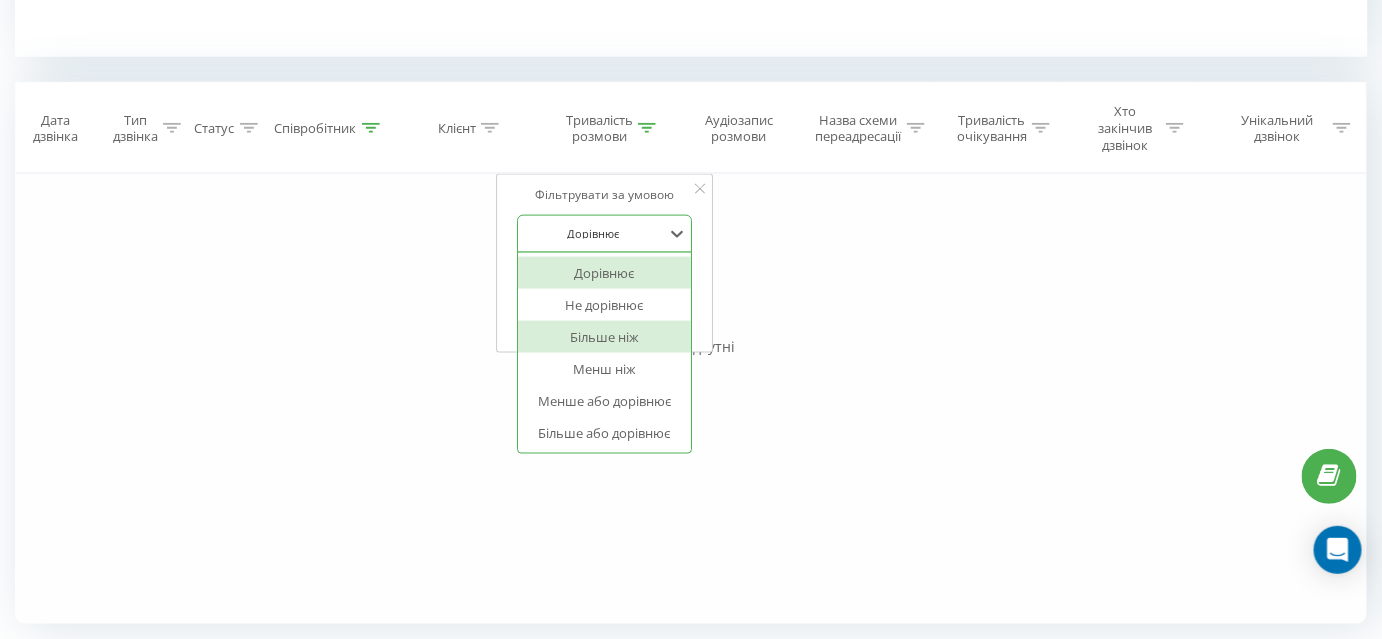 click on "Більше ніж" at bounding box center [605, 337] 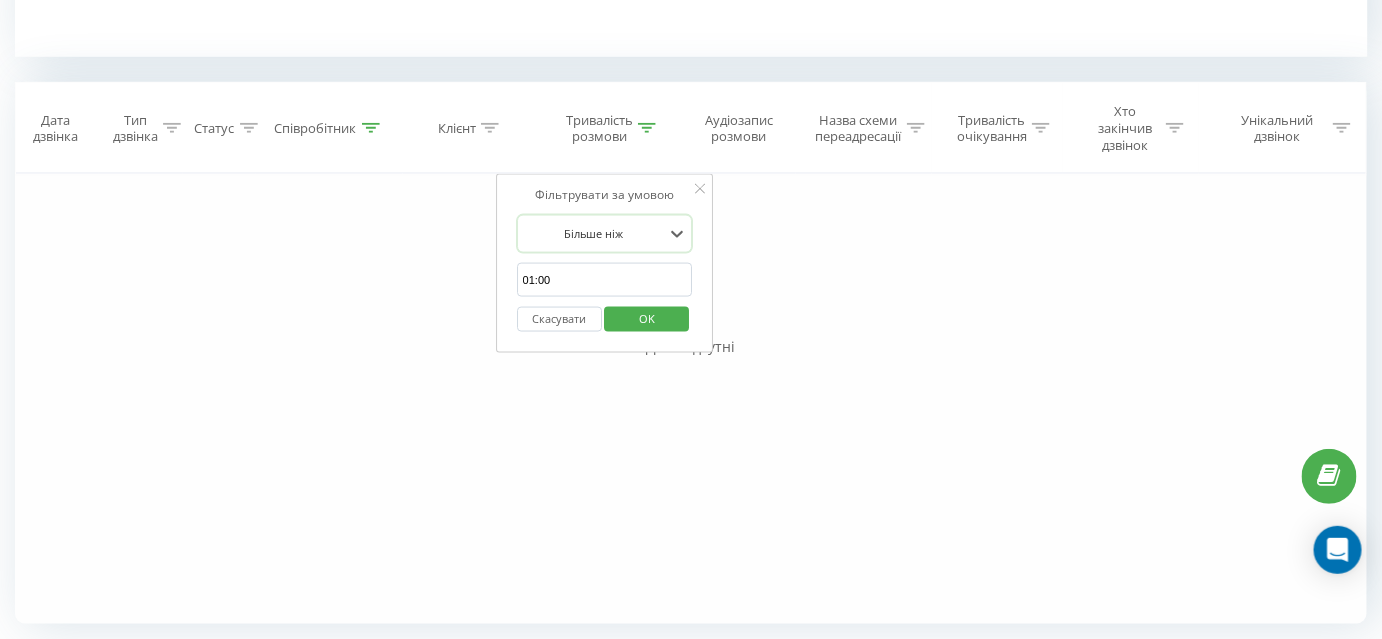 click on "OK" at bounding box center [647, 318] 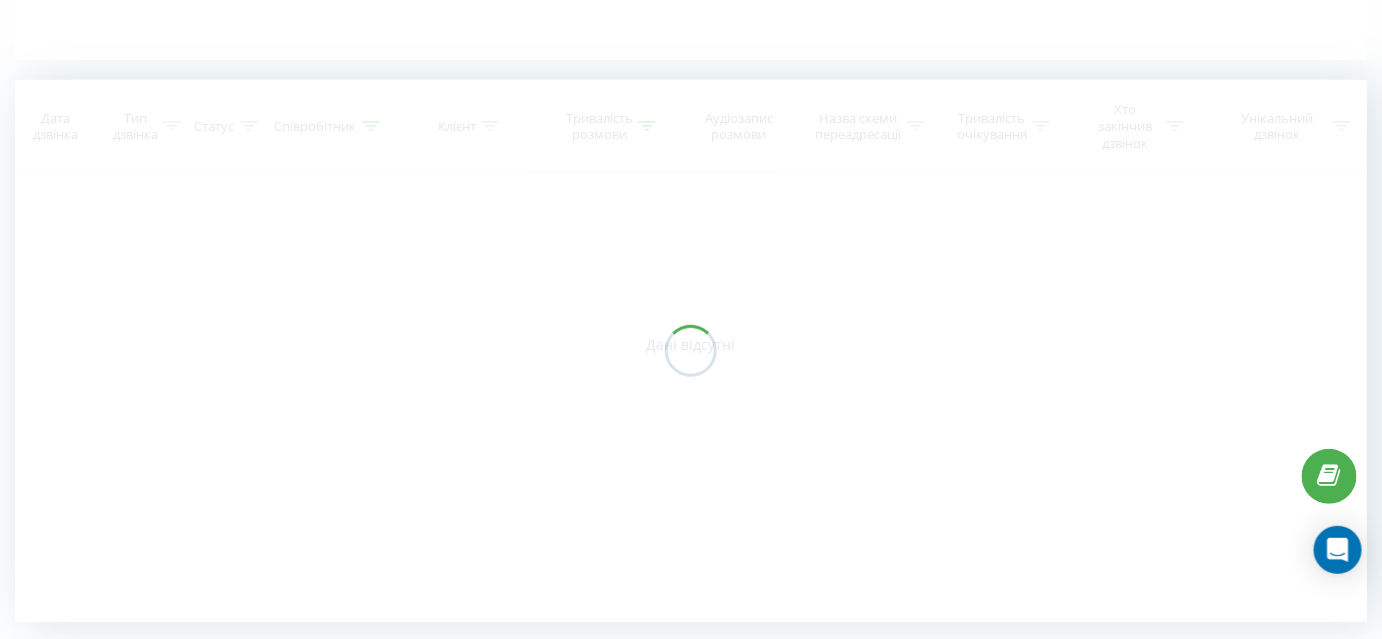 scroll, scrollTop: 501, scrollLeft: 0, axis: vertical 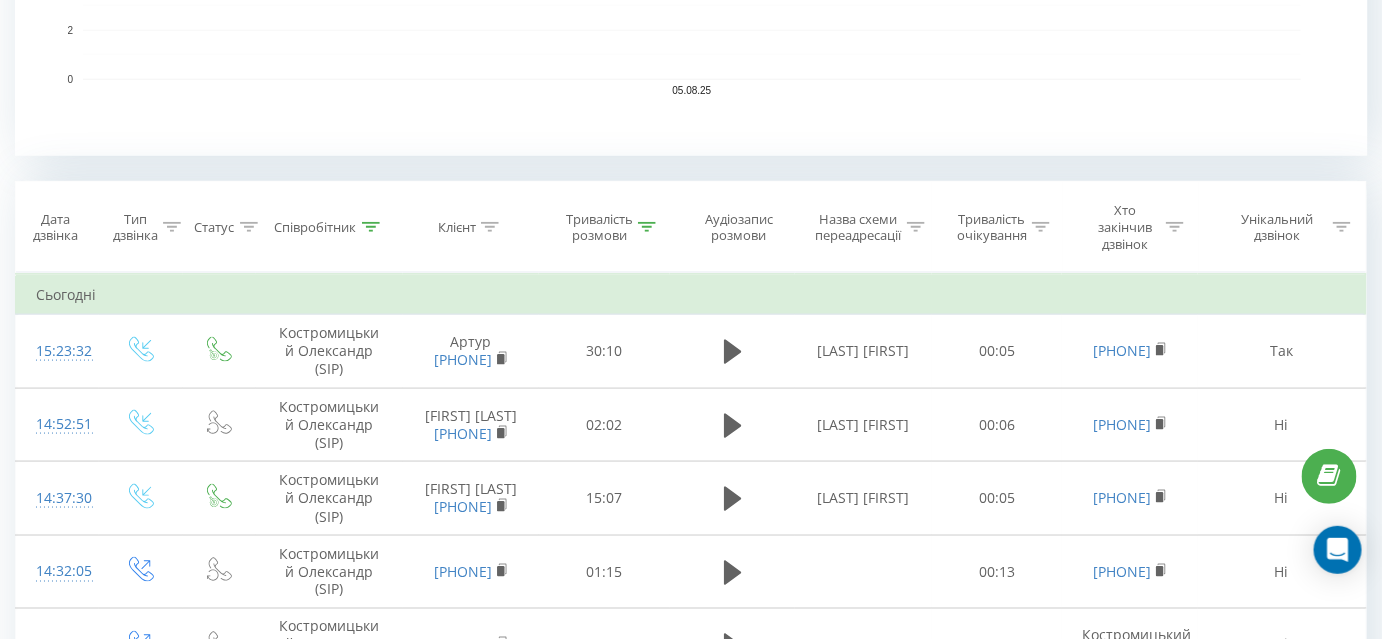 click 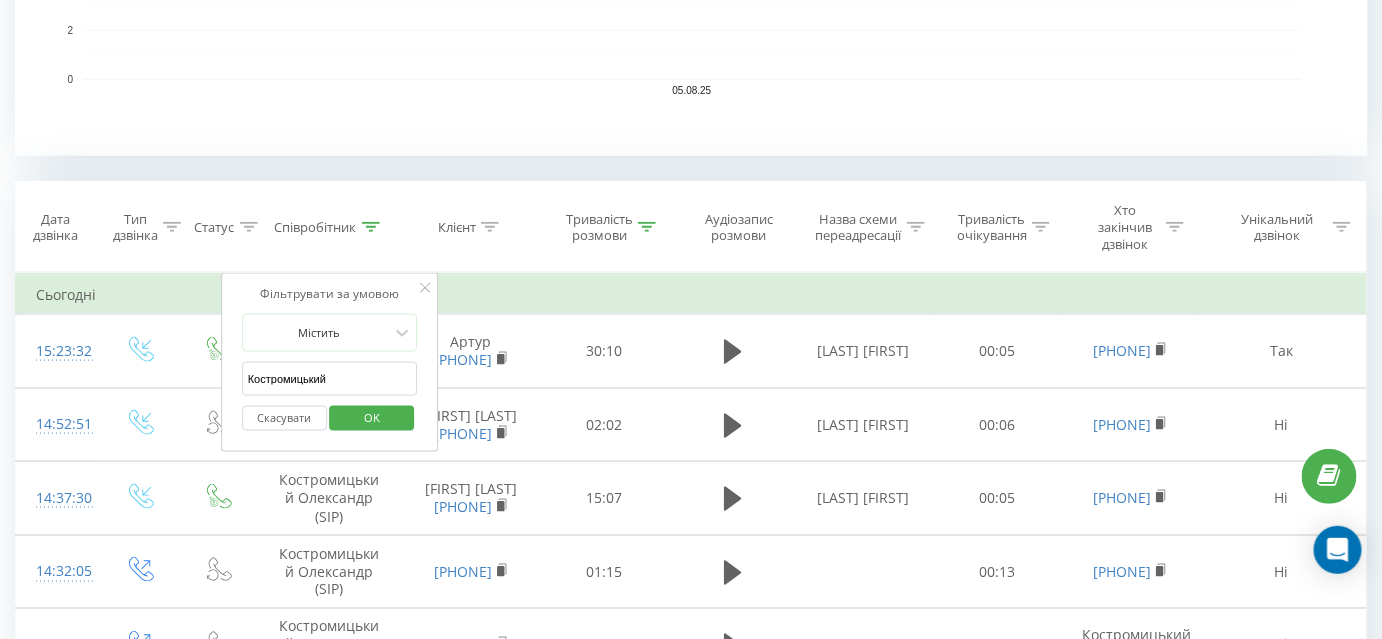 click on "Костромицький" at bounding box center [330, 379] 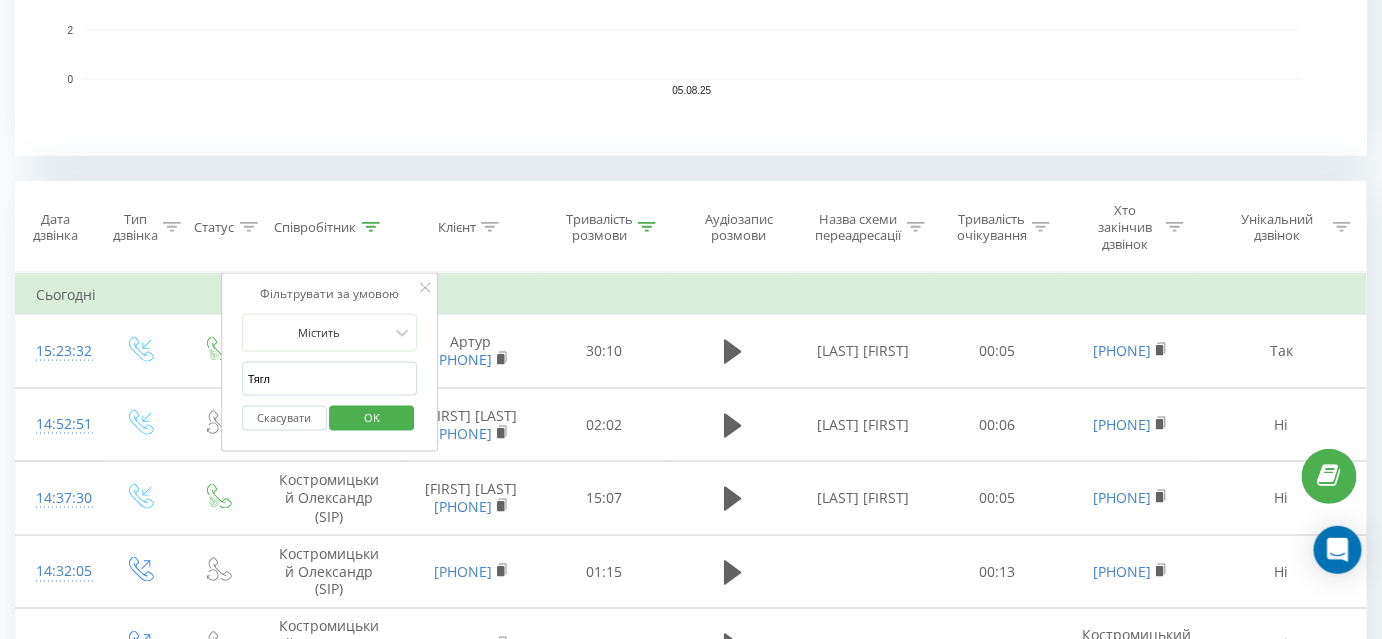 type on "Тягло" 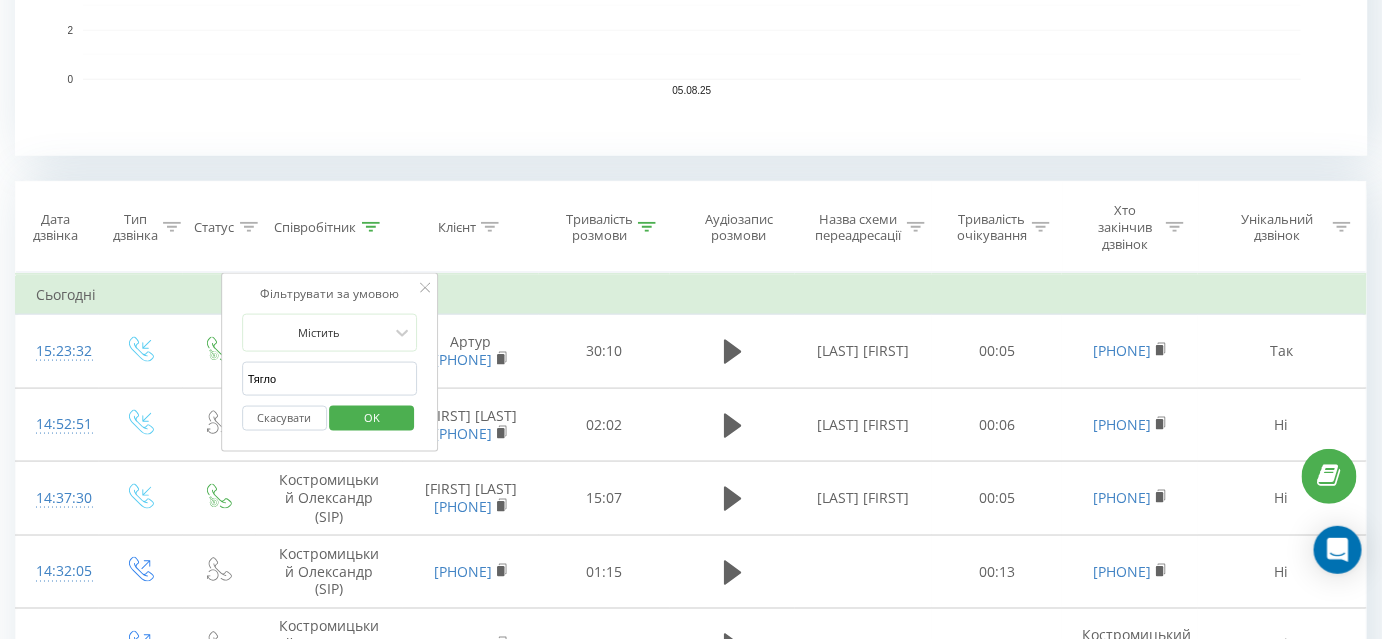 click on "OK" at bounding box center [372, 418] 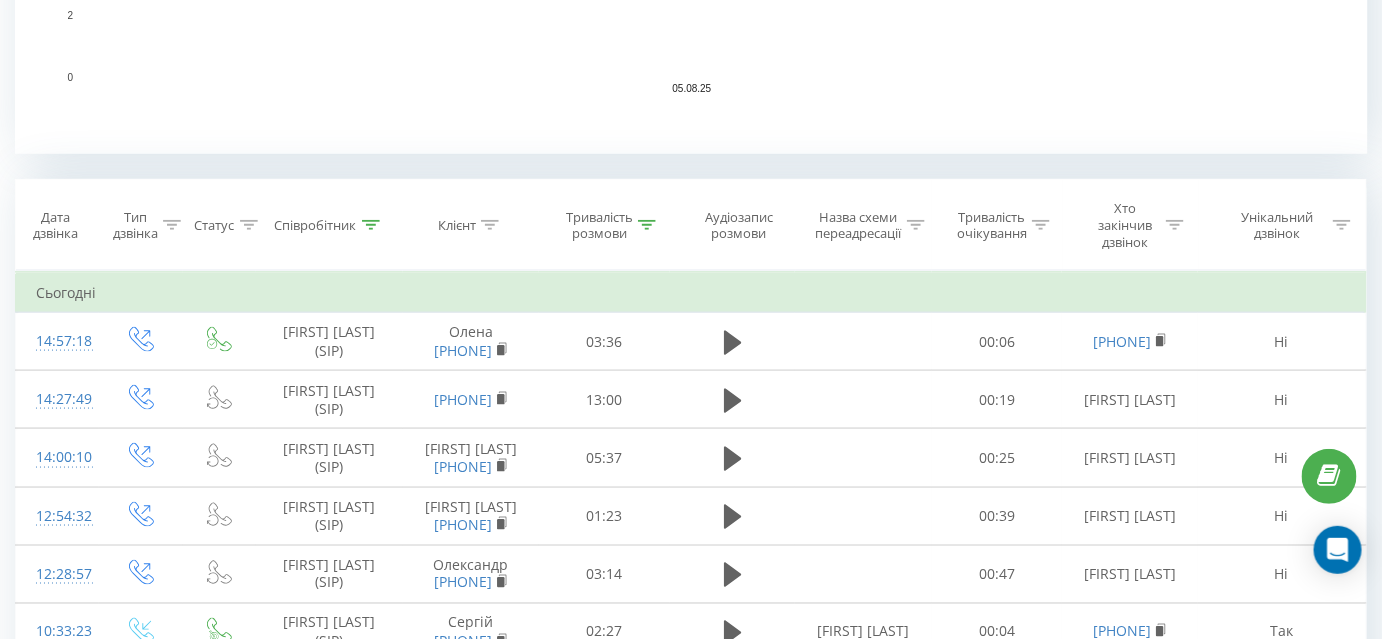 scroll, scrollTop: 692, scrollLeft: 0, axis: vertical 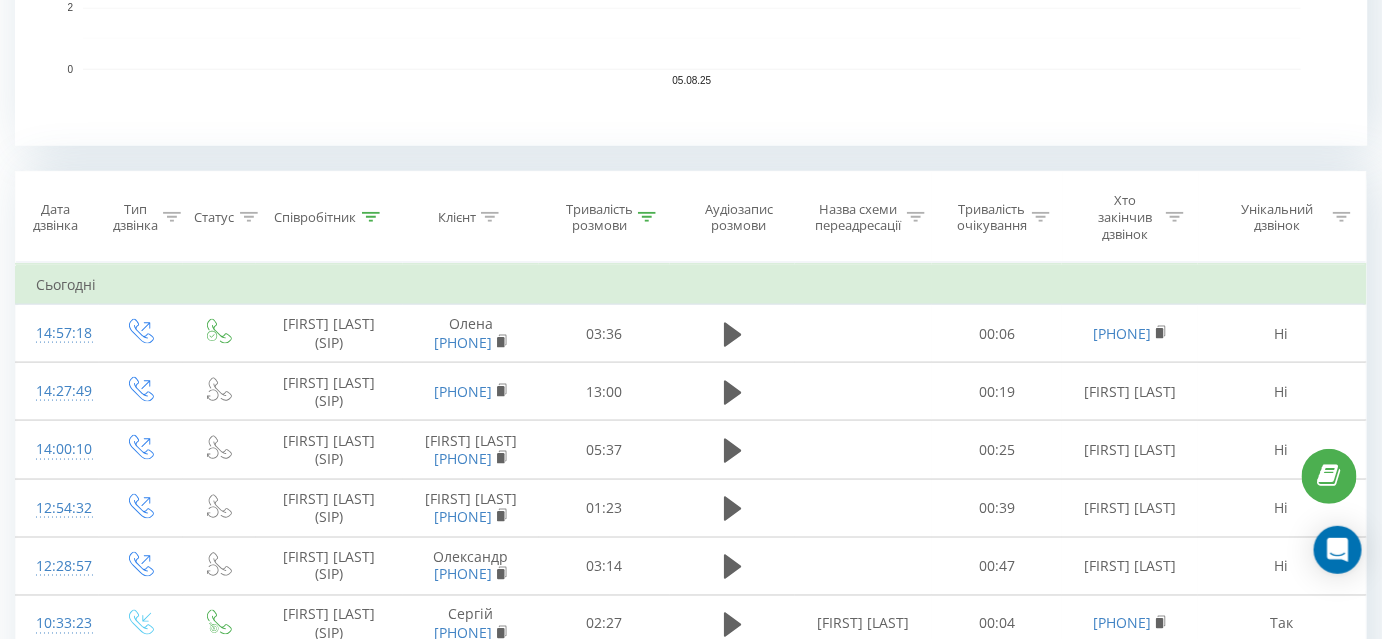 click 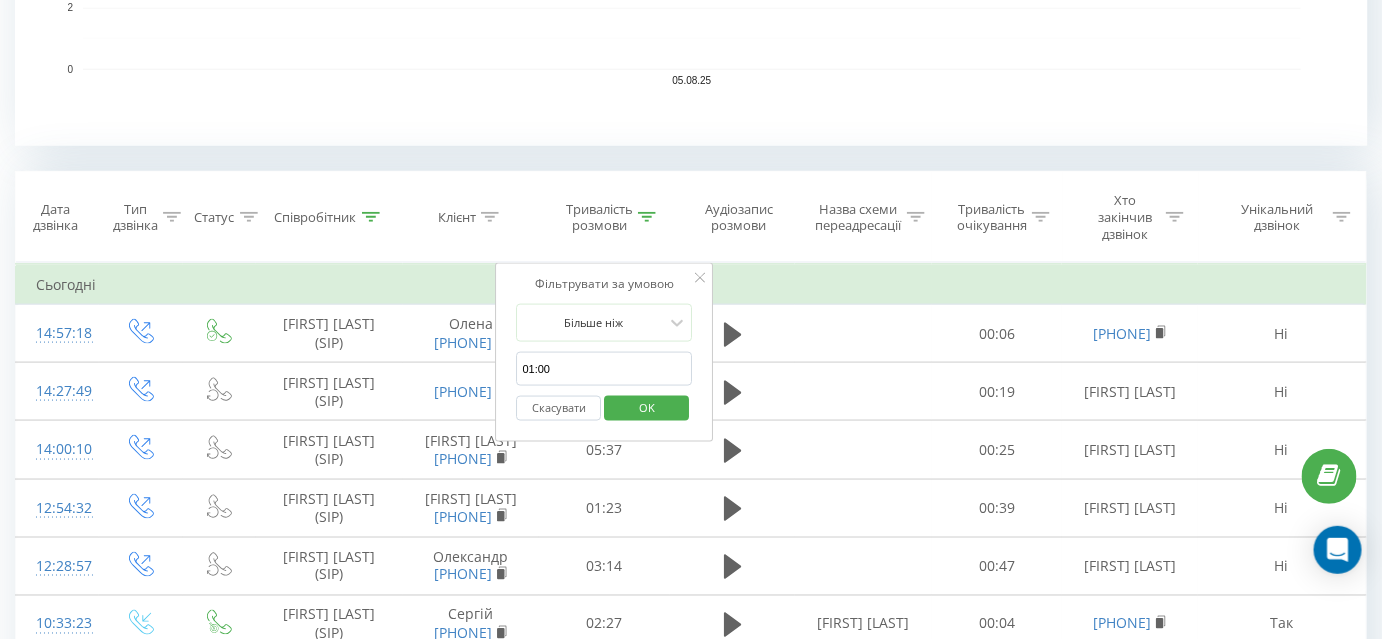 click on "Скасувати" at bounding box center (559, 408) 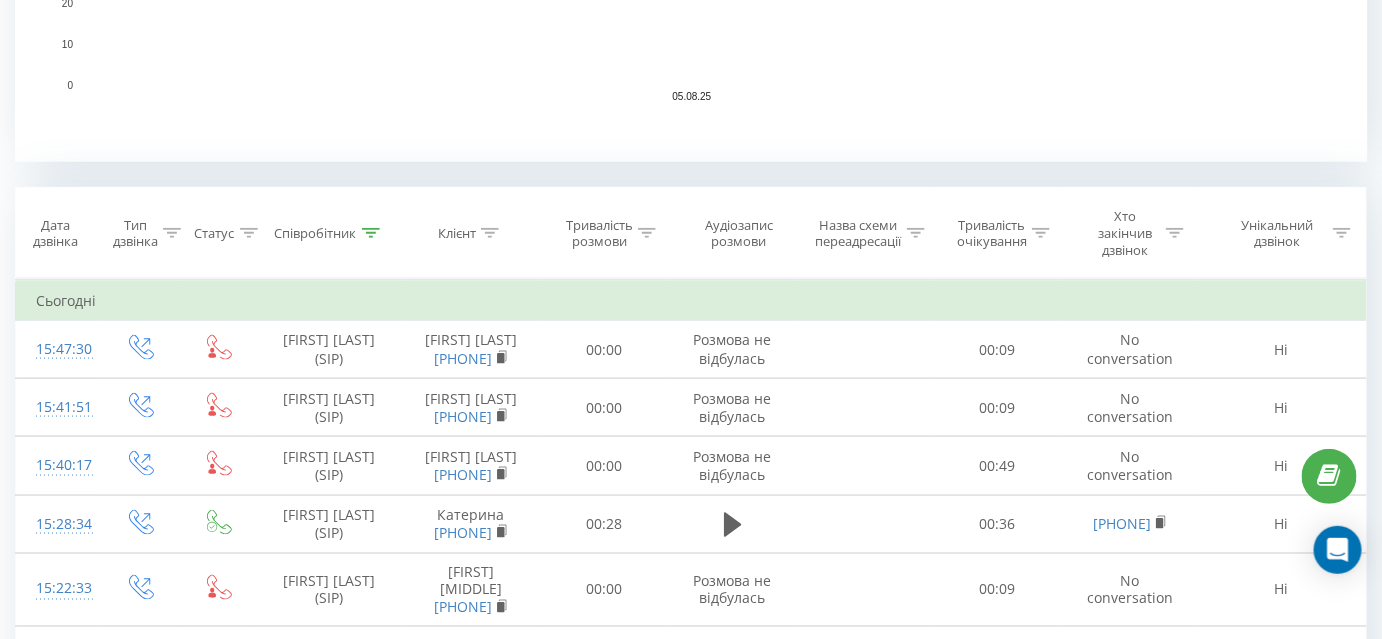 scroll, scrollTop: 782, scrollLeft: 0, axis: vertical 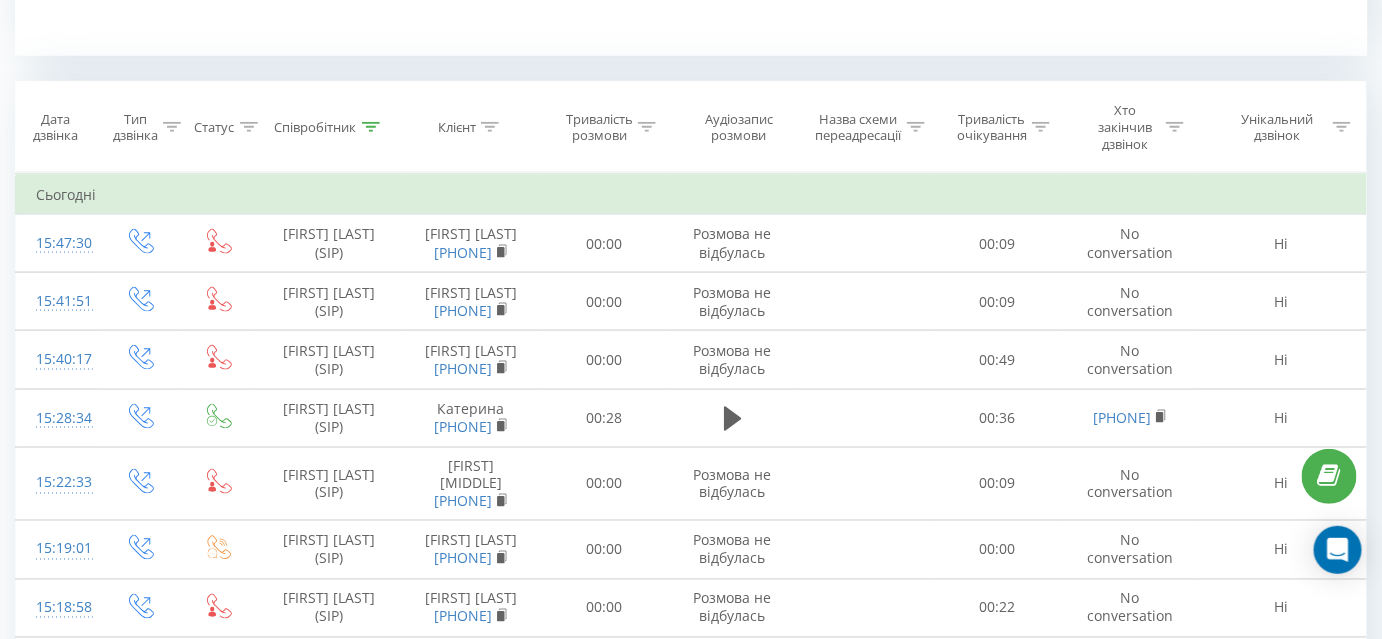 click 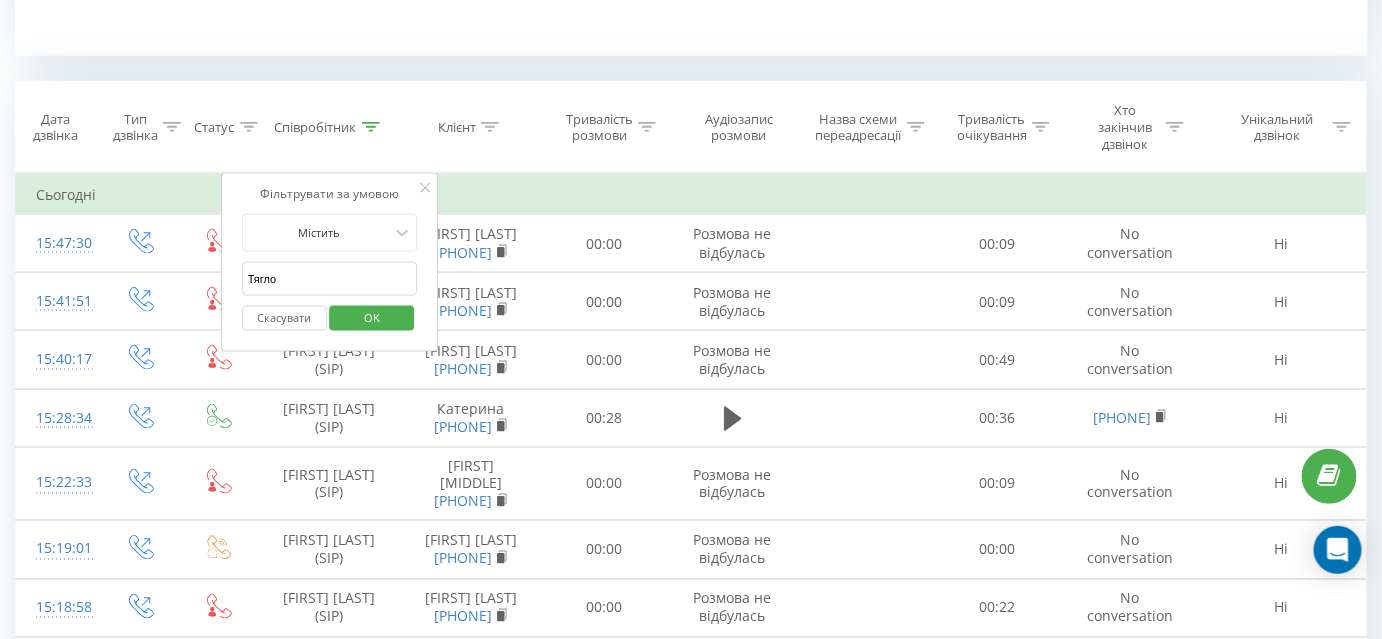 click on "Тягло" at bounding box center [330, 279] 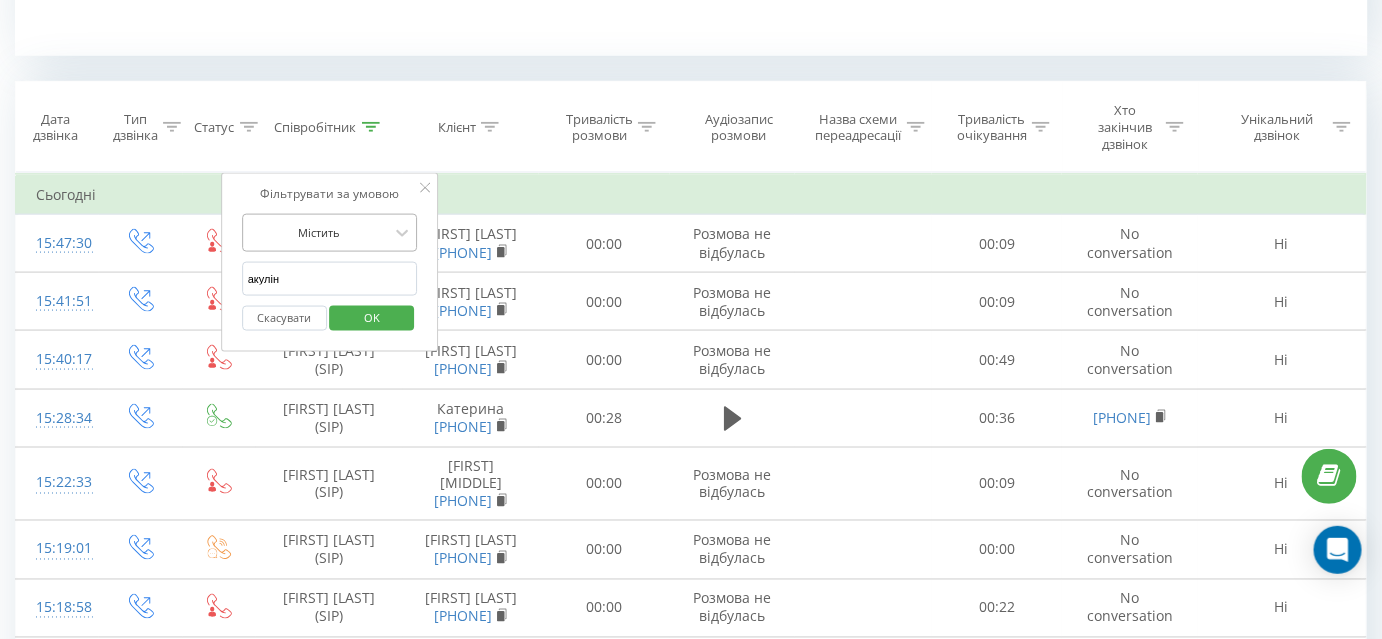 type on "Бакулін" 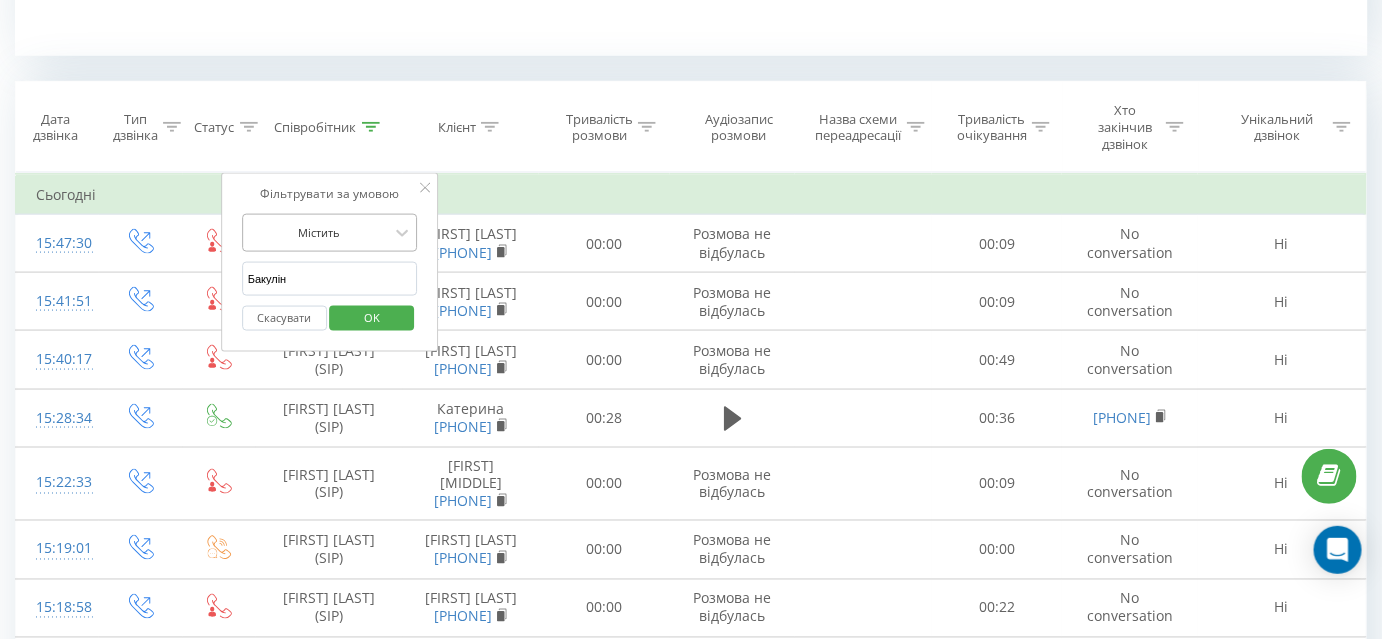 click on "OK" at bounding box center [372, 318] 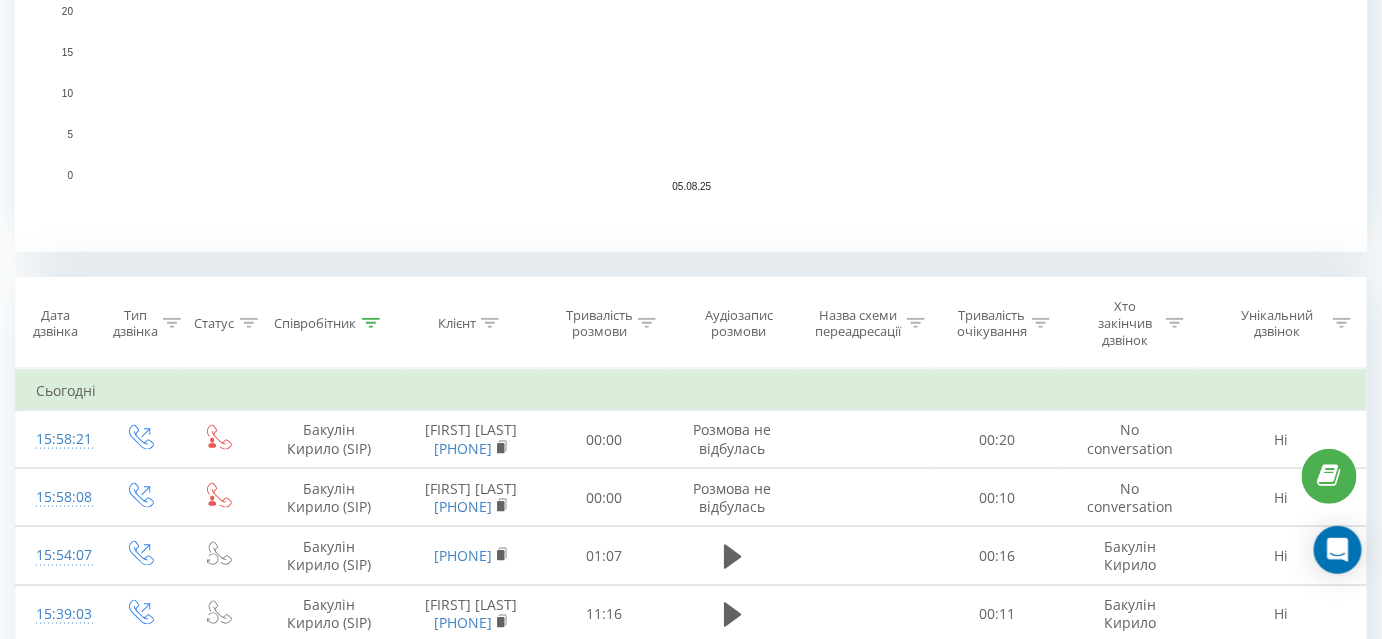 scroll, scrollTop: 818, scrollLeft: 0, axis: vertical 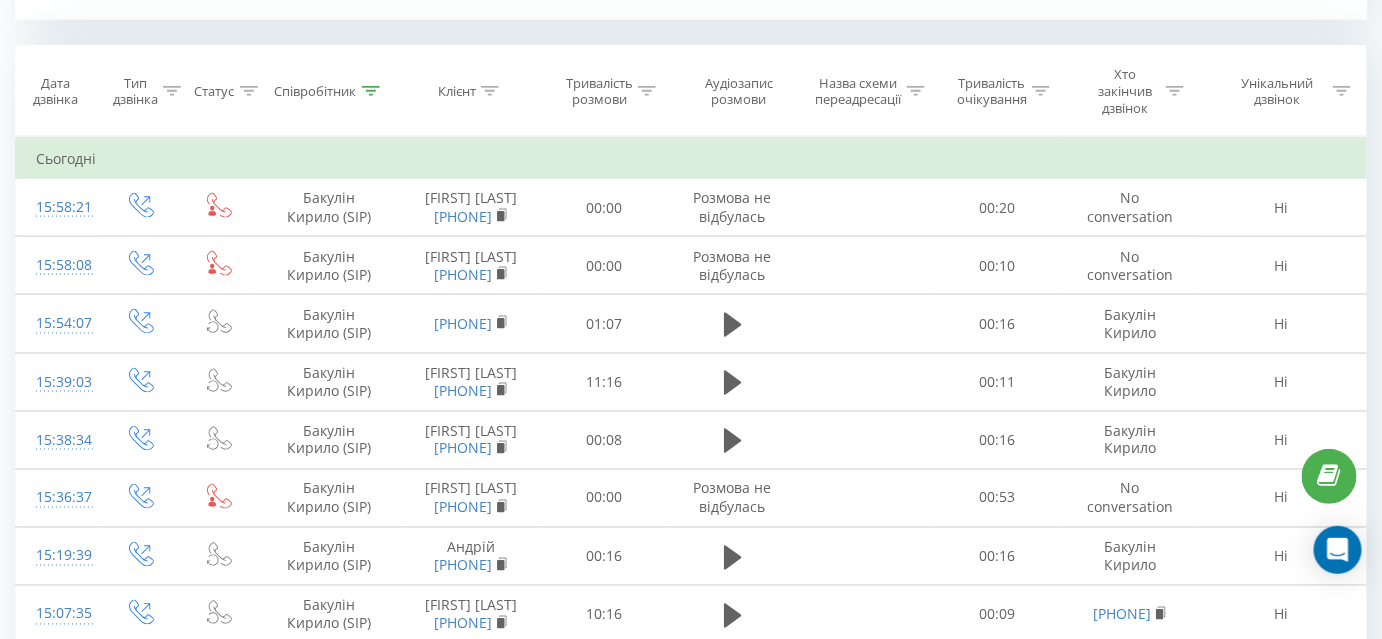 click 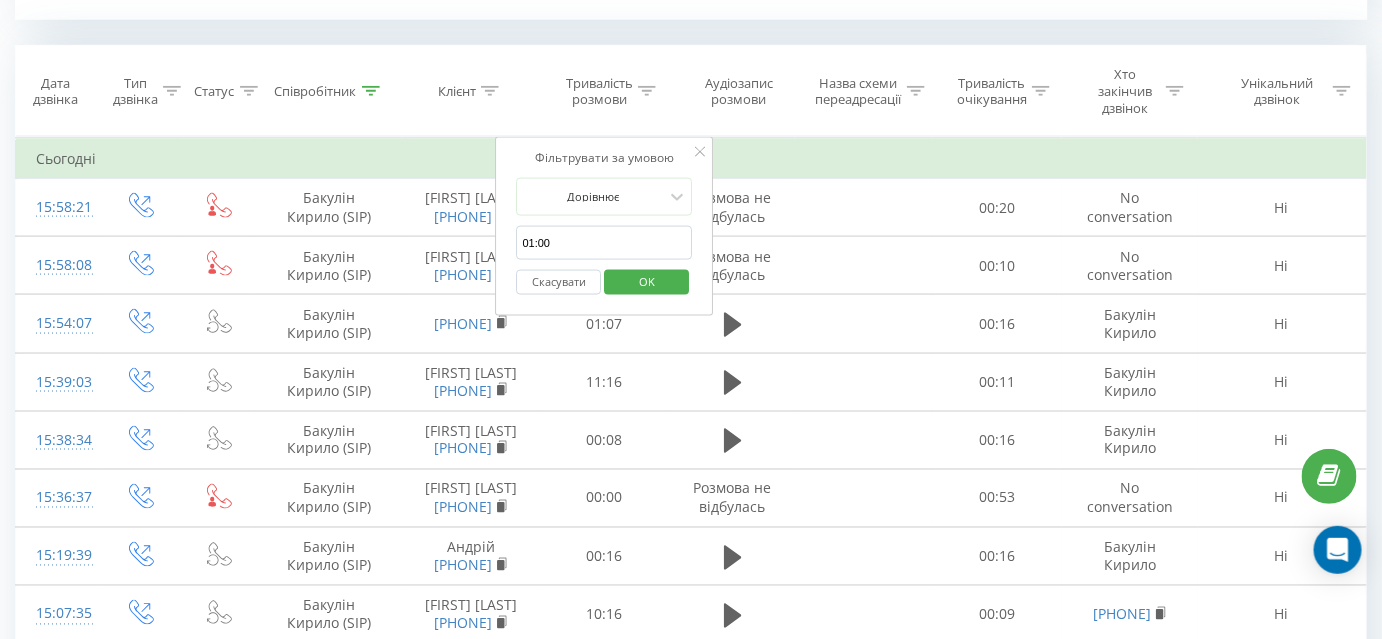 click on "01:00" at bounding box center (605, 243) 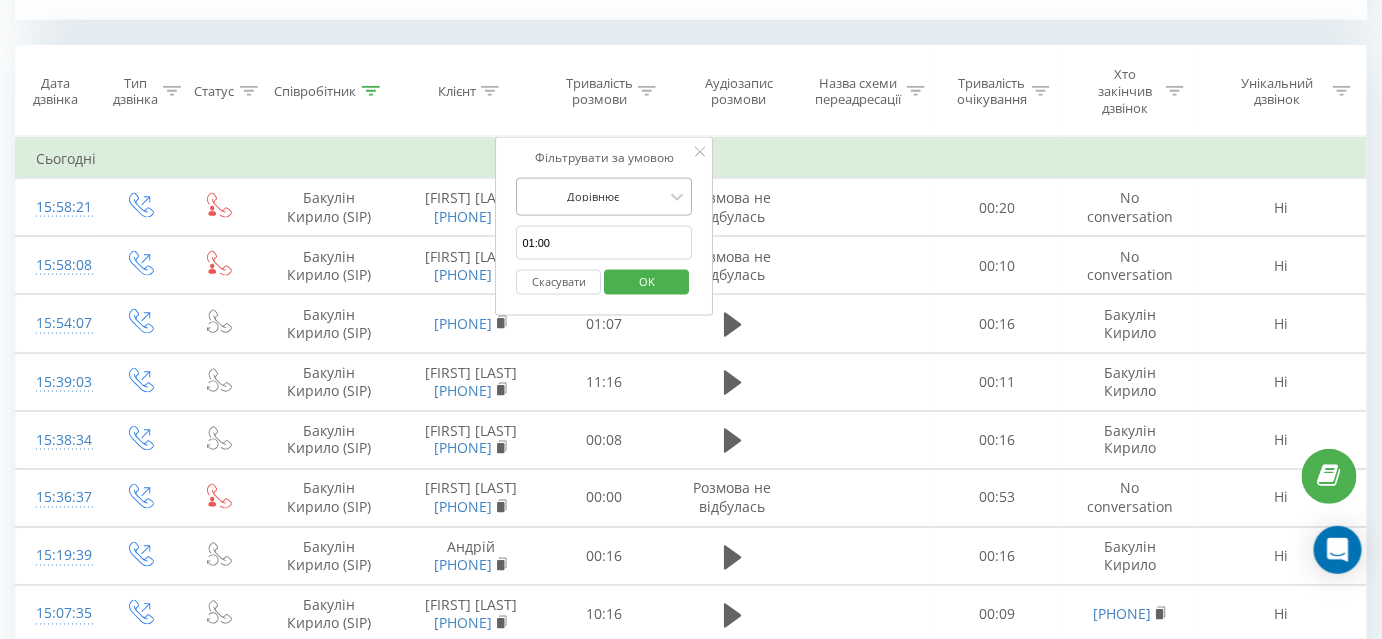 type on "01:00" 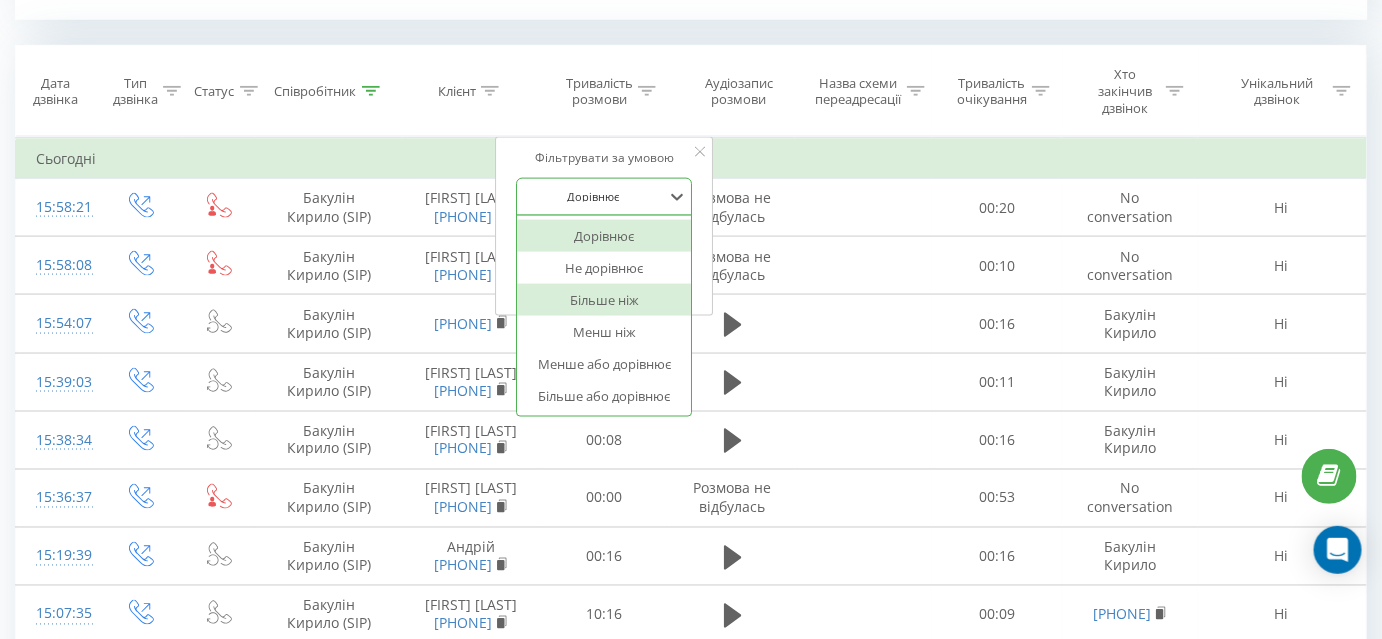 click on "Більше ніж" at bounding box center [605, 300] 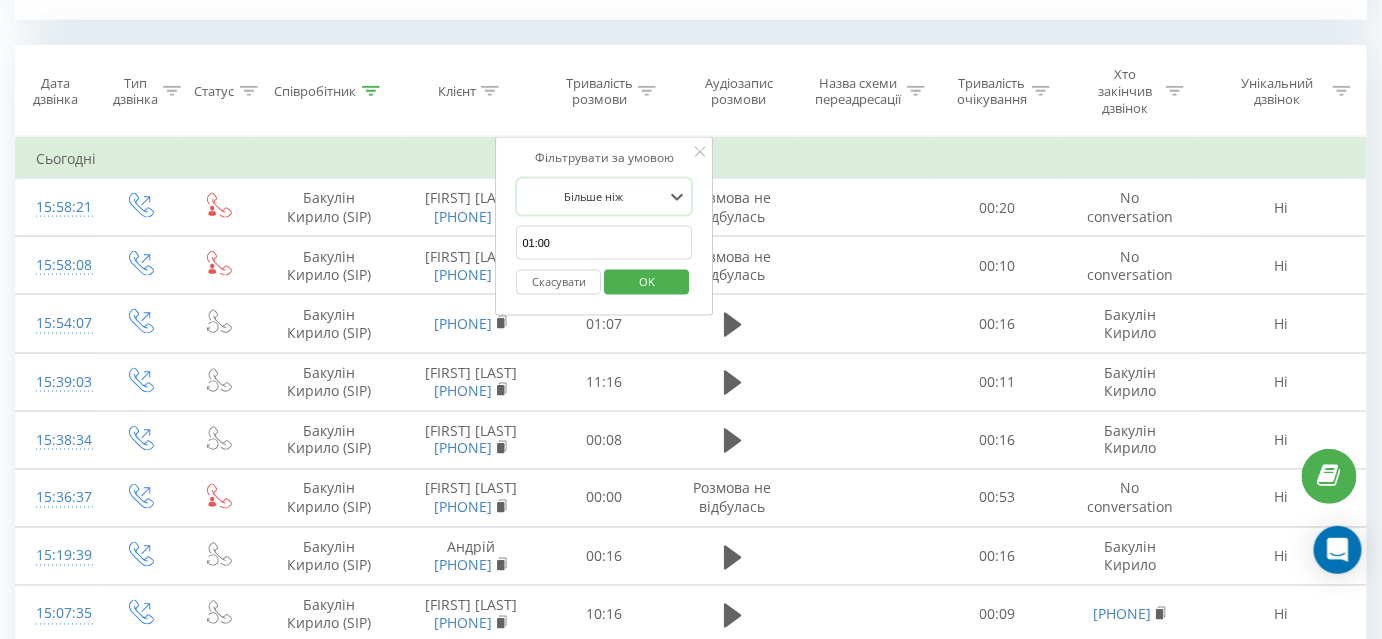 click on "OK" at bounding box center [647, 281] 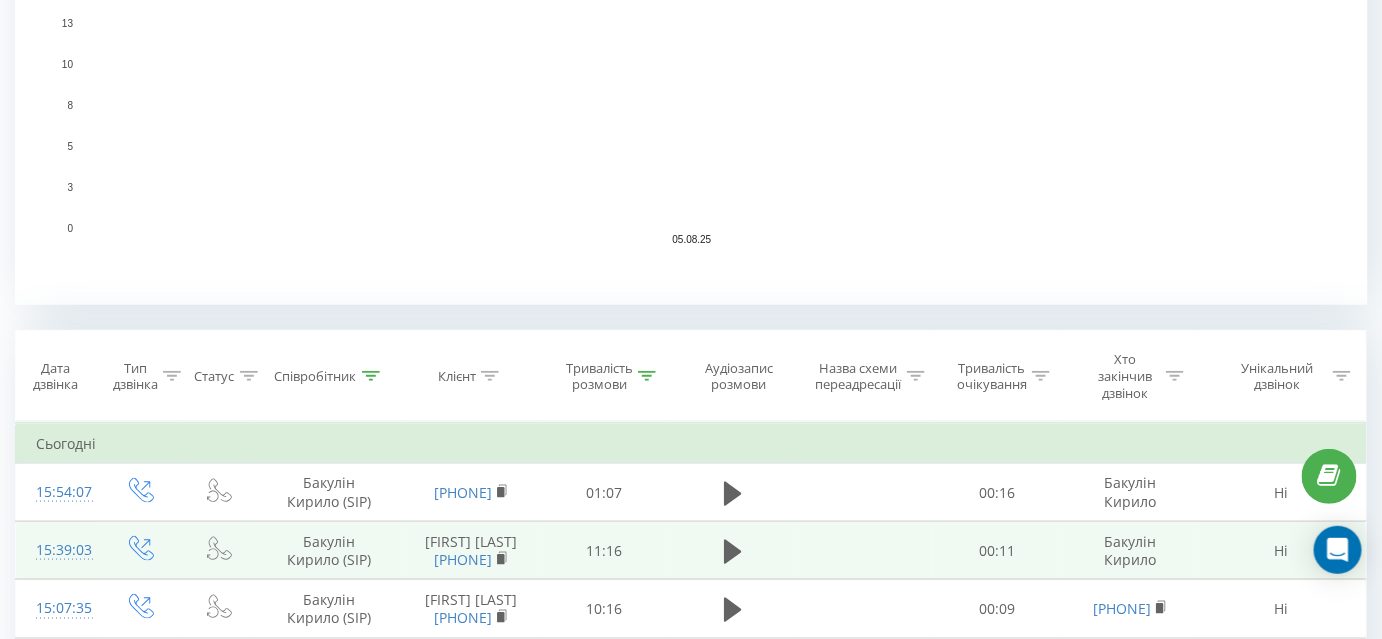 scroll, scrollTop: 805, scrollLeft: 0, axis: vertical 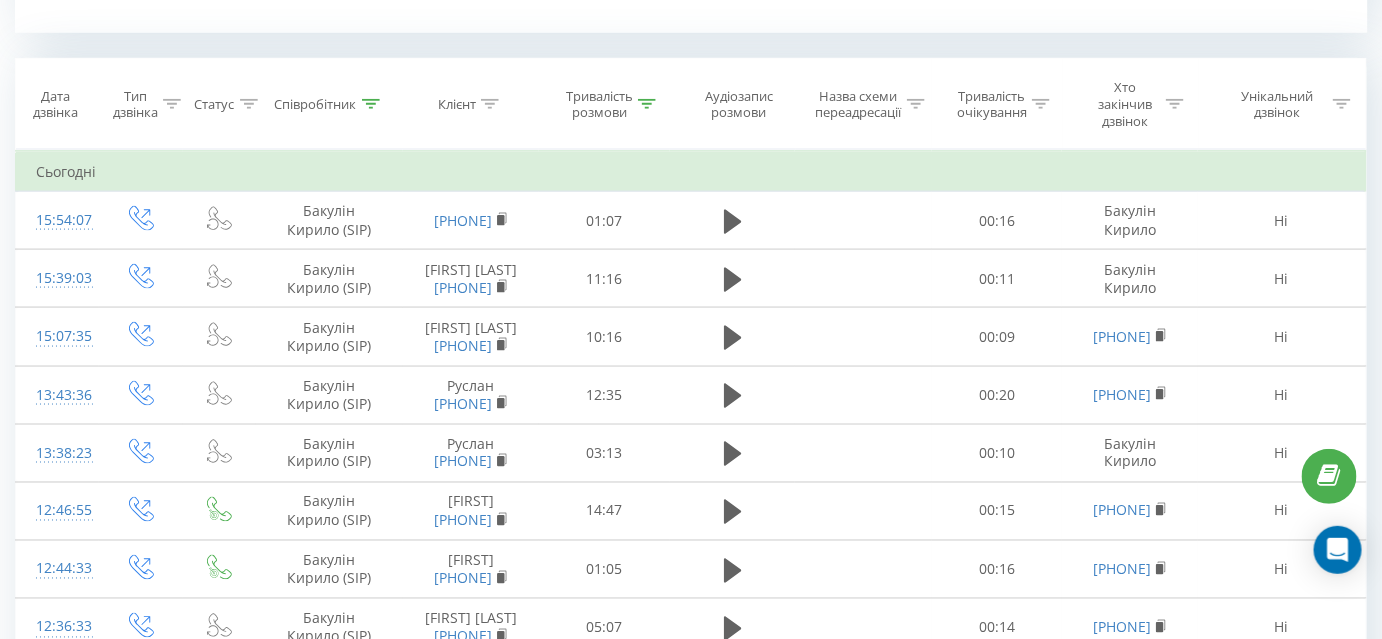click 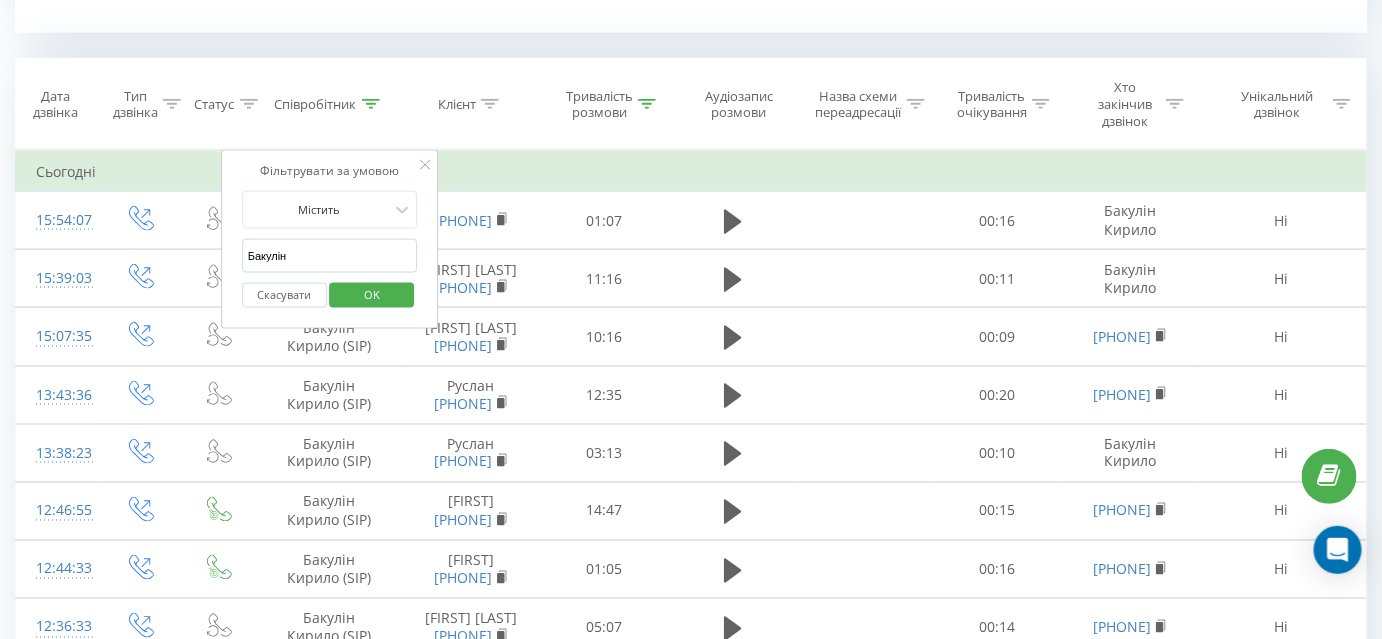 click on "Бакулін" at bounding box center [330, 256] 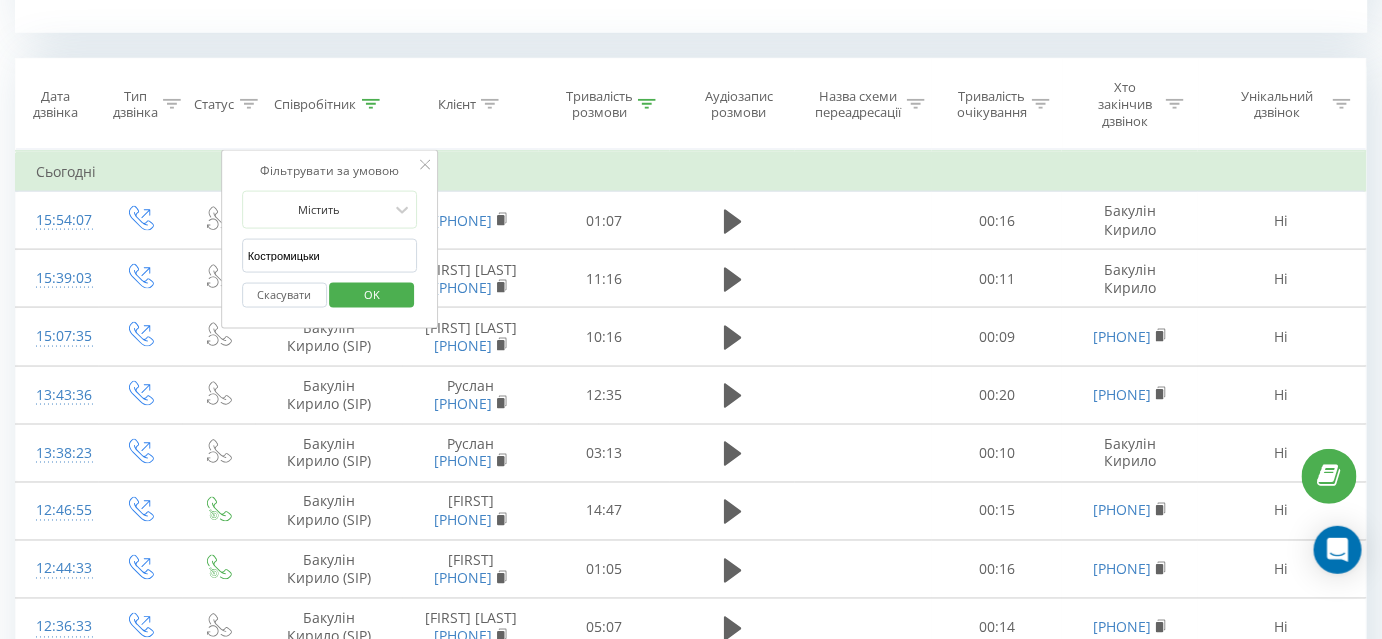 type on "Костромицький" 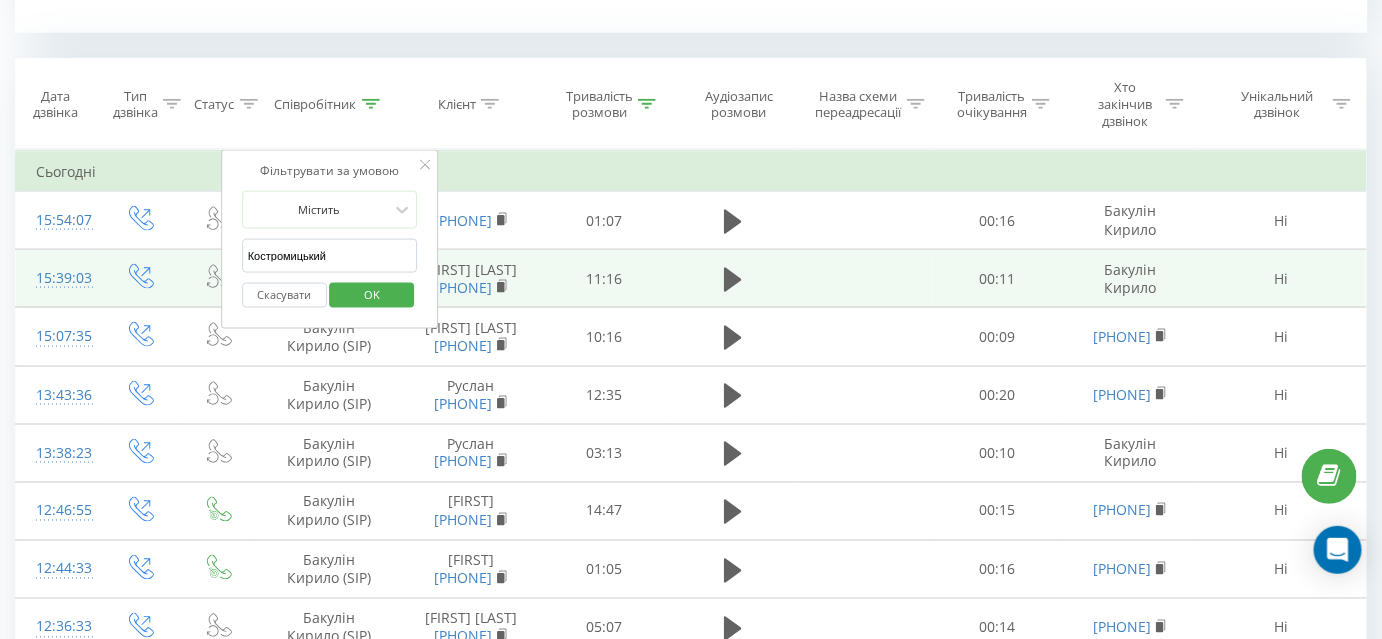 click on "OK" at bounding box center (372, 295) 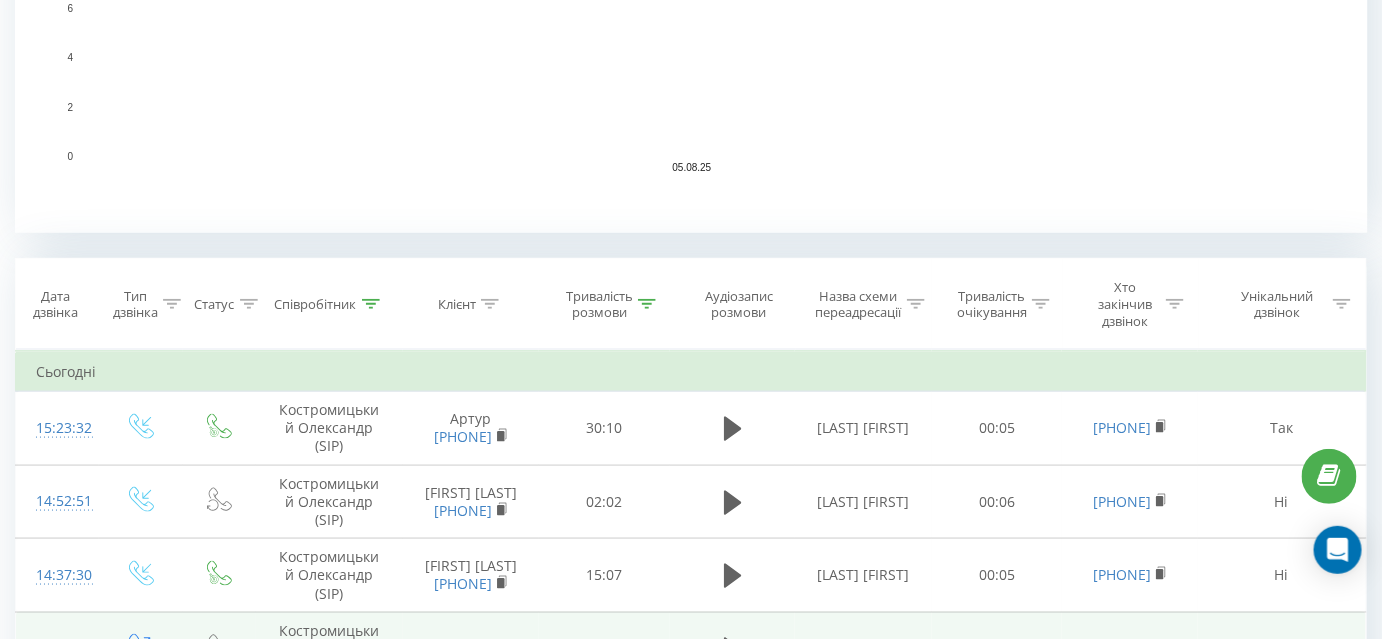 scroll, scrollTop: 818, scrollLeft: 0, axis: vertical 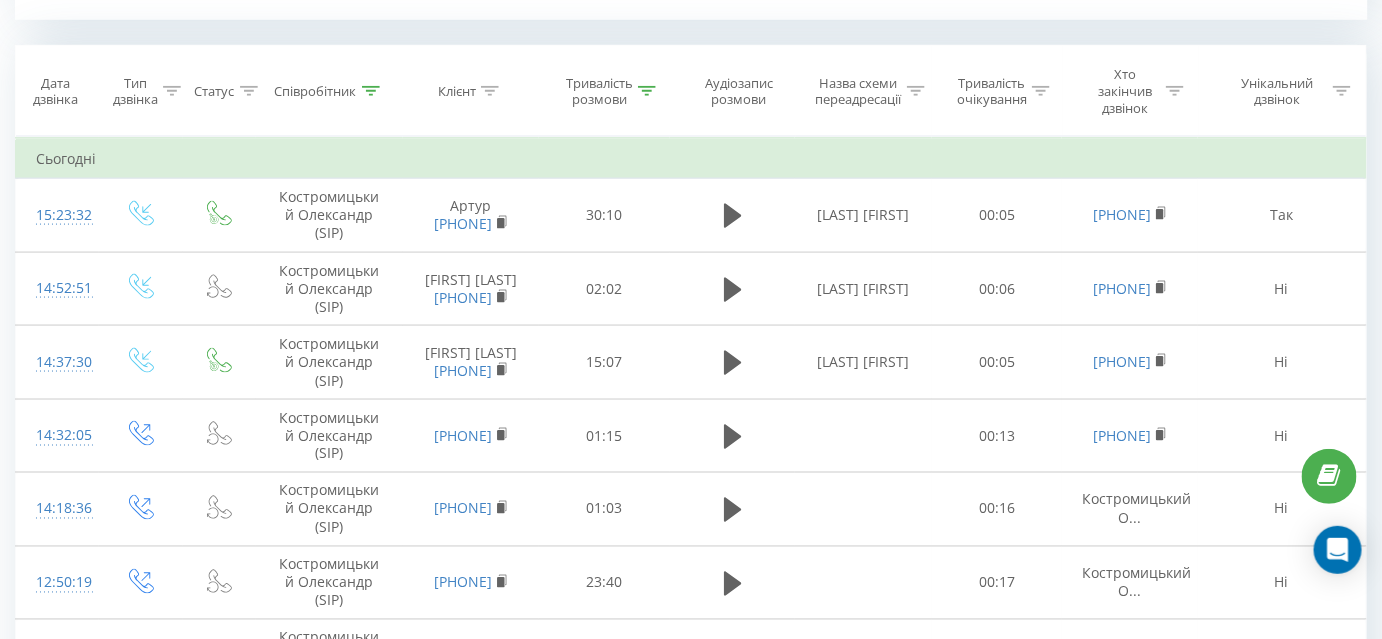 click 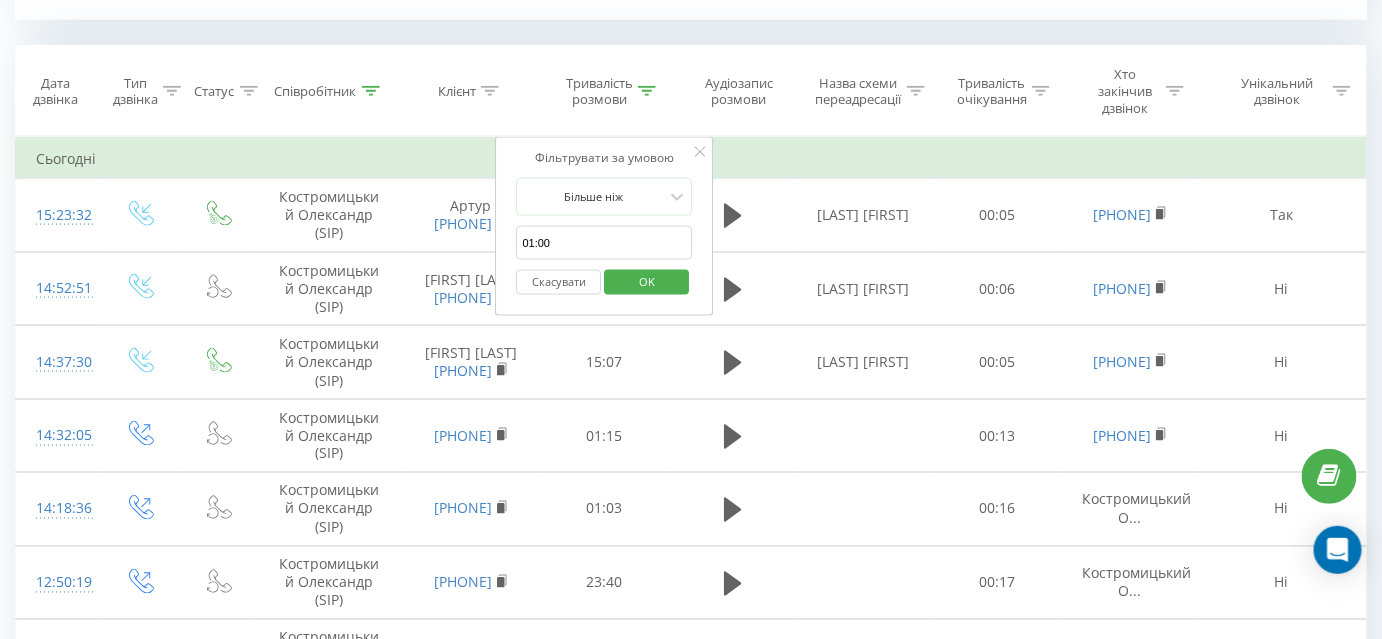 click on "Скасувати" at bounding box center [559, 282] 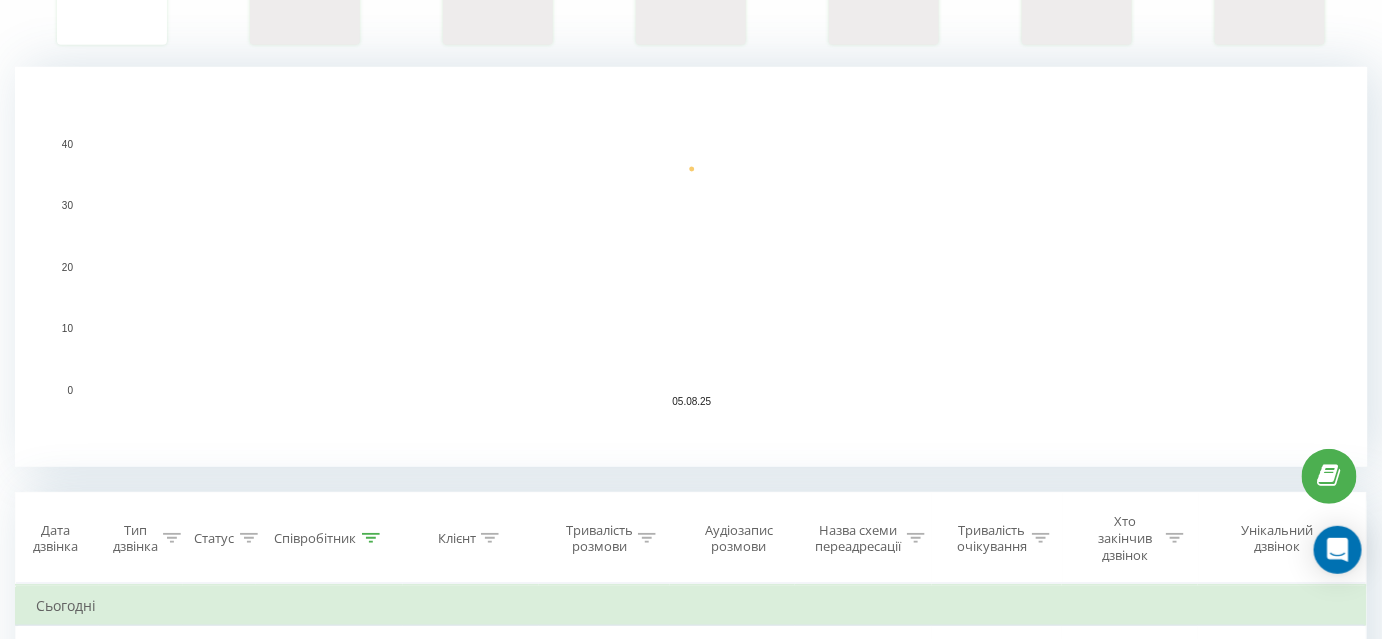 scroll, scrollTop: 644, scrollLeft: 0, axis: vertical 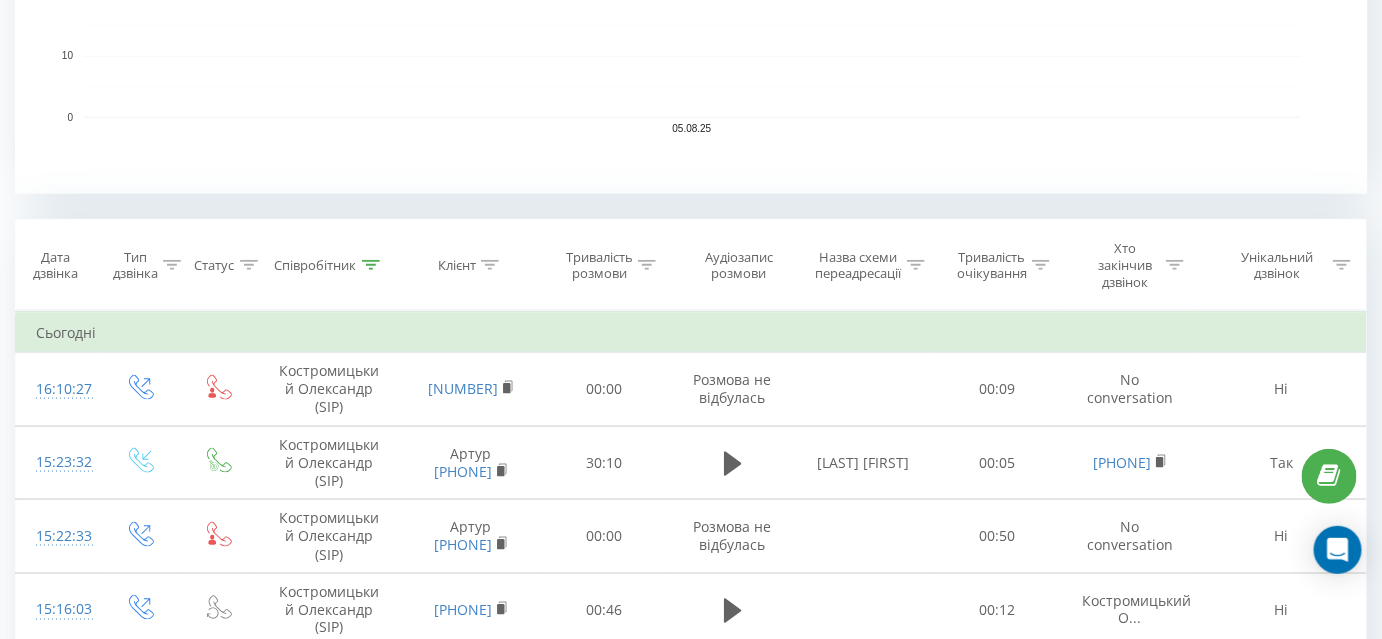click at bounding box center (371, 265) 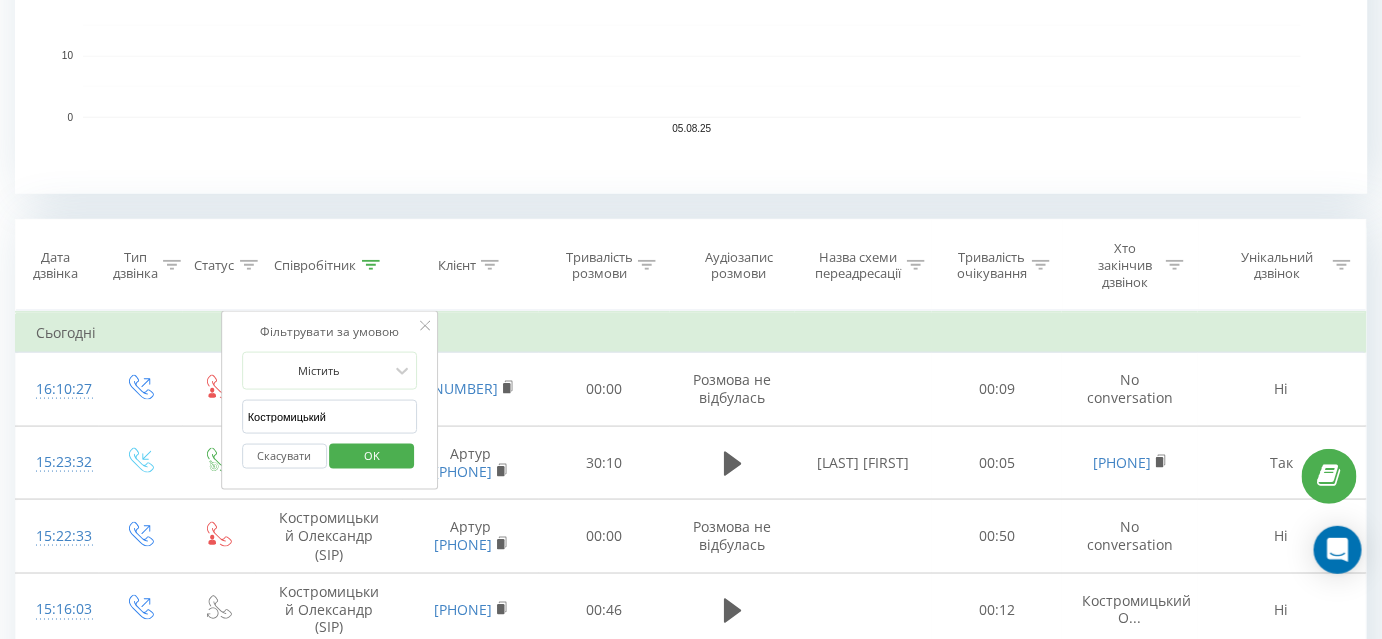 click on "Костромицький" at bounding box center (330, 417) 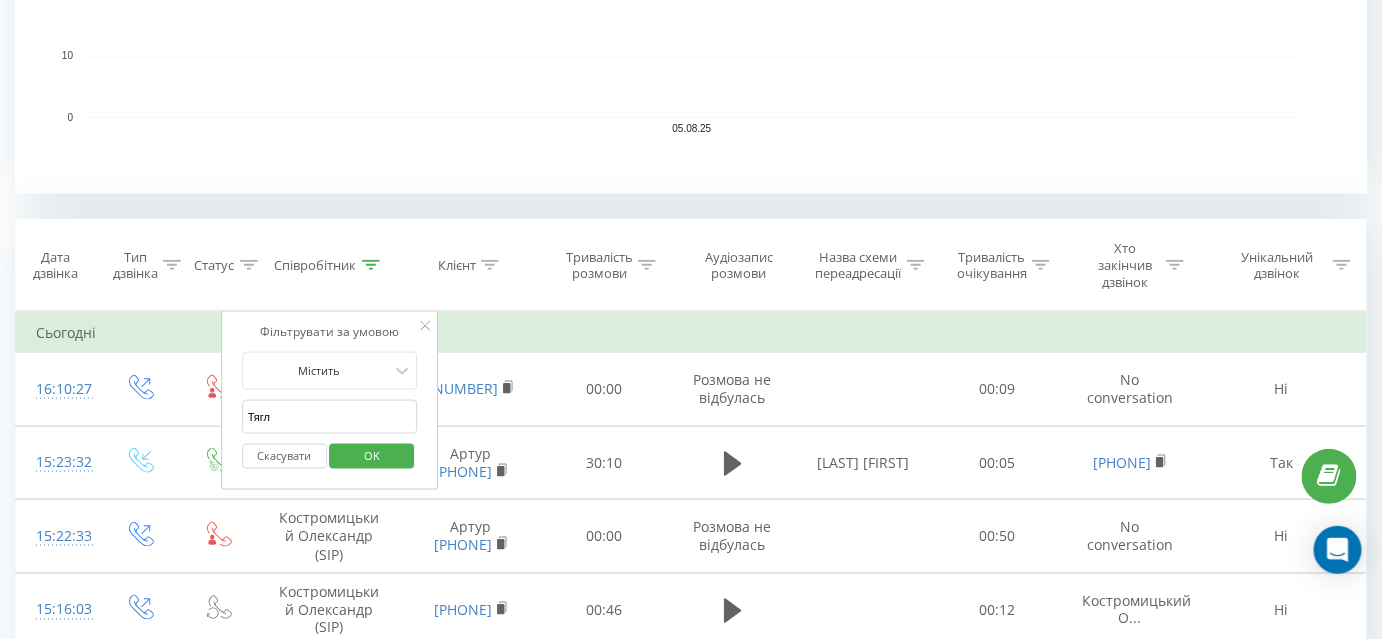 type on "Тягло" 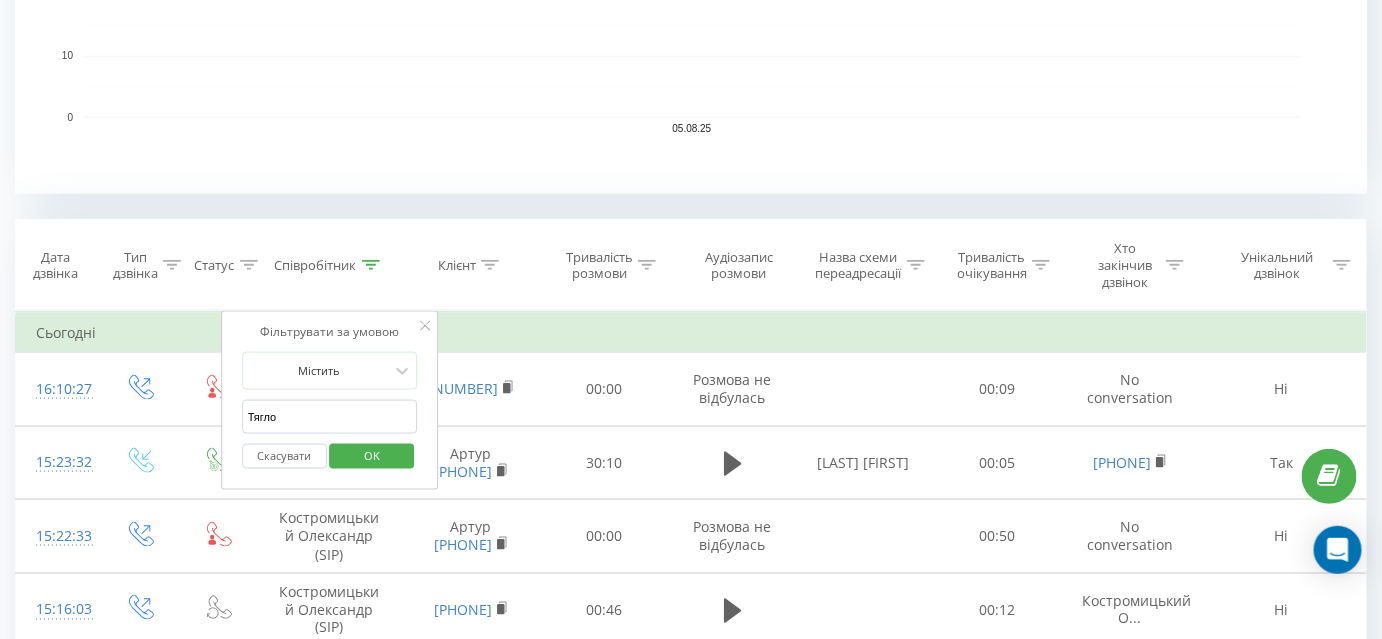 click on "OK" at bounding box center [372, 456] 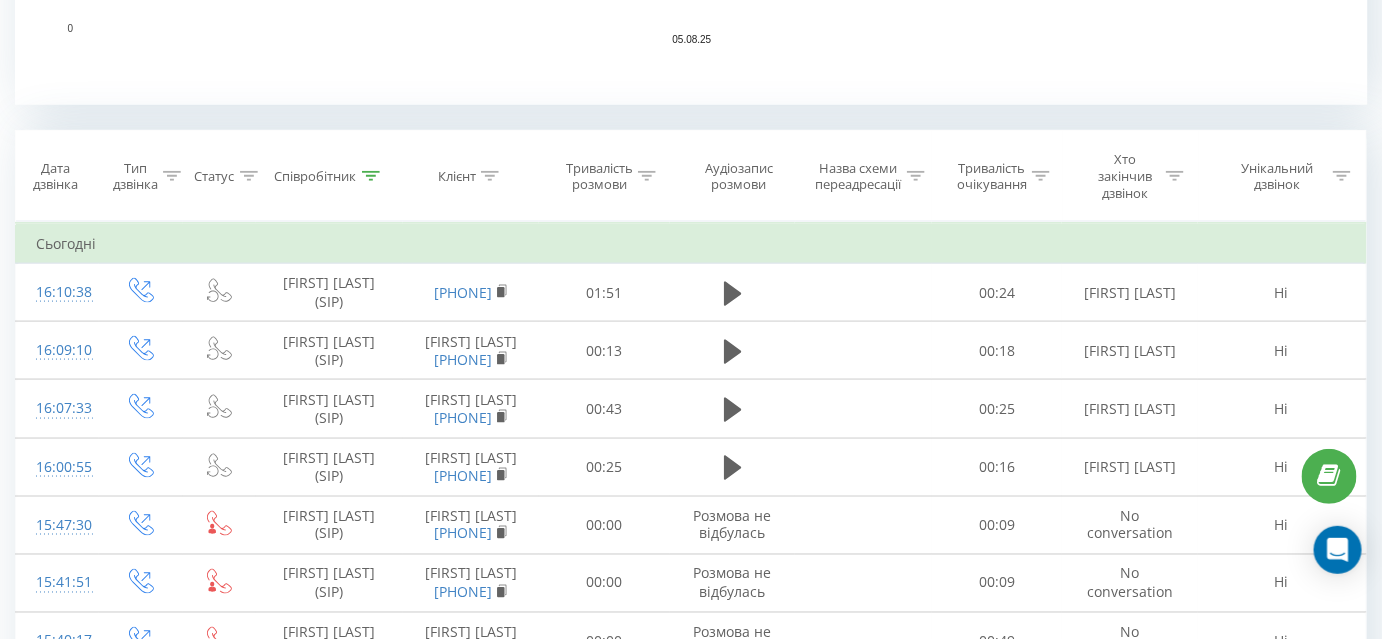 scroll, scrollTop: 636, scrollLeft: 0, axis: vertical 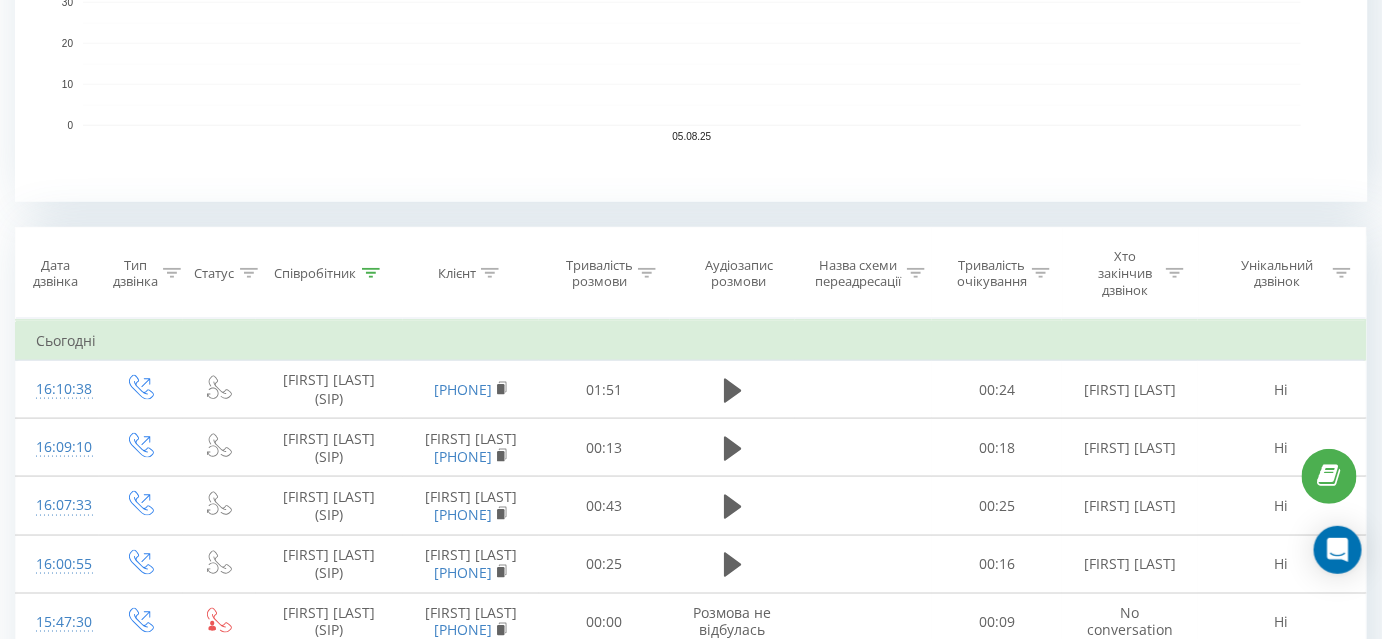 click at bounding box center [647, 273] 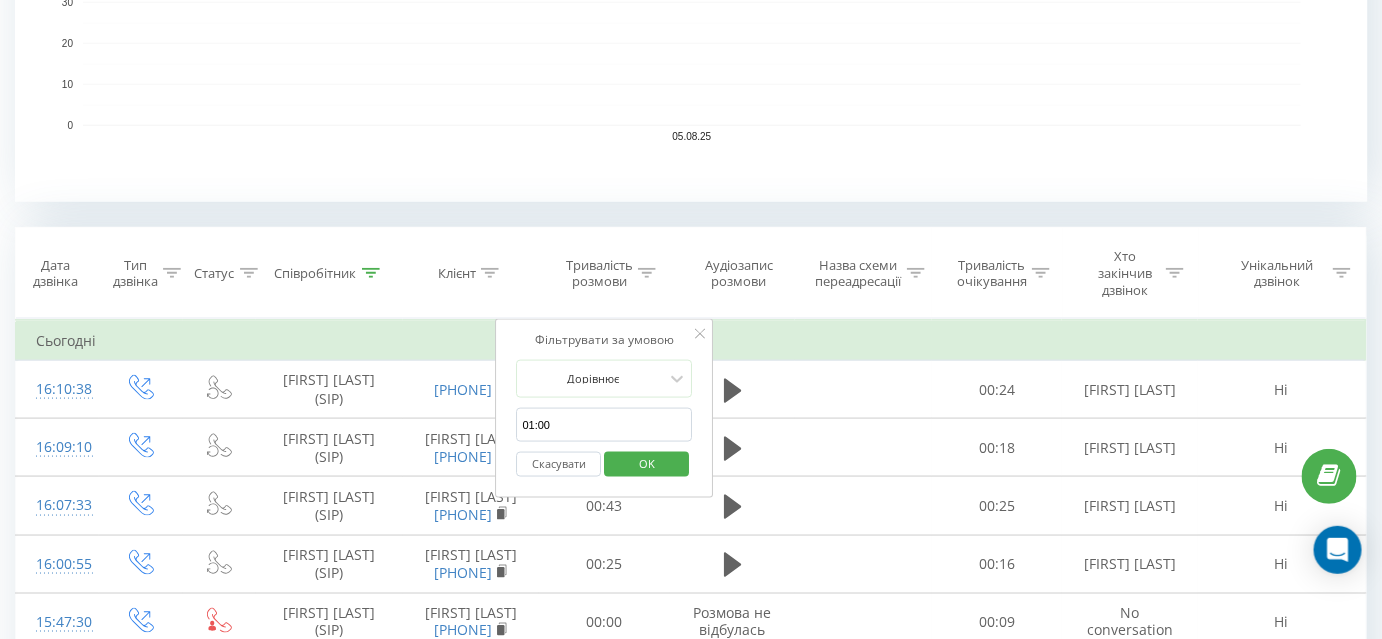 click on "01:00" at bounding box center [605, 425] 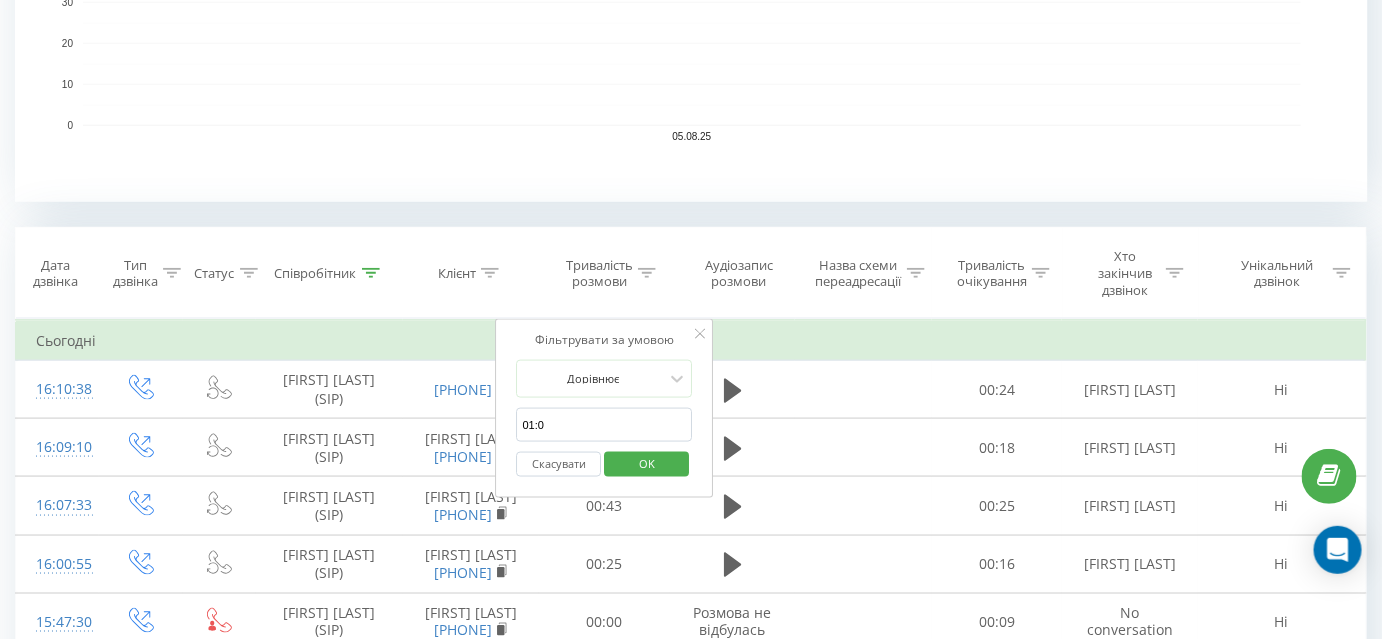 type on "01:00" 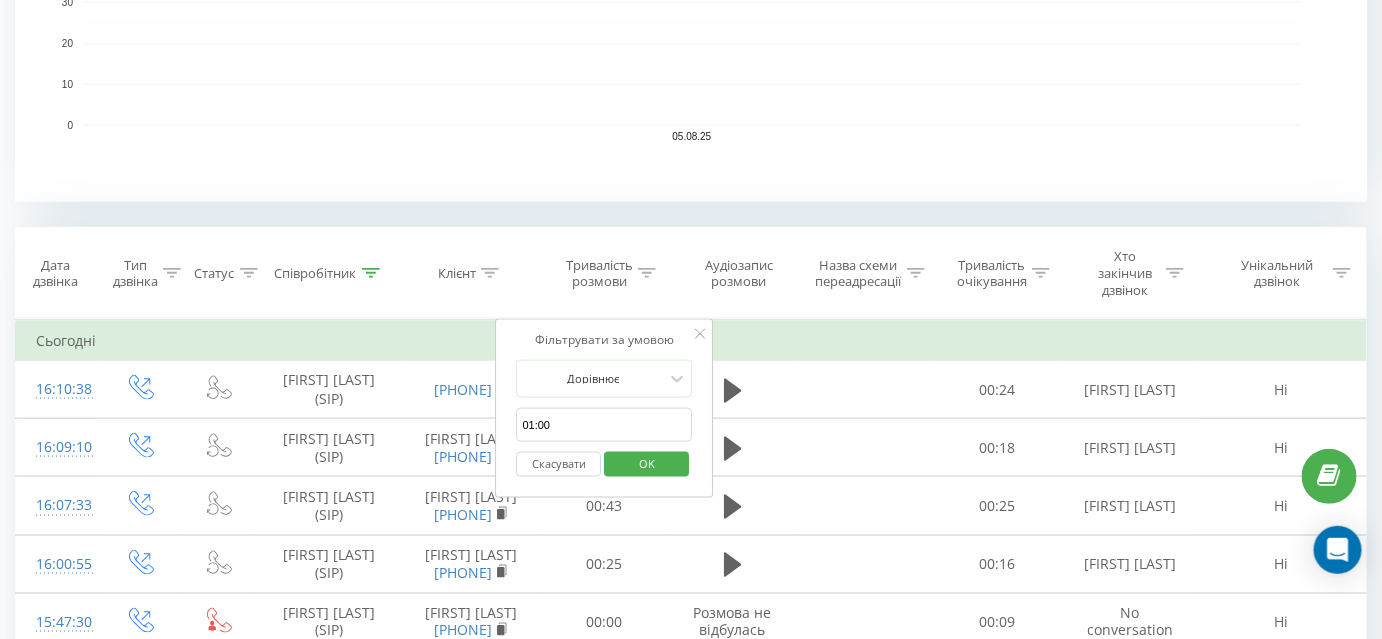 click on "OK" at bounding box center (647, 463) 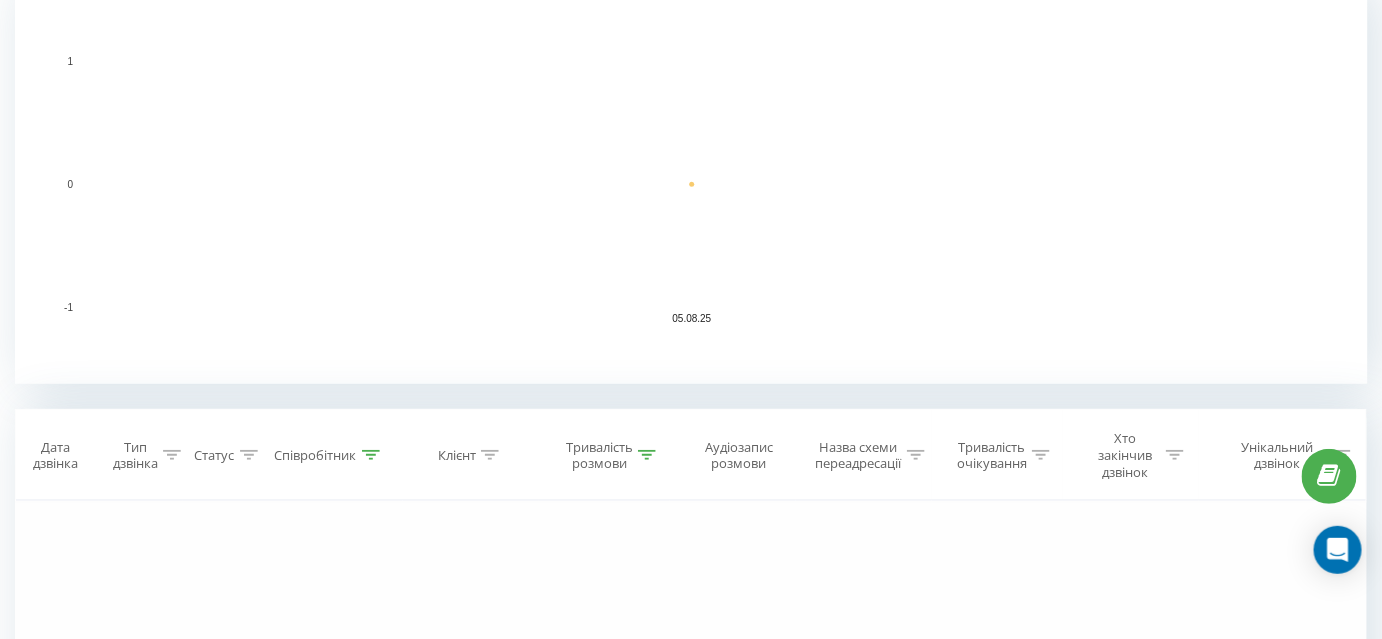 scroll, scrollTop: 727, scrollLeft: 0, axis: vertical 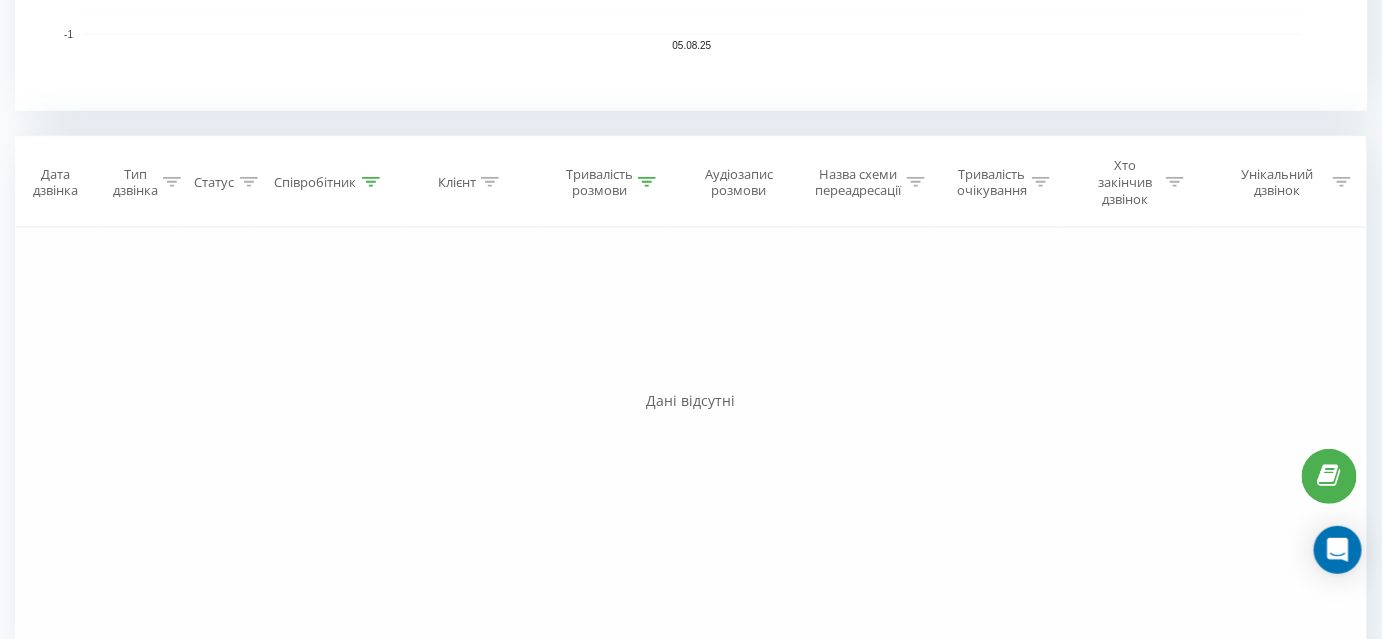 click 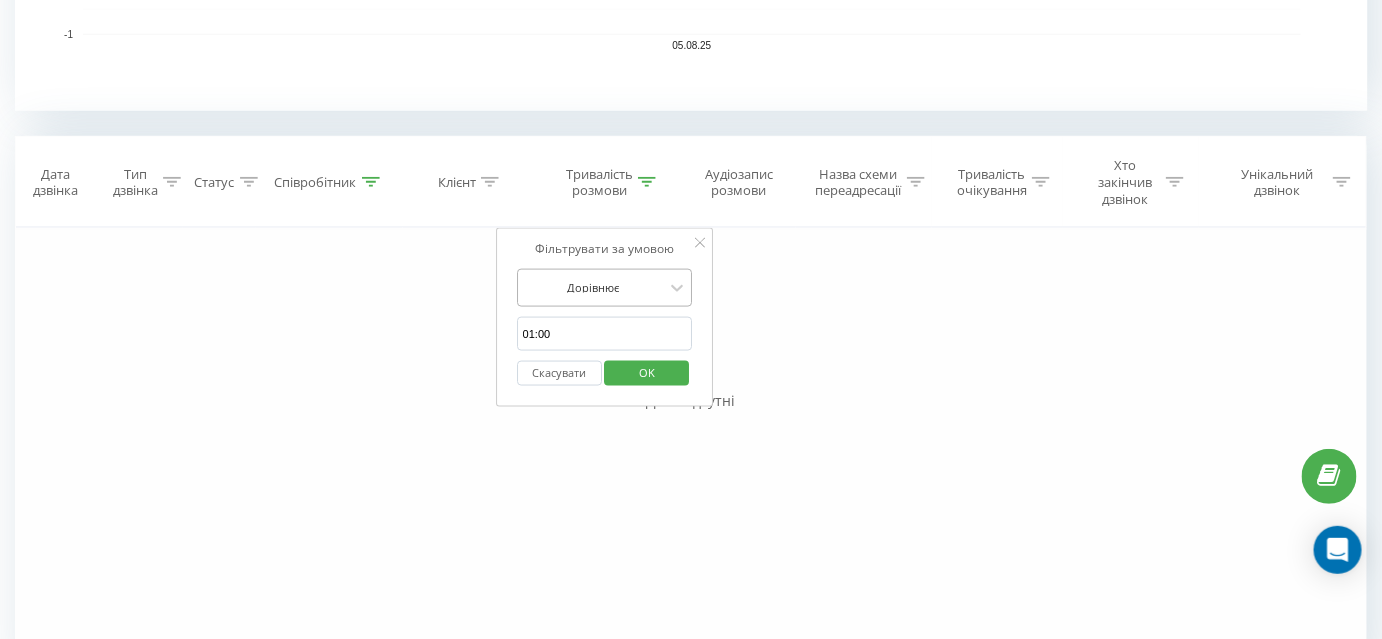 click on "Дорівнює" at bounding box center (594, 288) 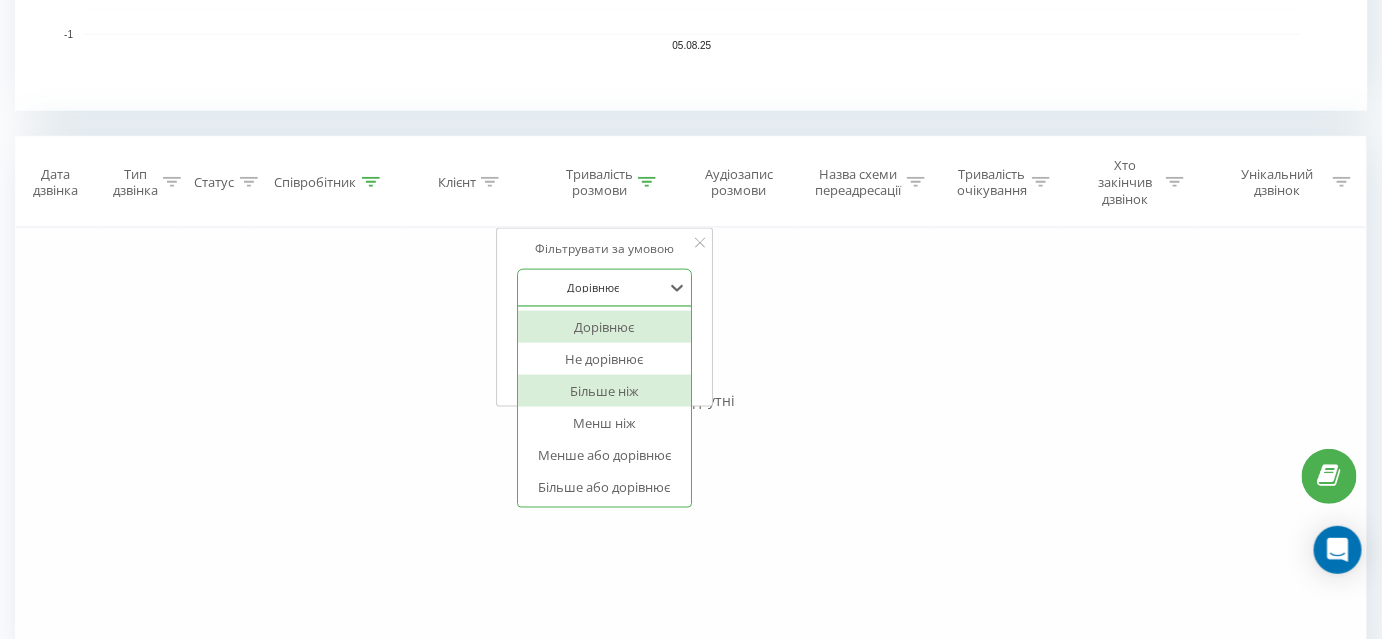 click on "Більше ніж" at bounding box center [605, 391] 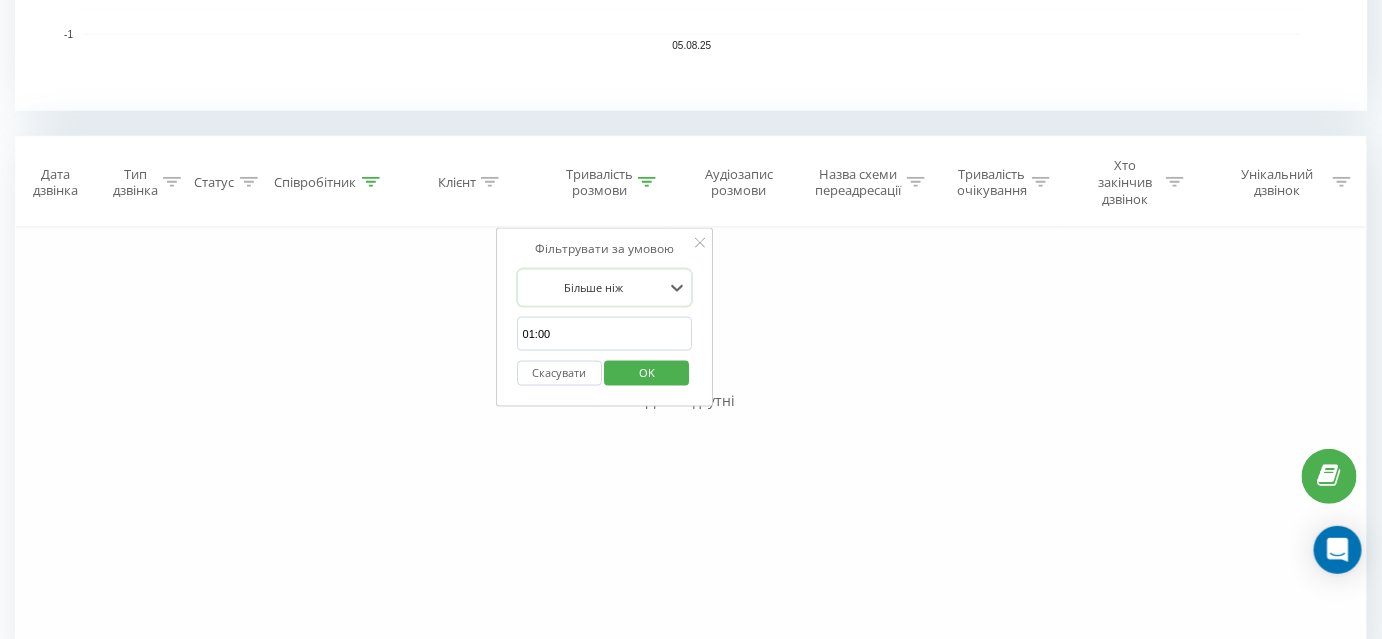 click on "OK" at bounding box center (647, 372) 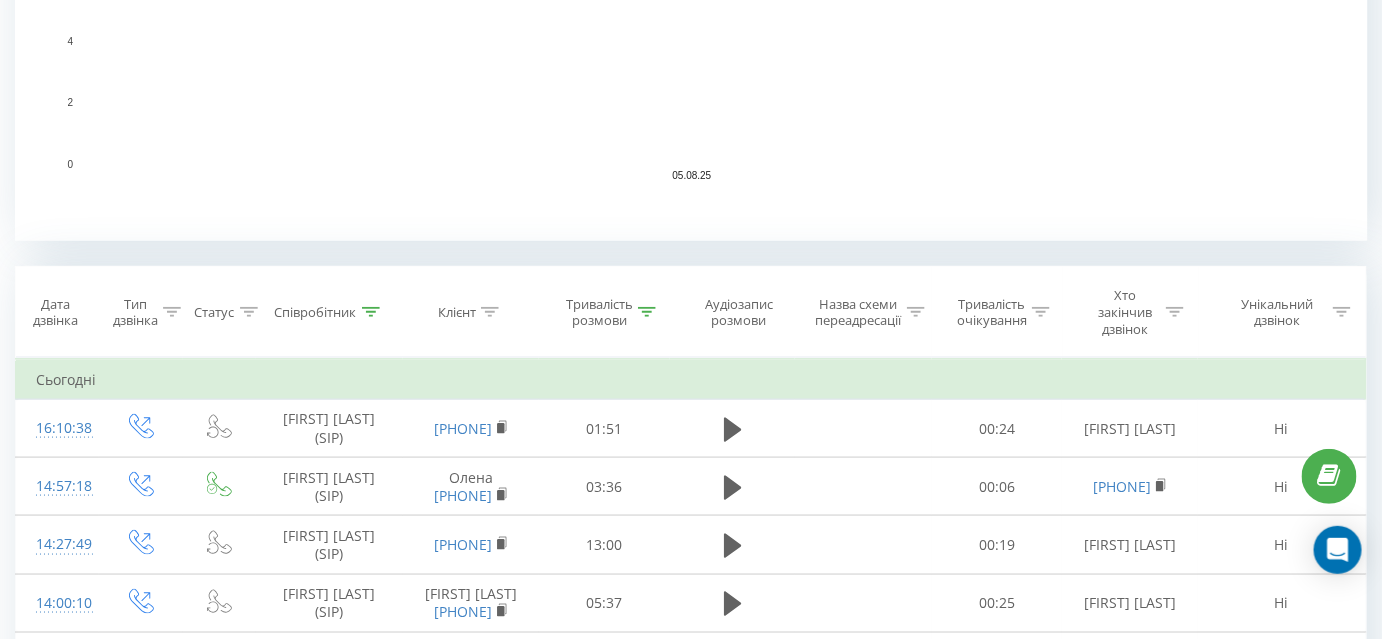 scroll, scrollTop: 636, scrollLeft: 0, axis: vertical 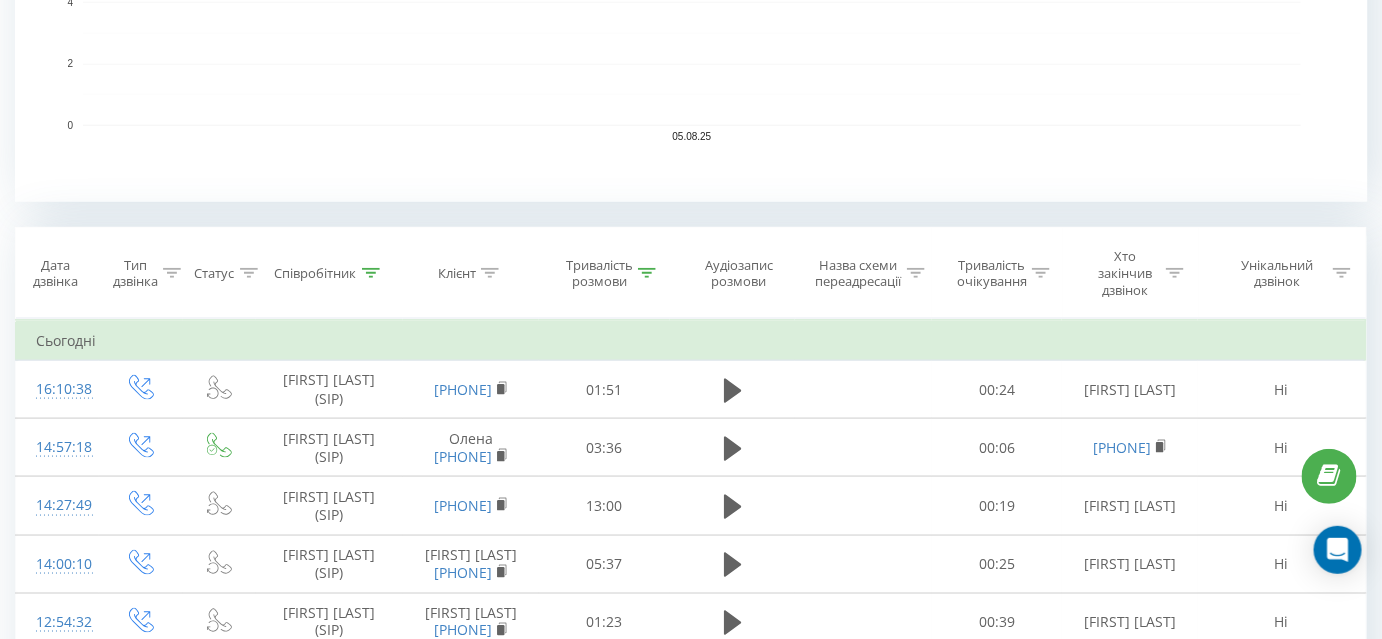 click 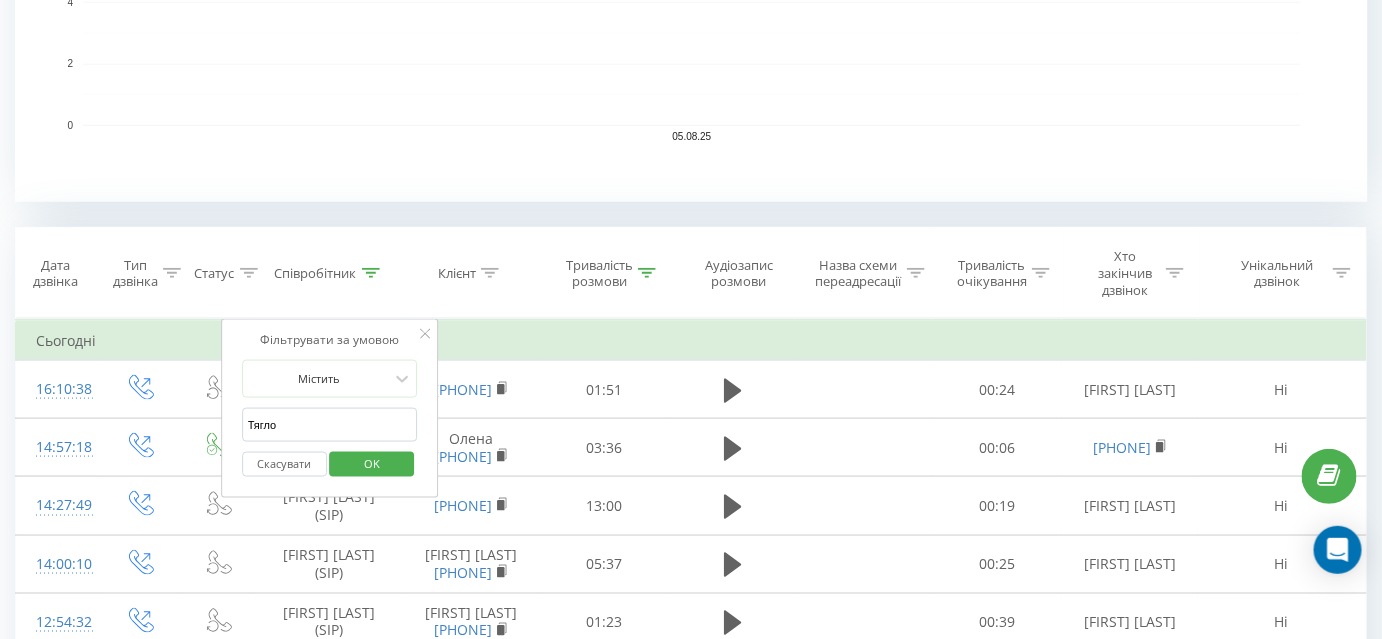 click on "Тягло" at bounding box center (330, 425) 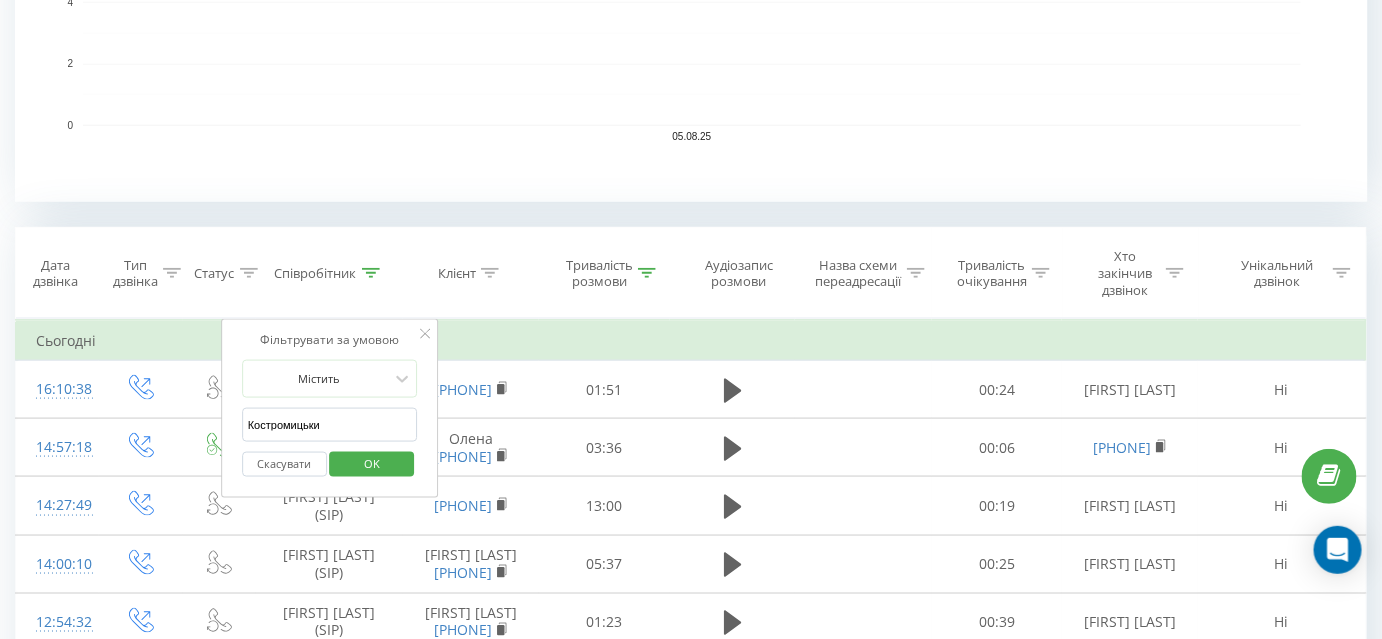 type on "Костромицький" 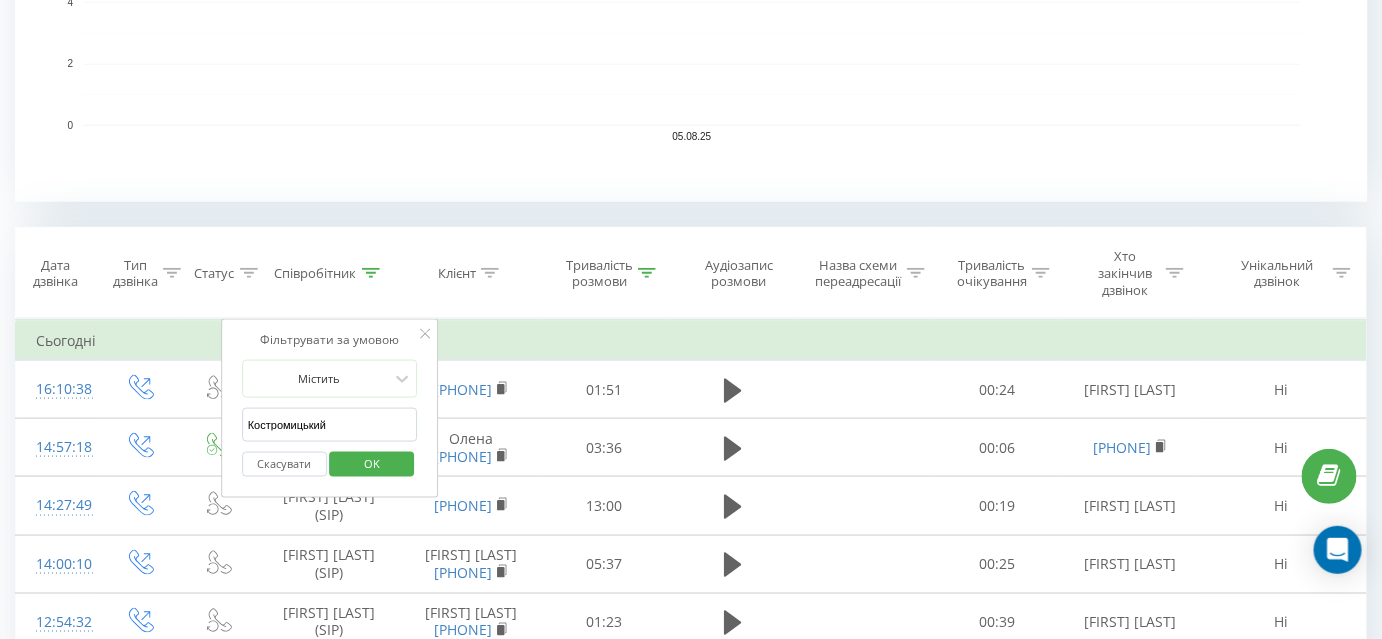 click on "OK" at bounding box center (372, 464) 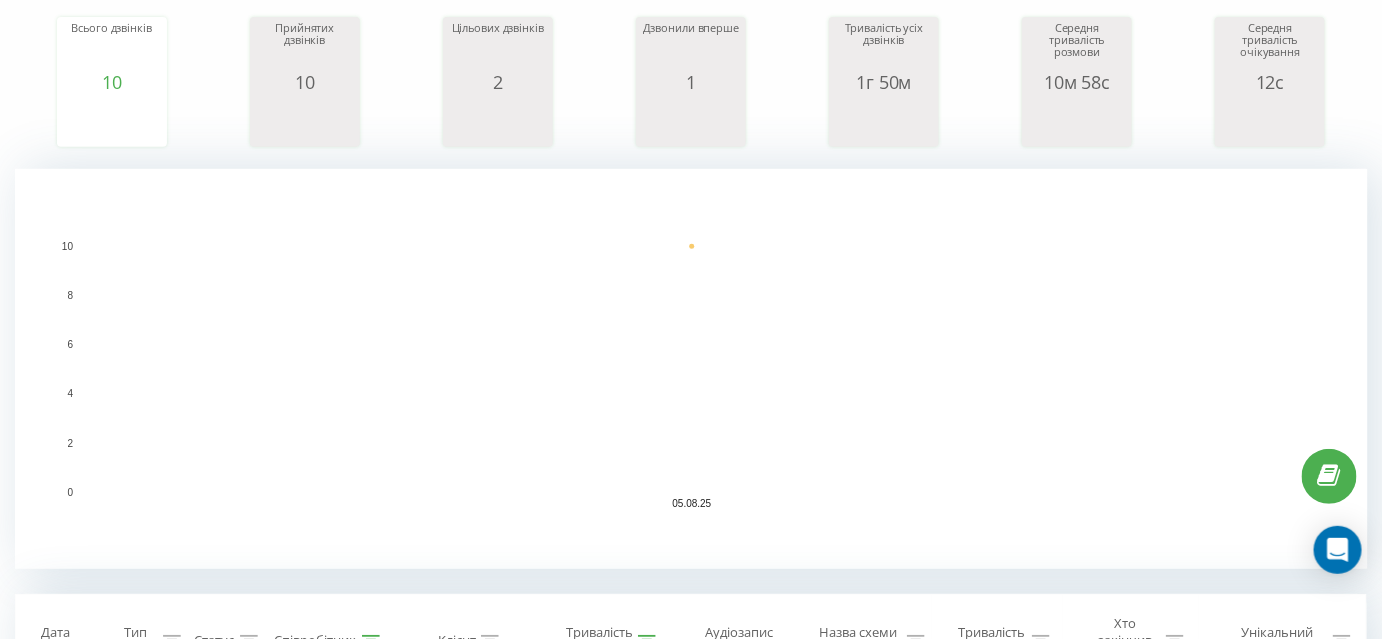 scroll, scrollTop: 0, scrollLeft: 0, axis: both 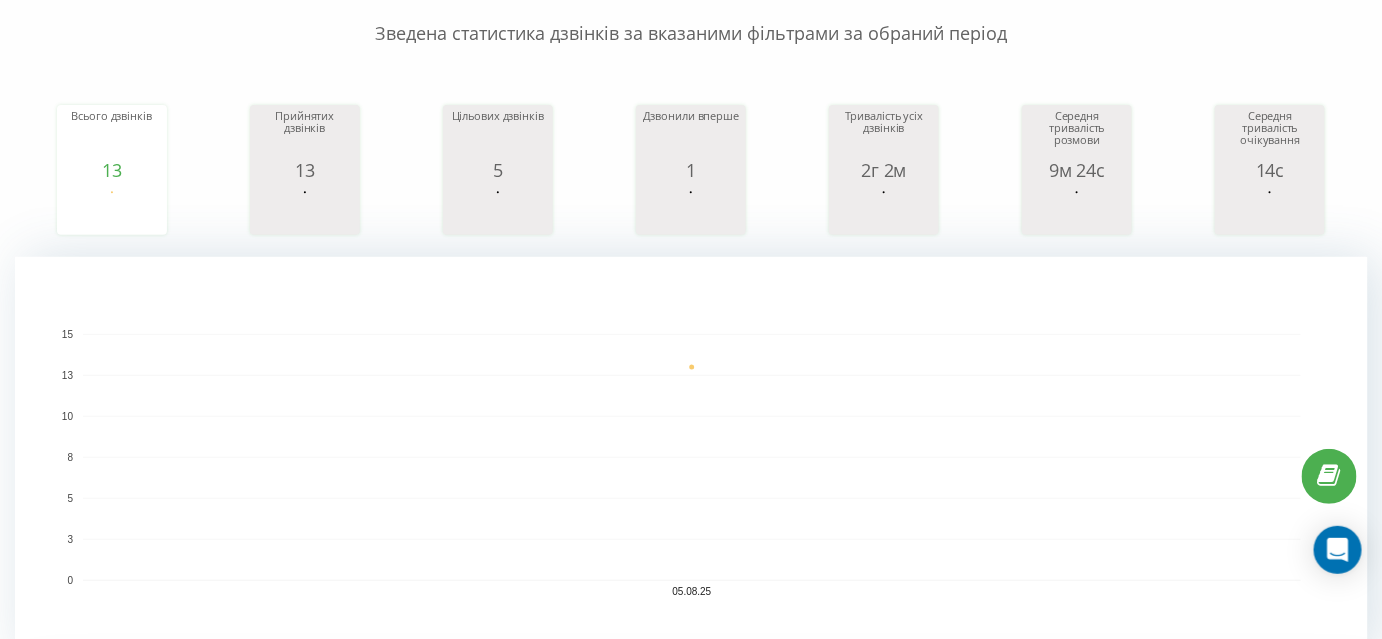 click 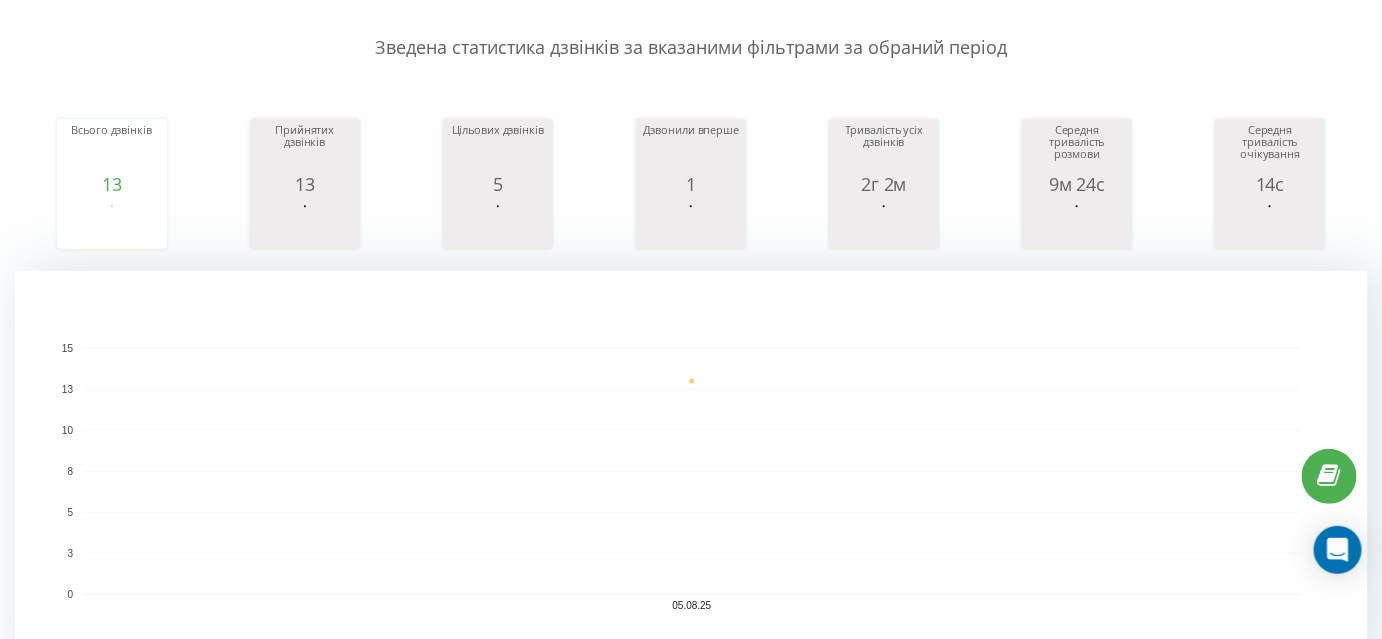 scroll, scrollTop: 0, scrollLeft: 0, axis: both 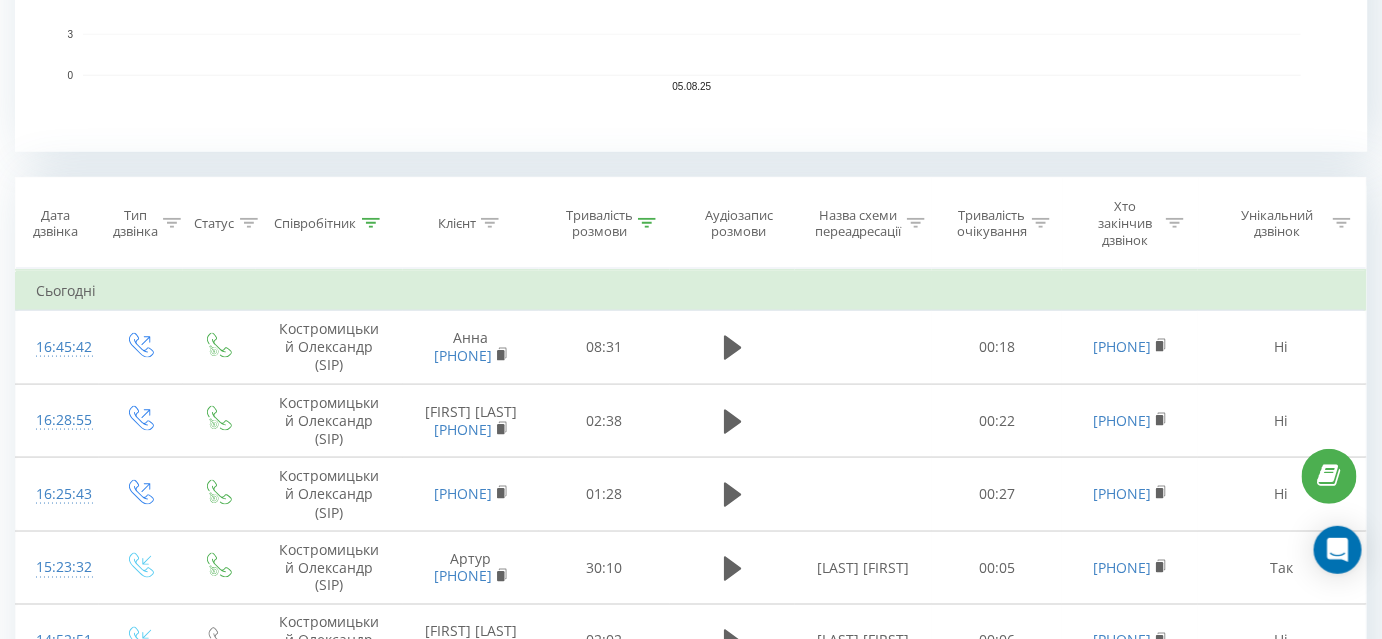 click at bounding box center (371, 223) 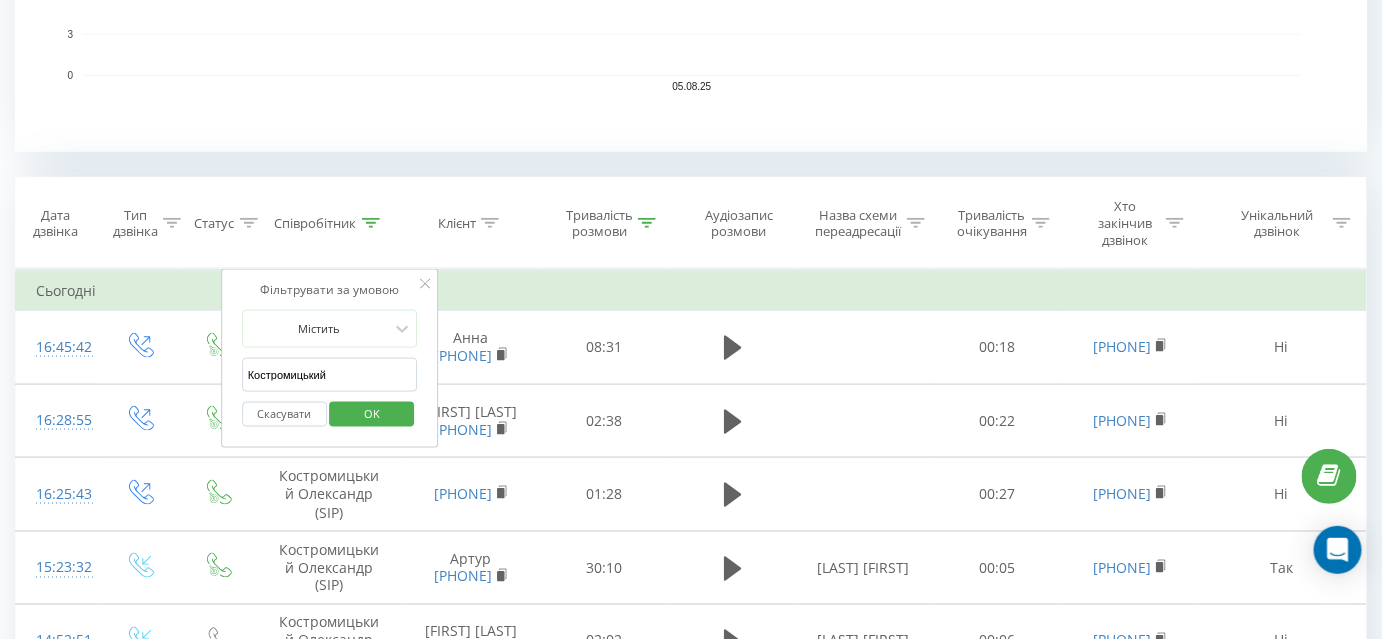 click on "Костромицький" at bounding box center [330, 375] 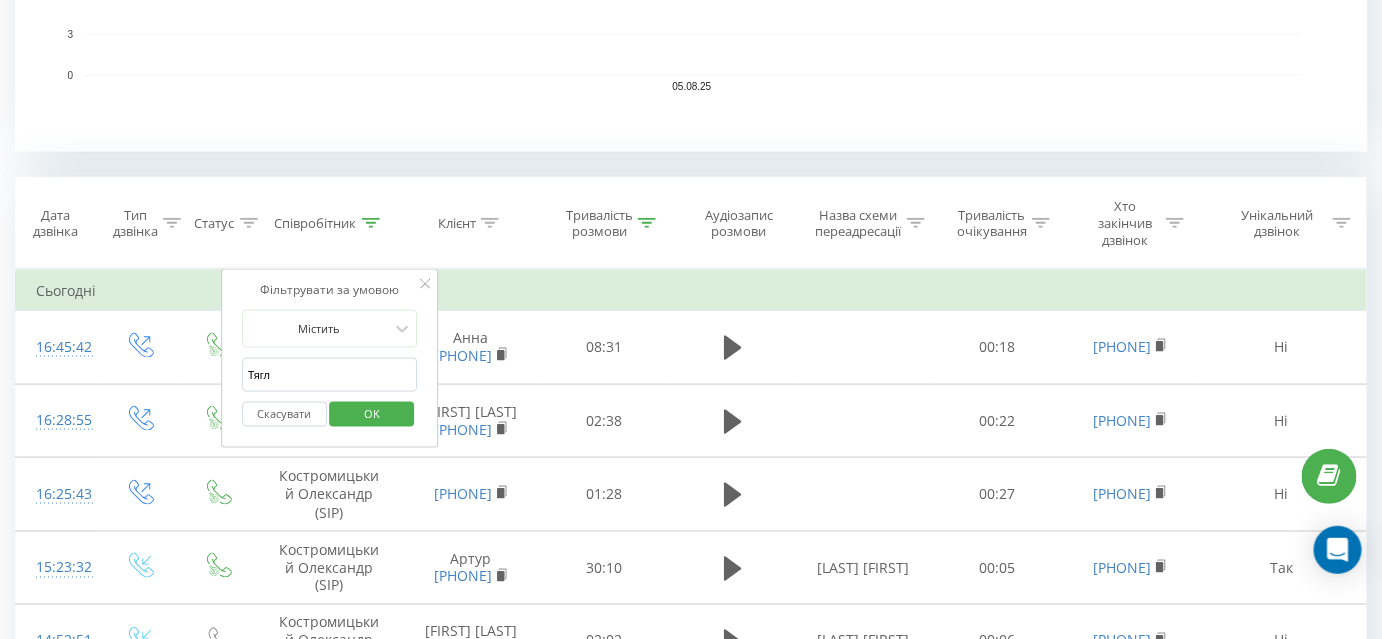 type on "Тягло" 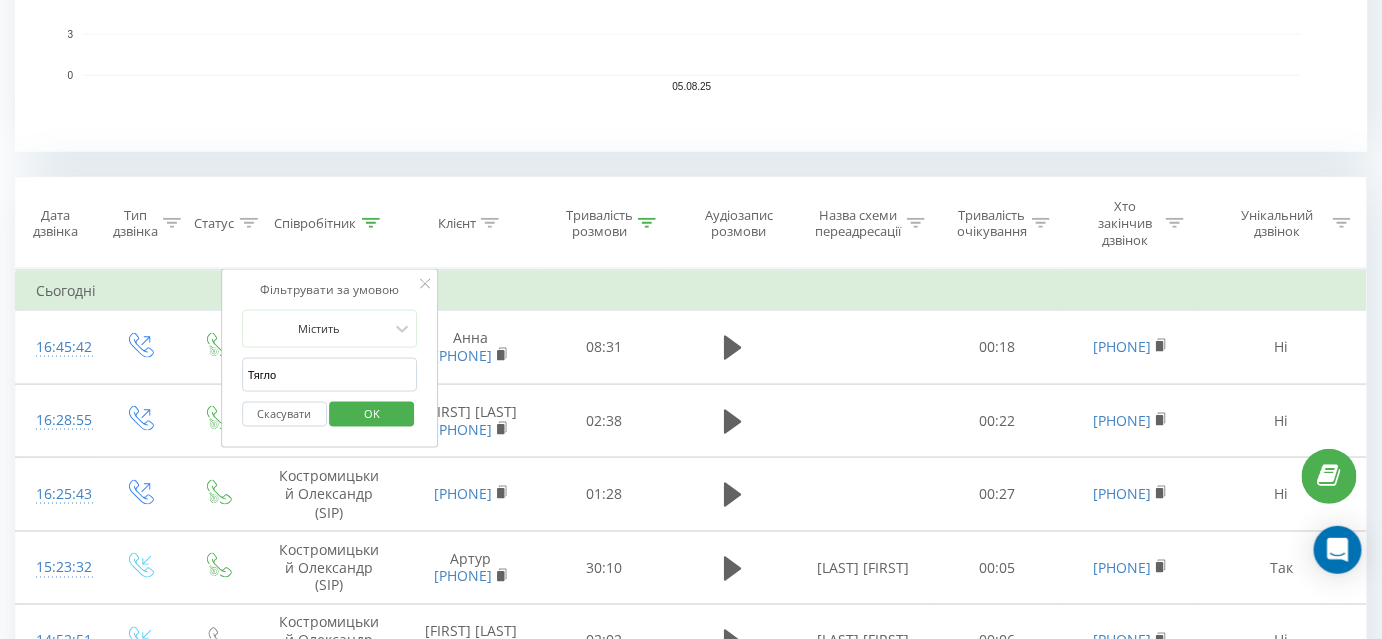click on "OK" at bounding box center [372, 414] 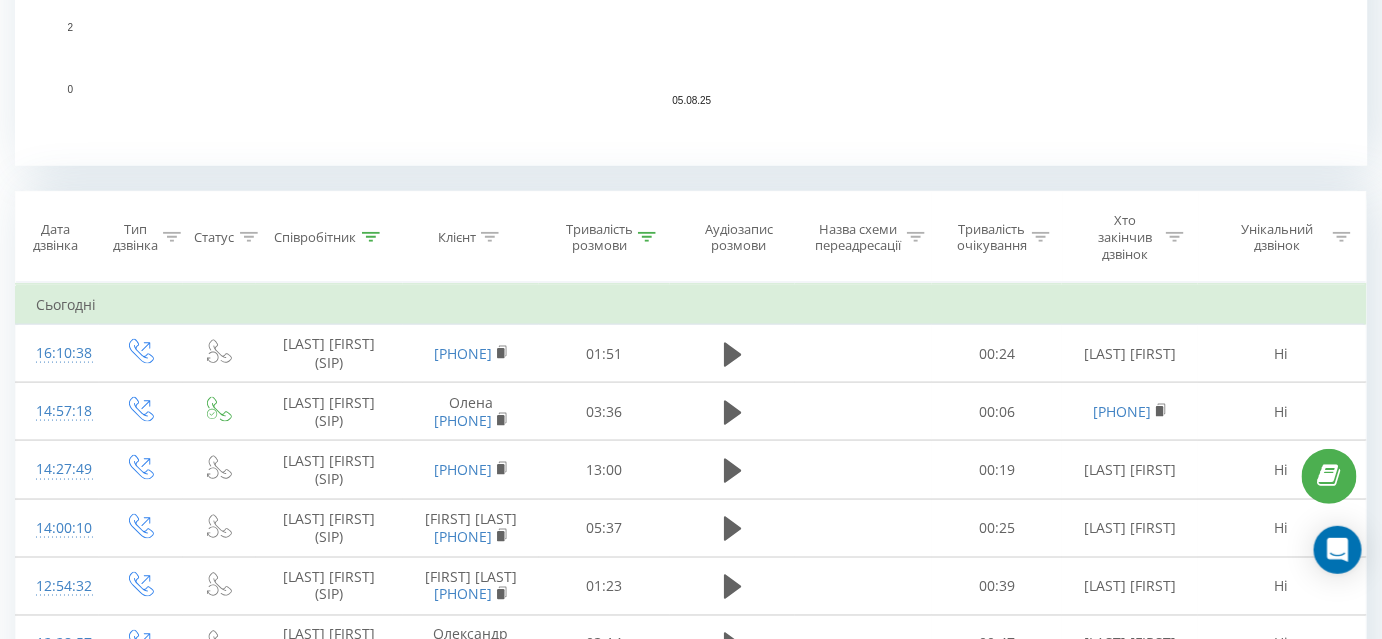 scroll, scrollTop: 876, scrollLeft: 0, axis: vertical 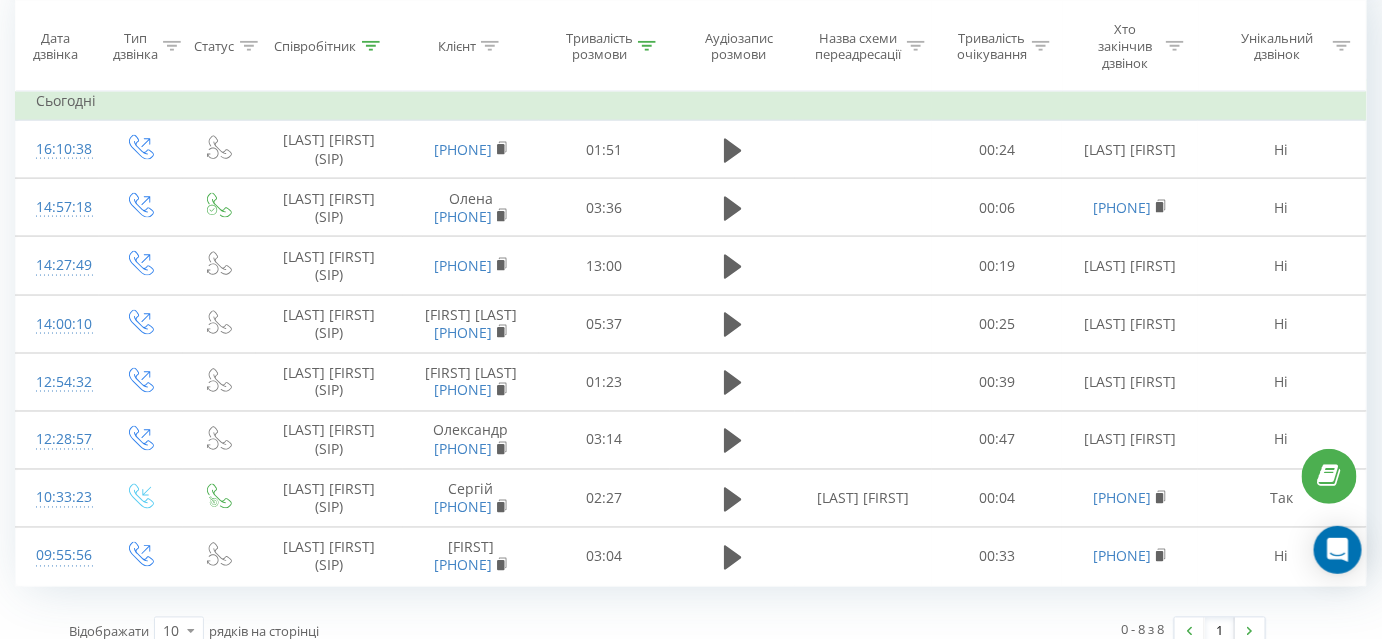 click at bounding box center (371, 46) 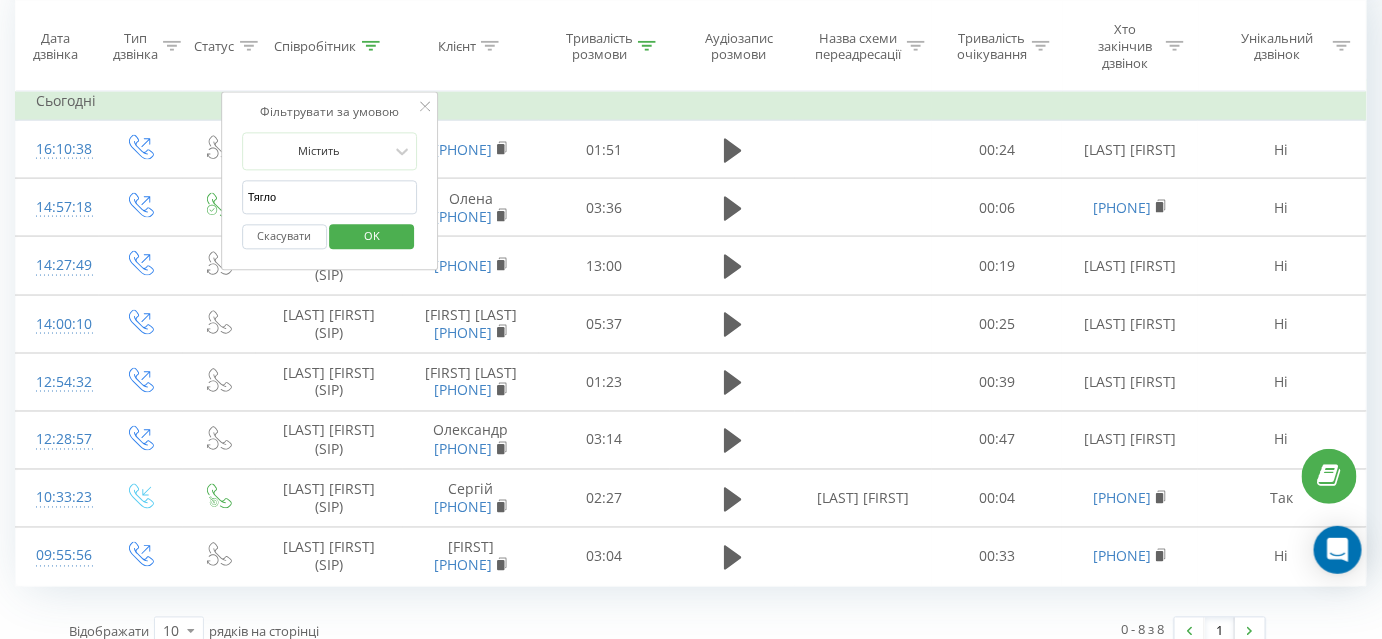 click on "Тягло" at bounding box center [330, 198] 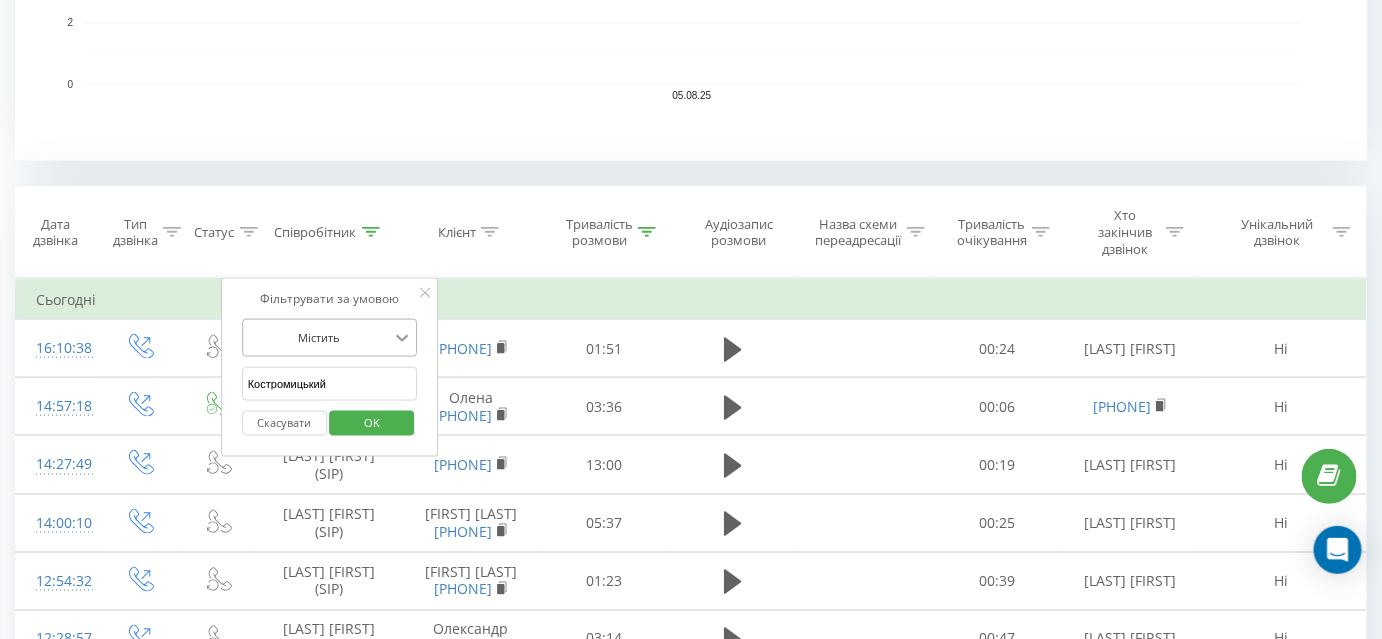 scroll, scrollTop: 785, scrollLeft: 0, axis: vertical 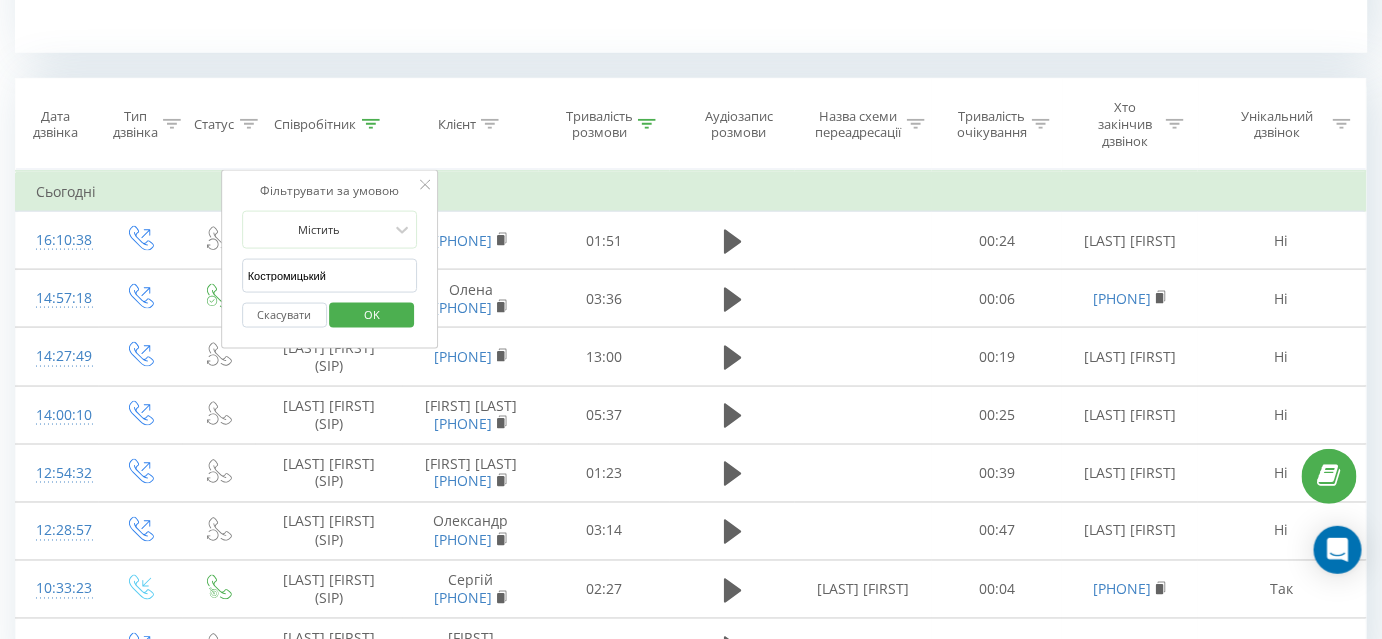 type on "Костромицький" 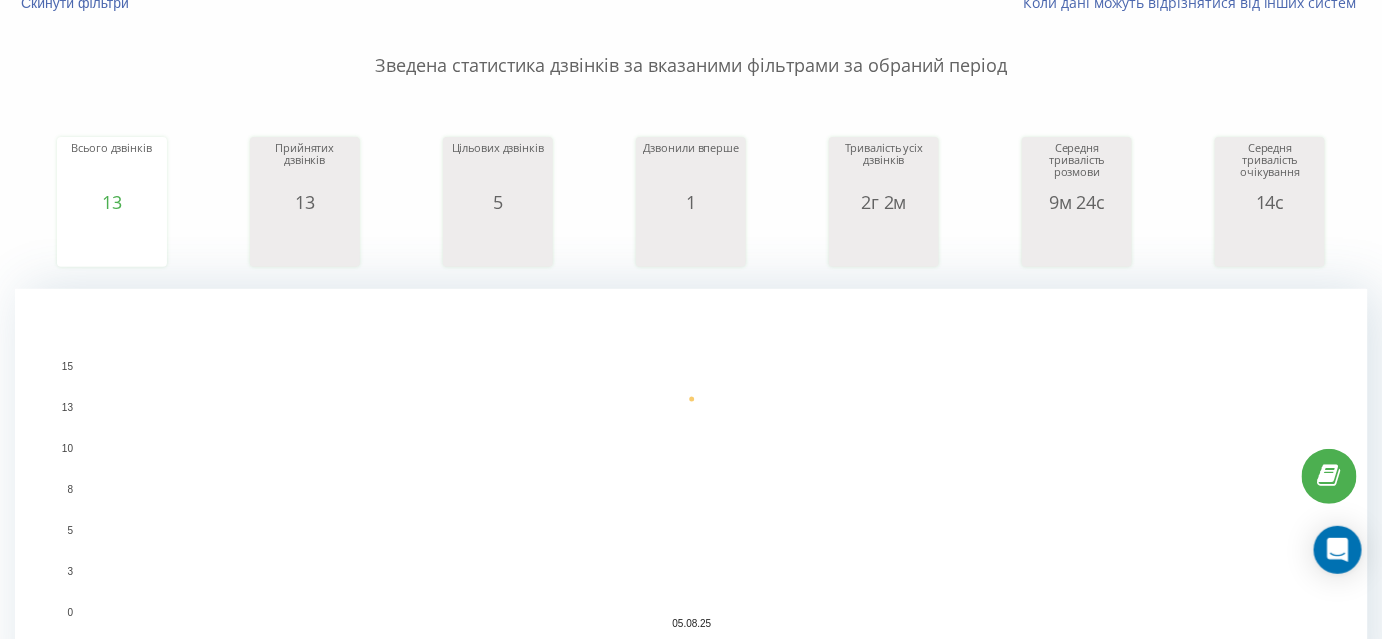 scroll, scrollTop: 512, scrollLeft: 0, axis: vertical 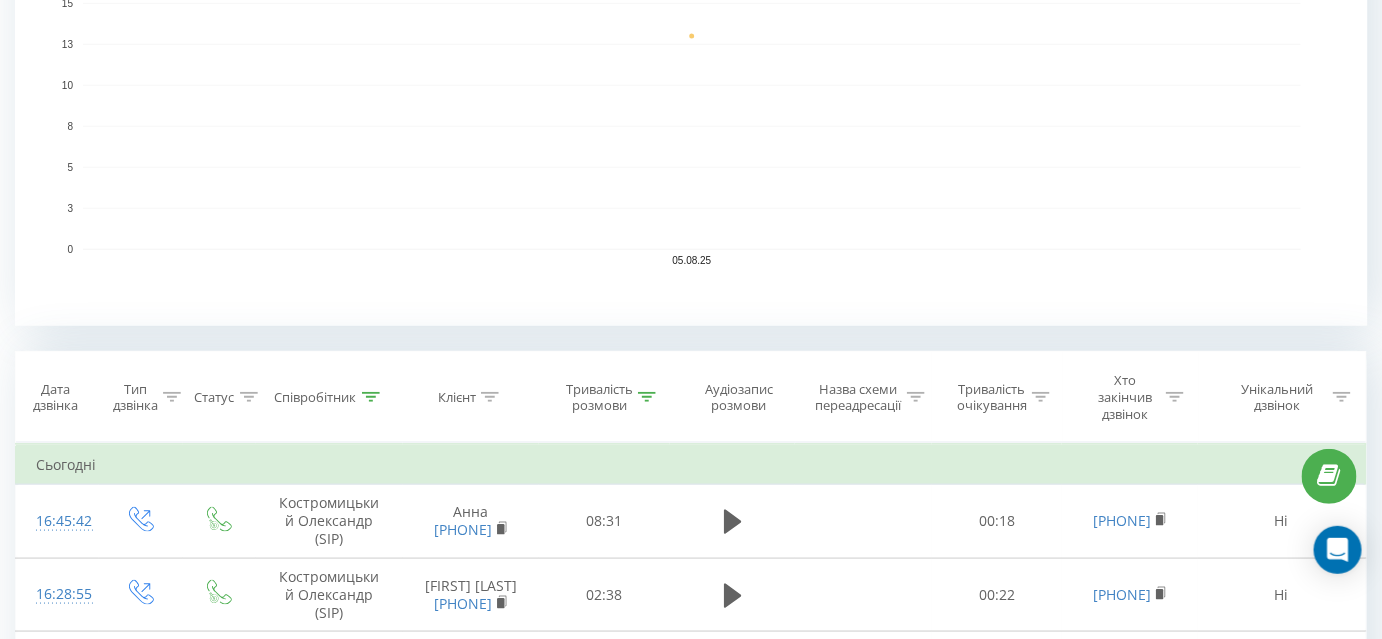 click 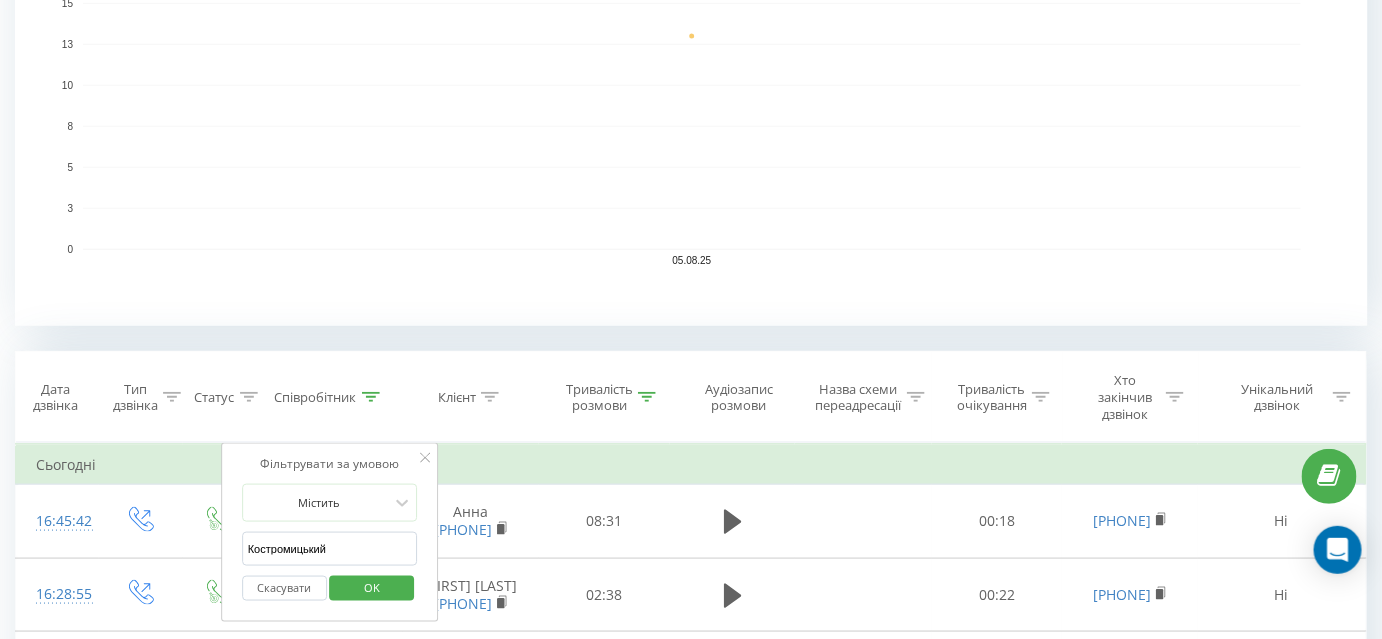 click on "Костромицький" at bounding box center (330, 549) 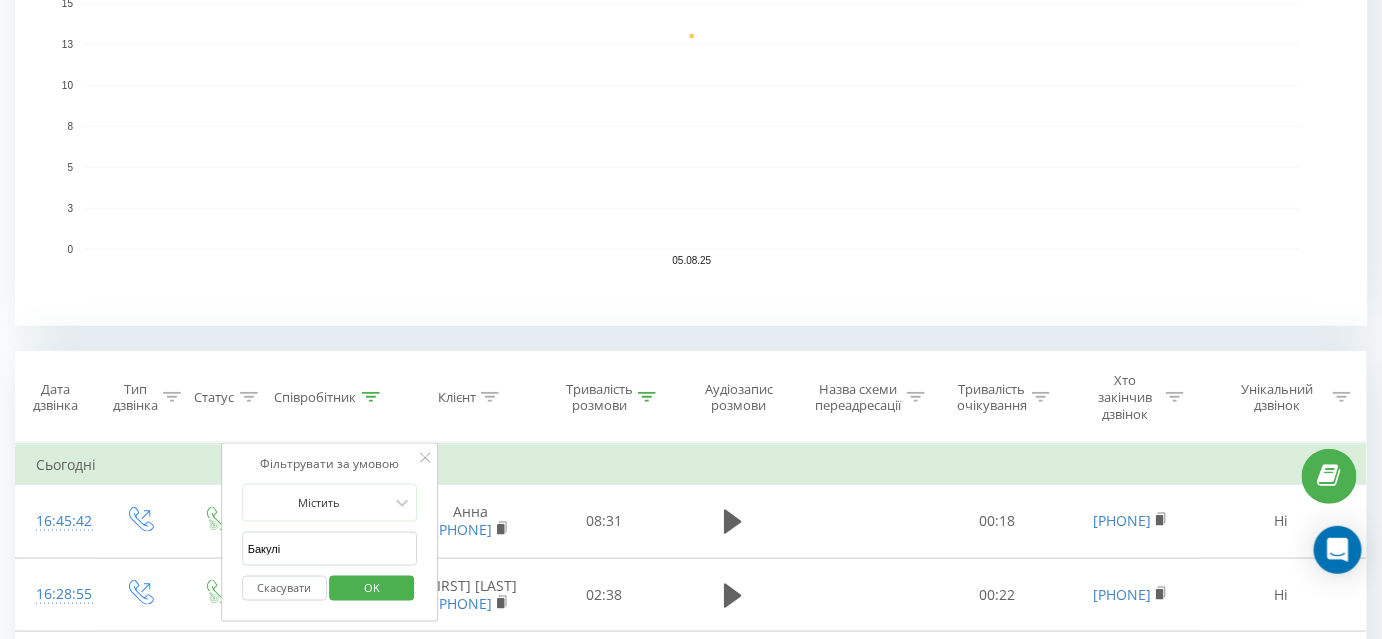 type on "Бакулін" 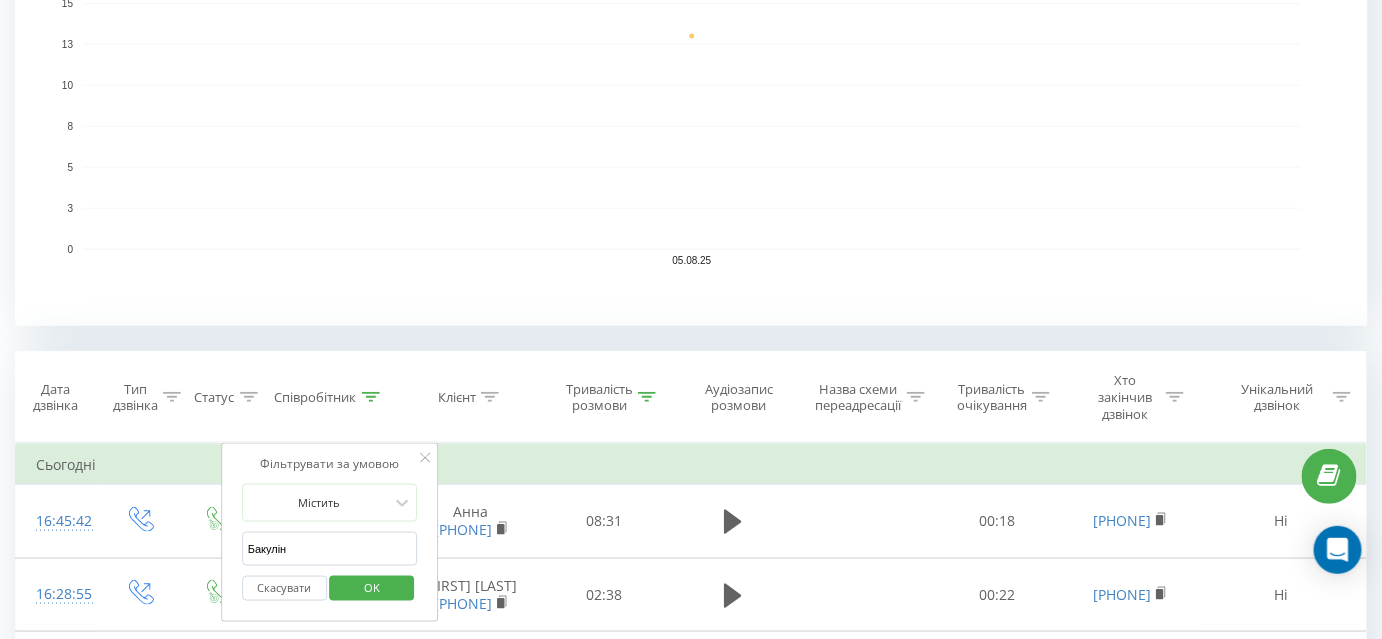 click on "OK" at bounding box center [372, 588] 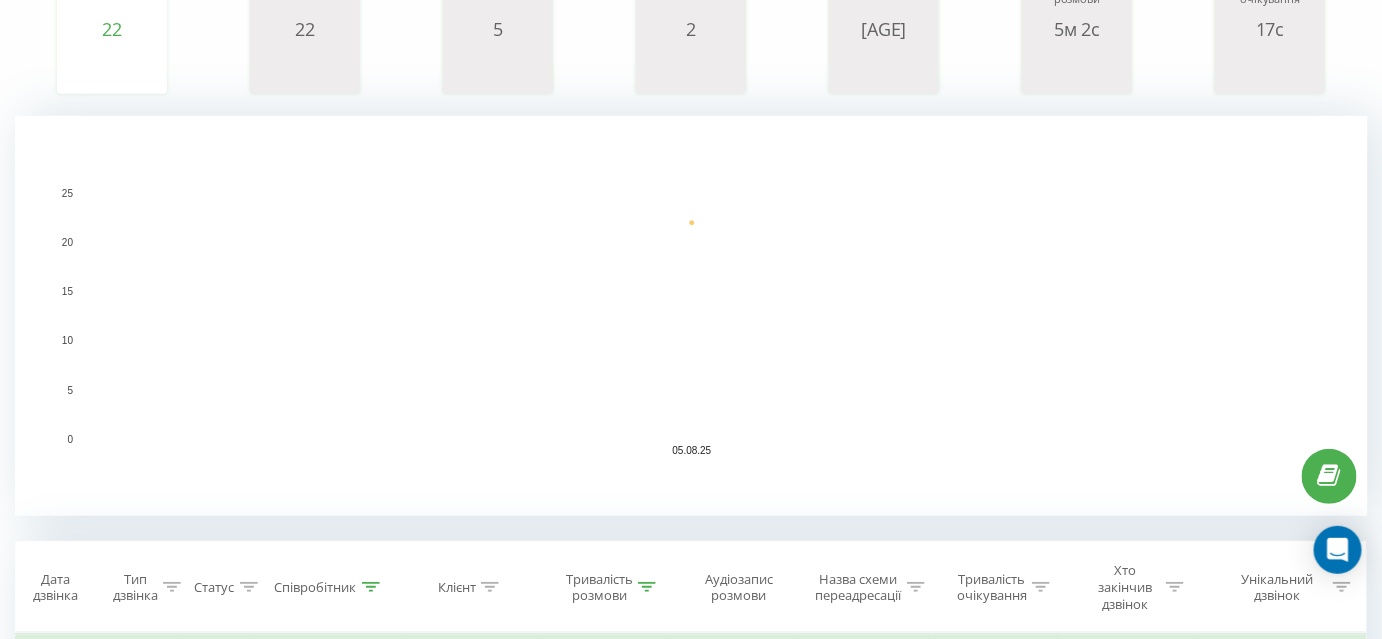 scroll, scrollTop: 454, scrollLeft: 0, axis: vertical 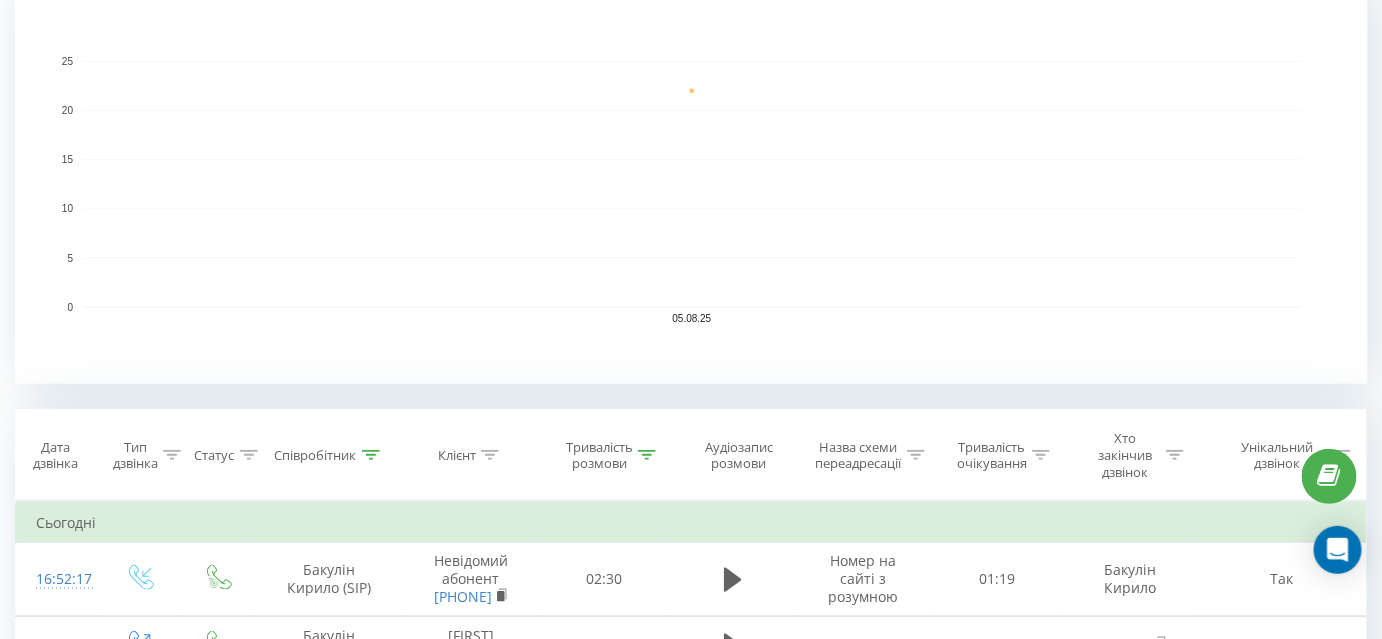 click on "Співробітник" at bounding box center [329, 455] 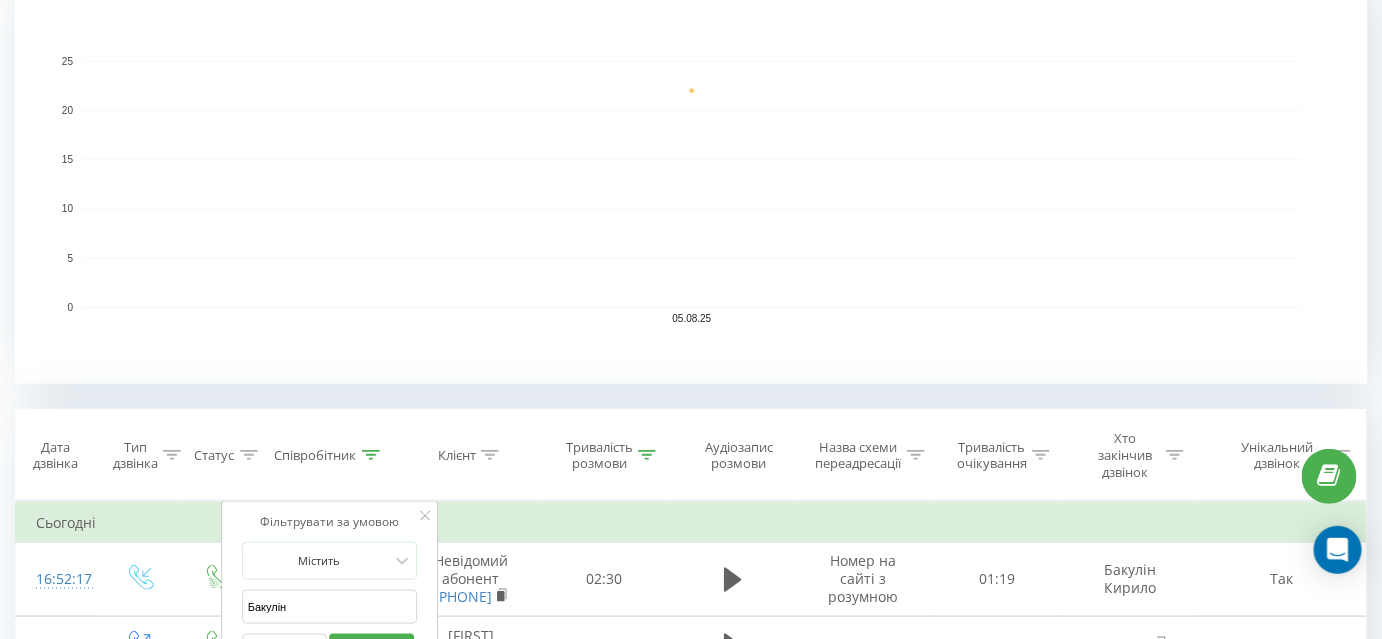 scroll, scrollTop: 727, scrollLeft: 0, axis: vertical 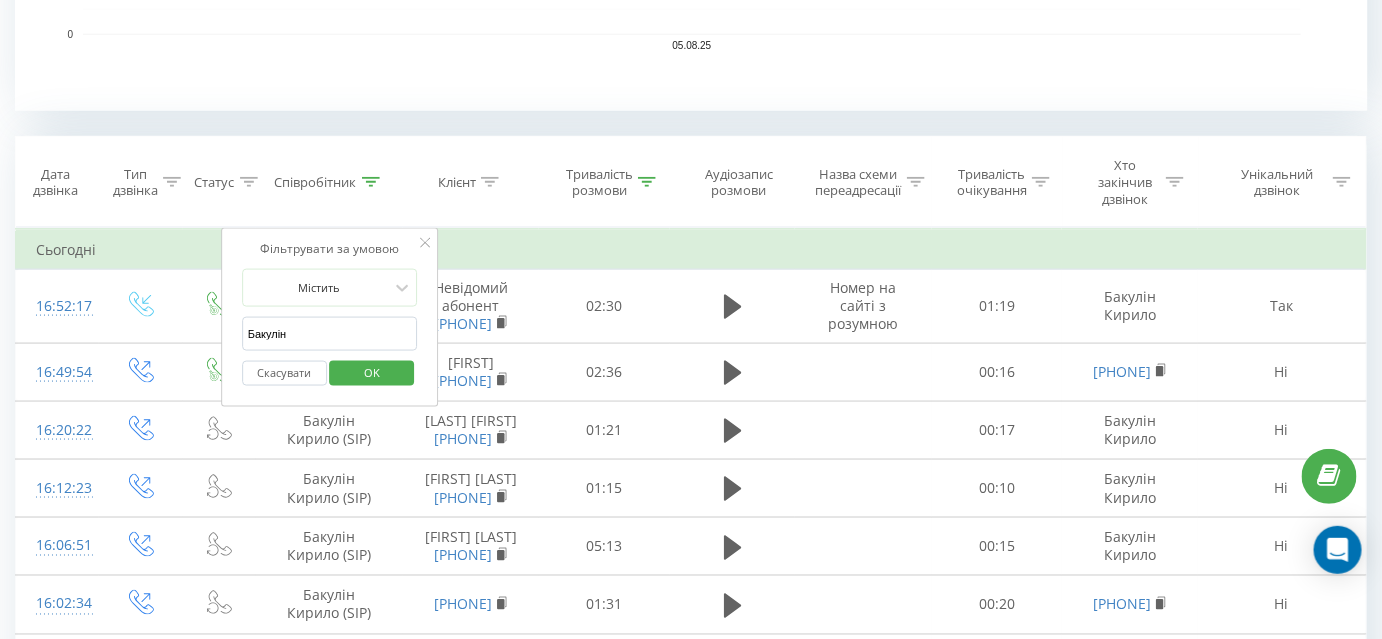 click on "Бакулін" at bounding box center [330, 334] 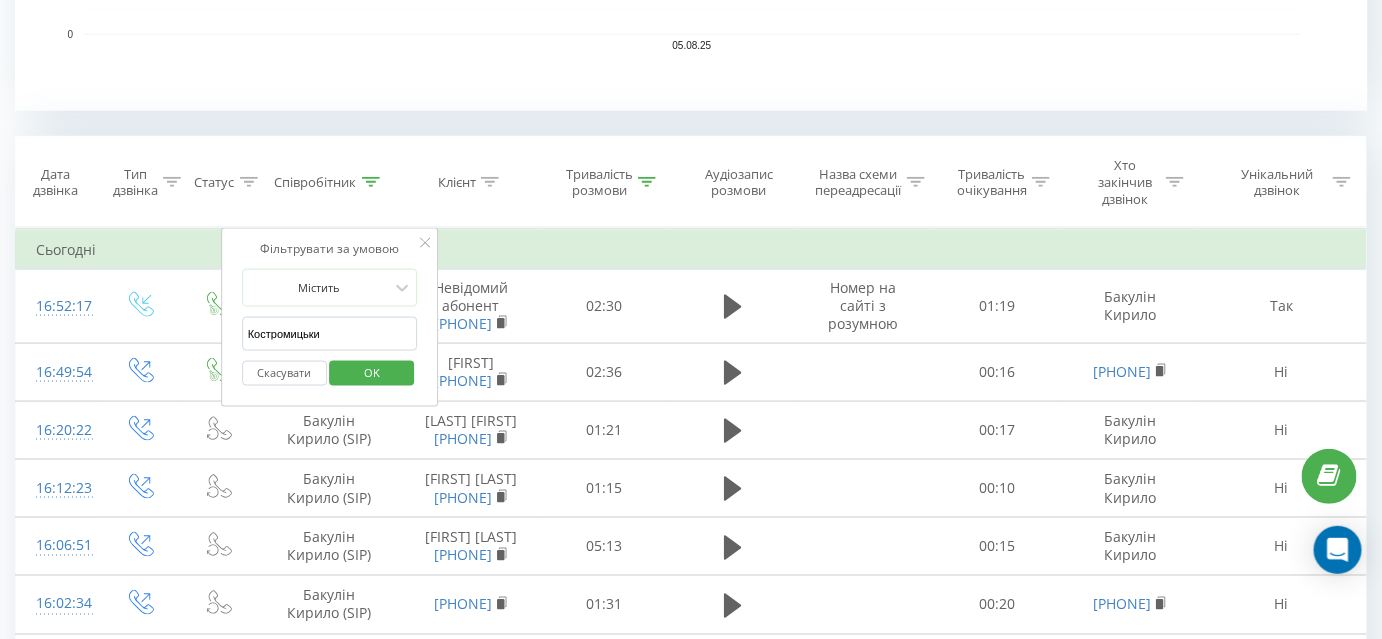 type on "Костромицький" 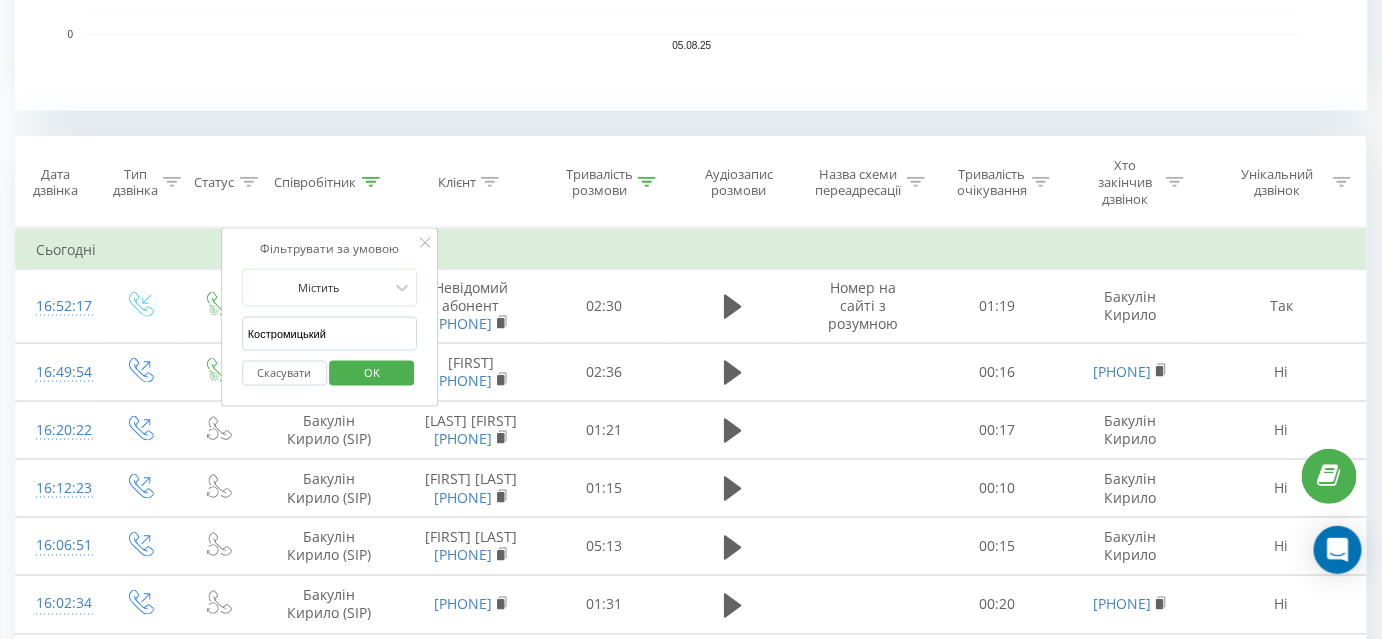 click on "OK" at bounding box center [372, 373] 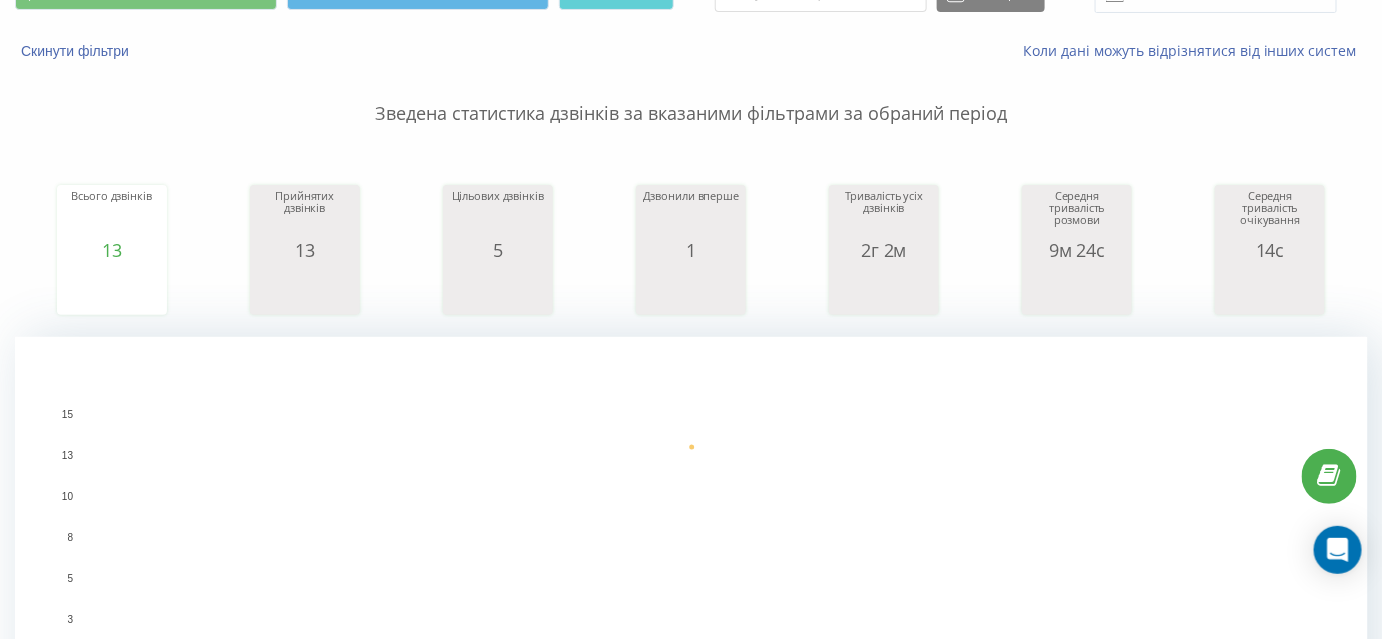 scroll, scrollTop: 0, scrollLeft: 0, axis: both 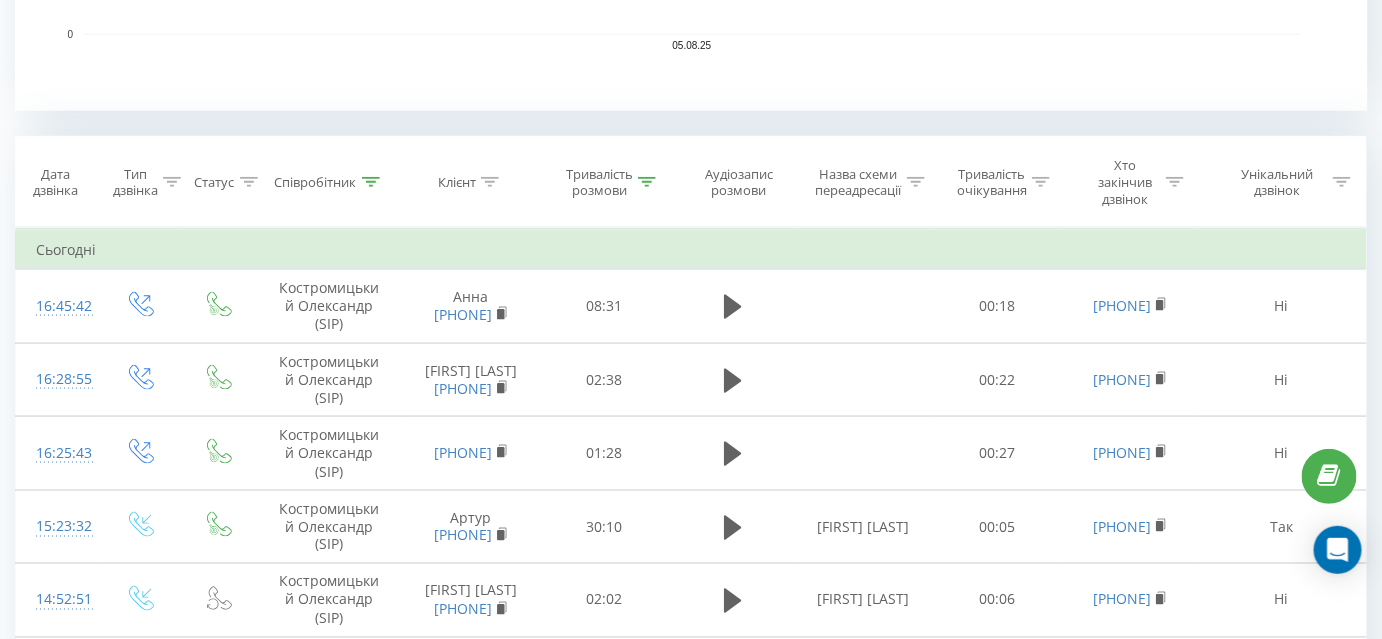 click 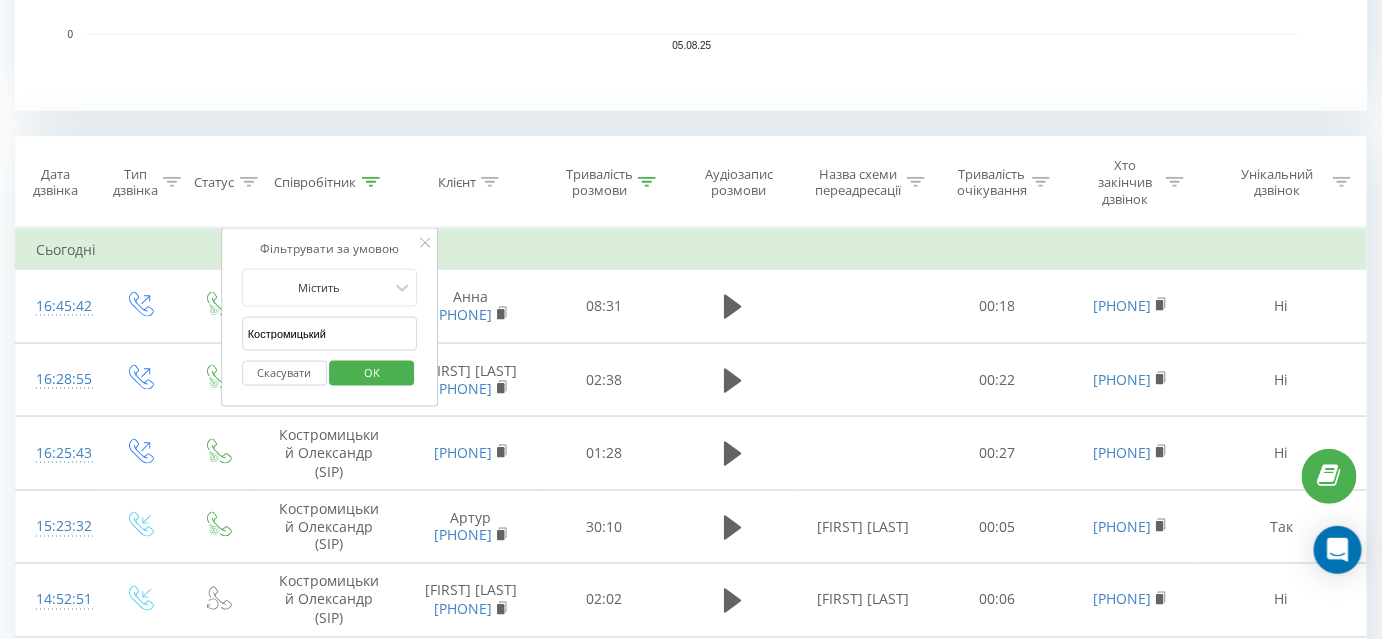 click on "Костромицький" at bounding box center [330, 334] 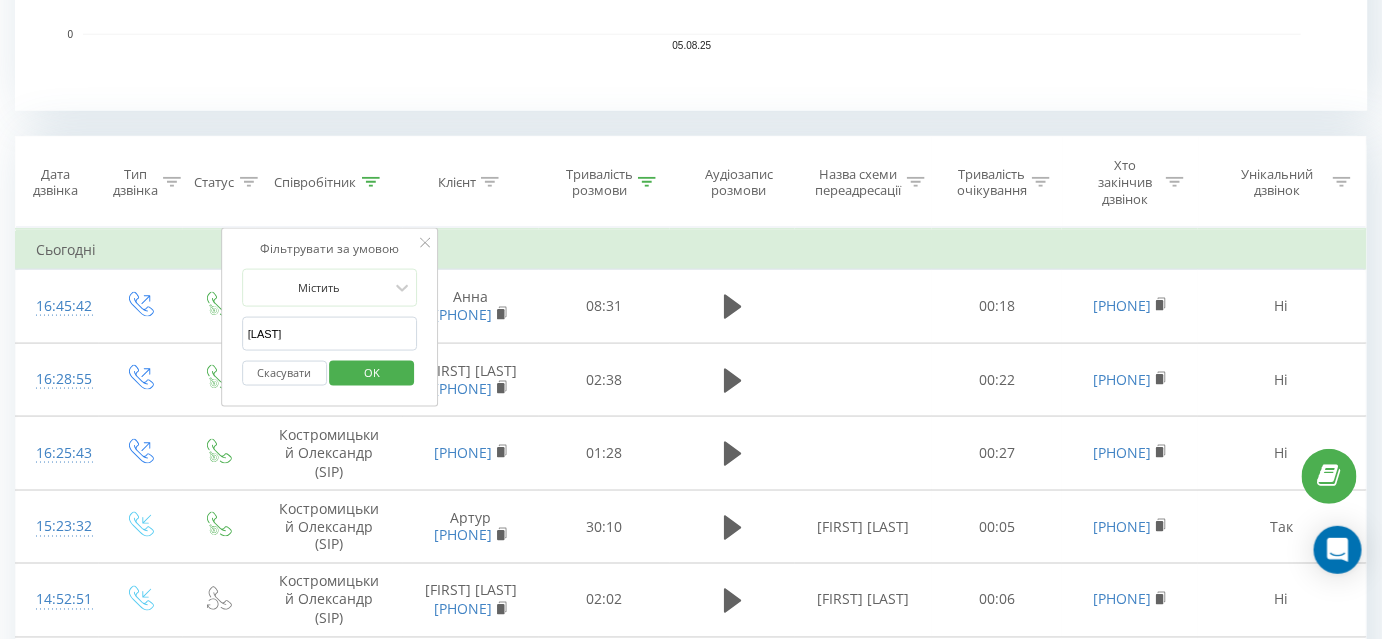 type on "Лучків" 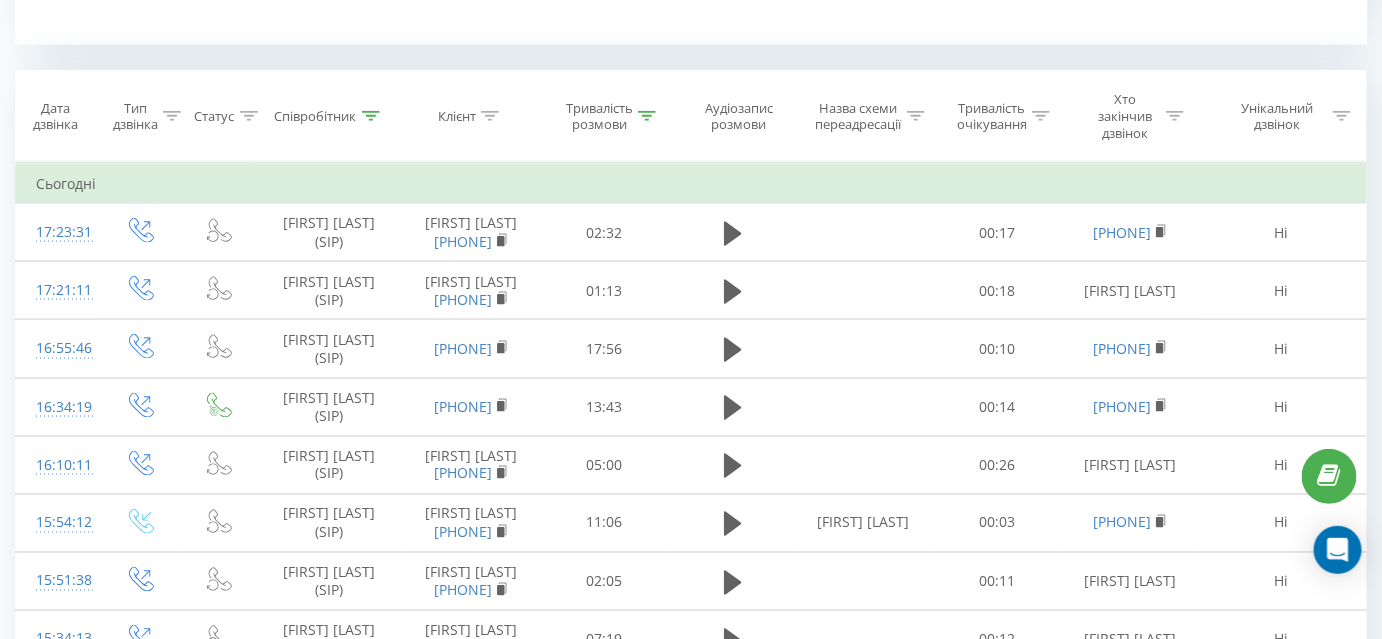 scroll, scrollTop: 644, scrollLeft: 0, axis: vertical 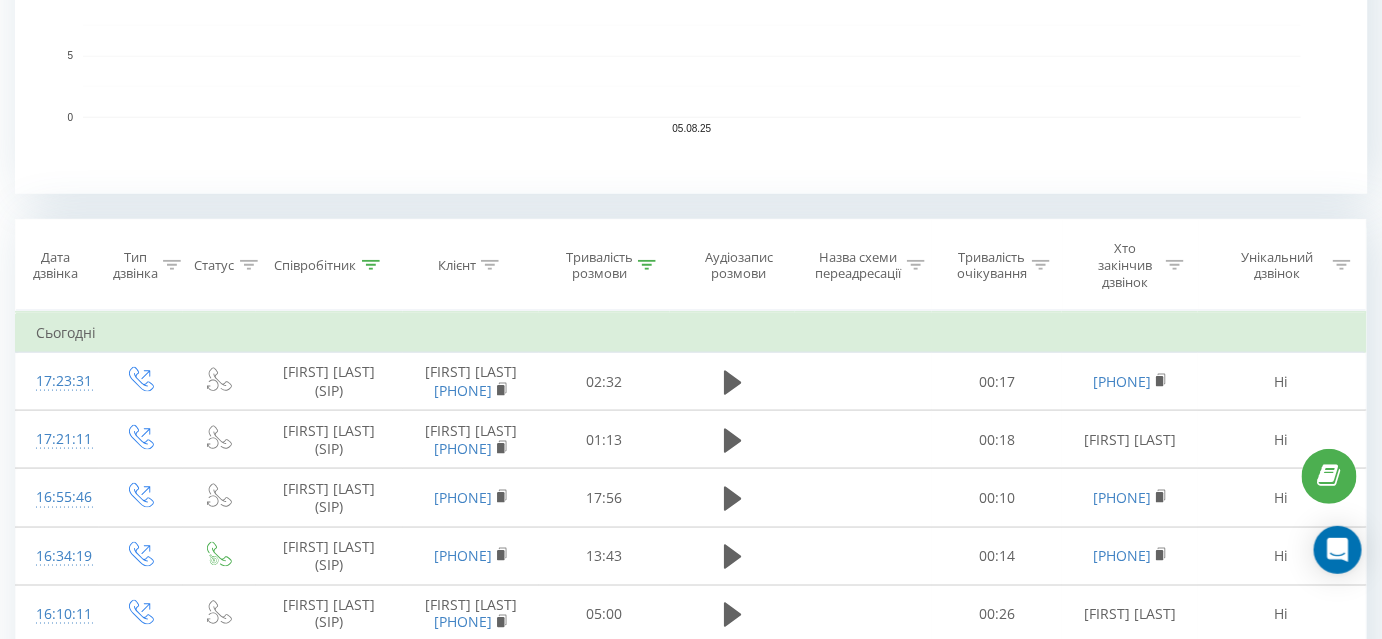 click 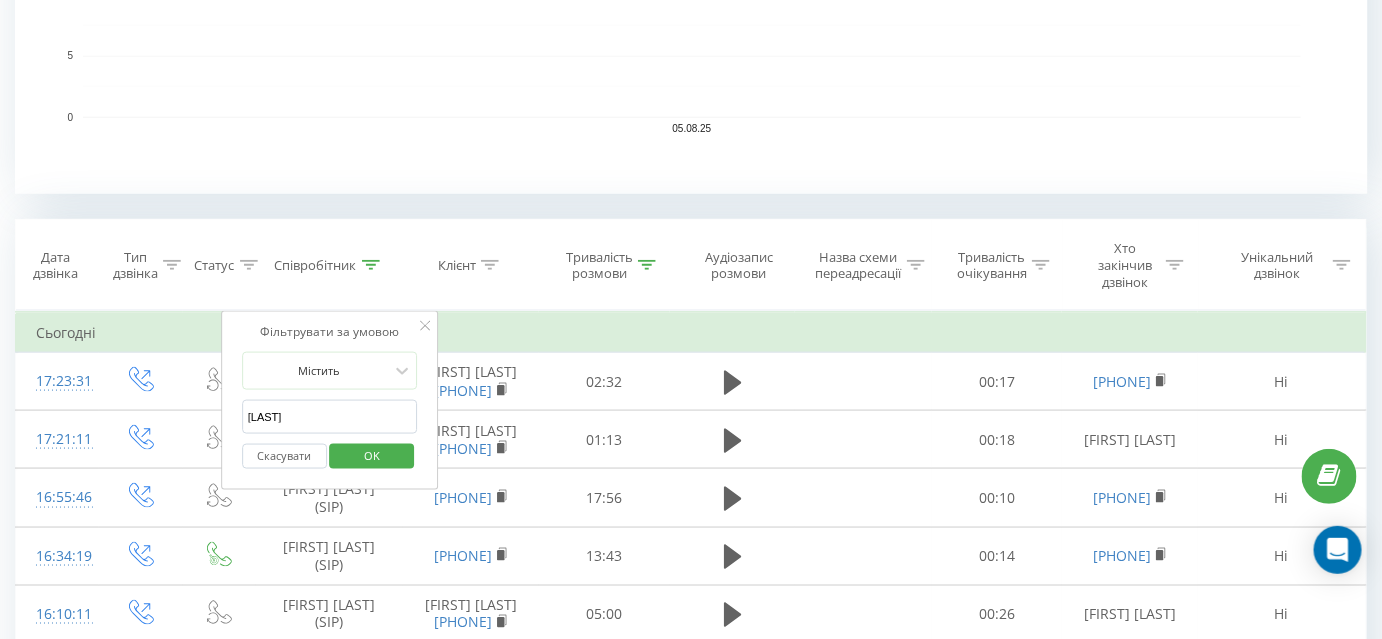 click on "Лучків" at bounding box center (330, 417) 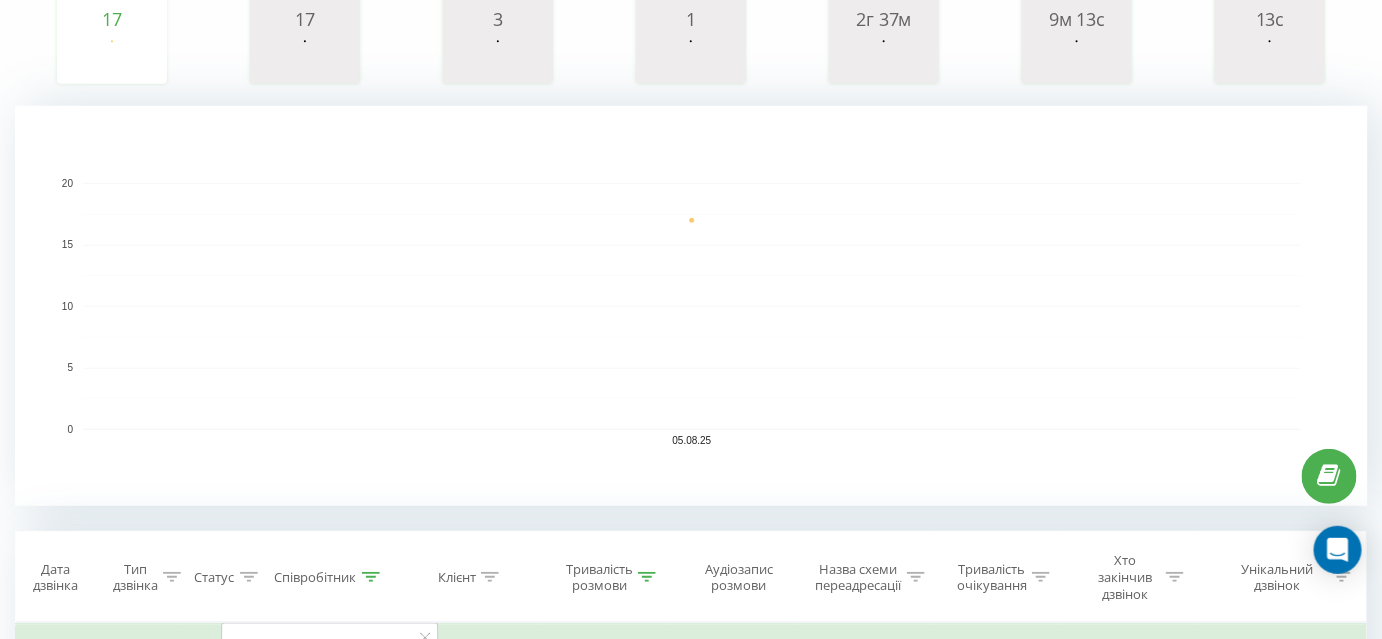 scroll, scrollTop: 462, scrollLeft: 0, axis: vertical 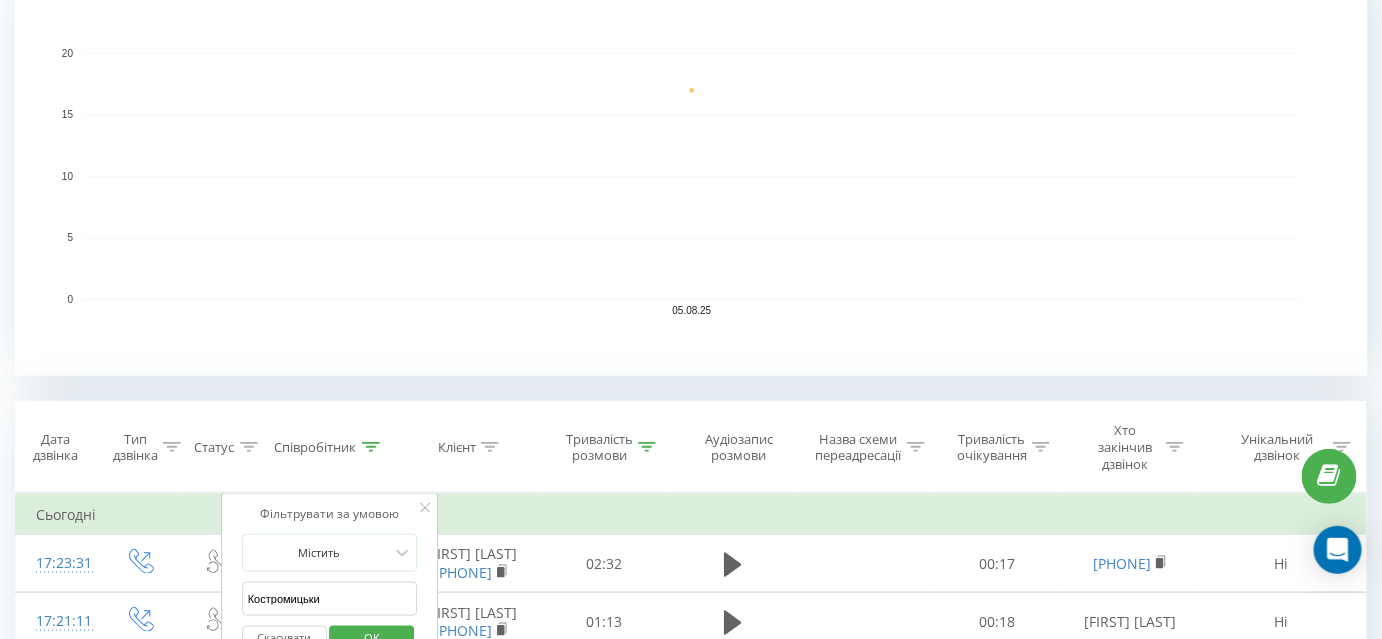 type on "Костромицький" 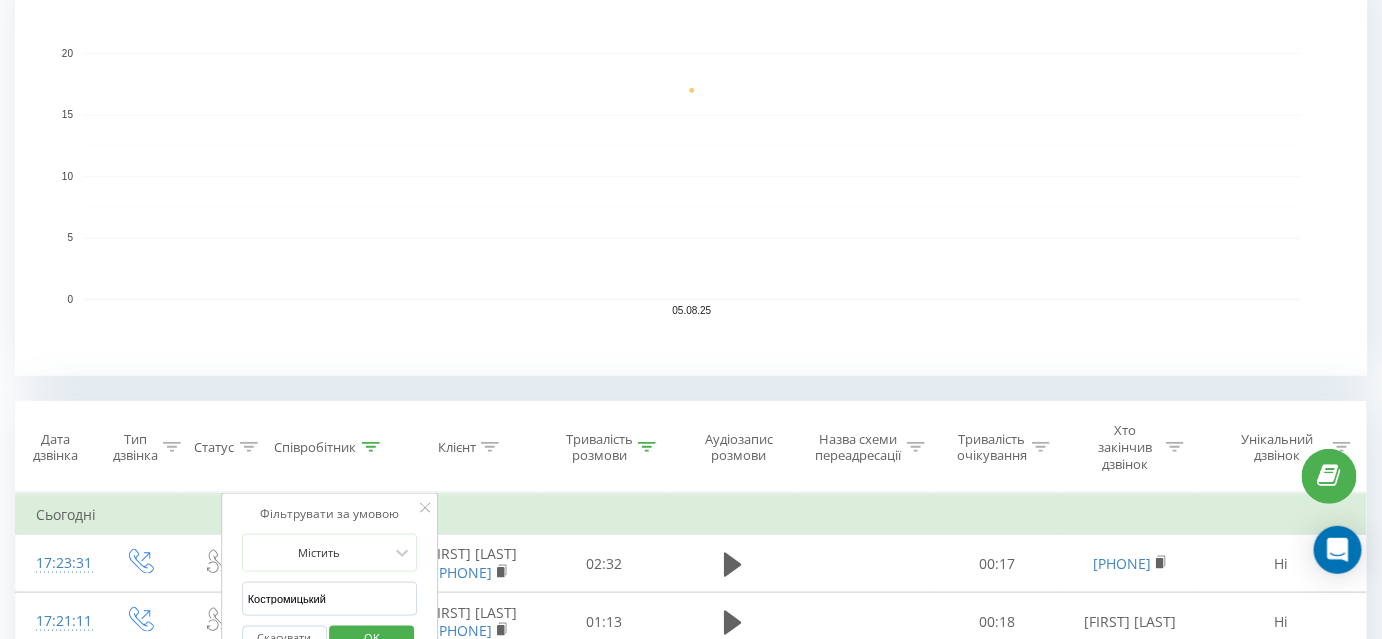 click on "OK" at bounding box center (372, 638) 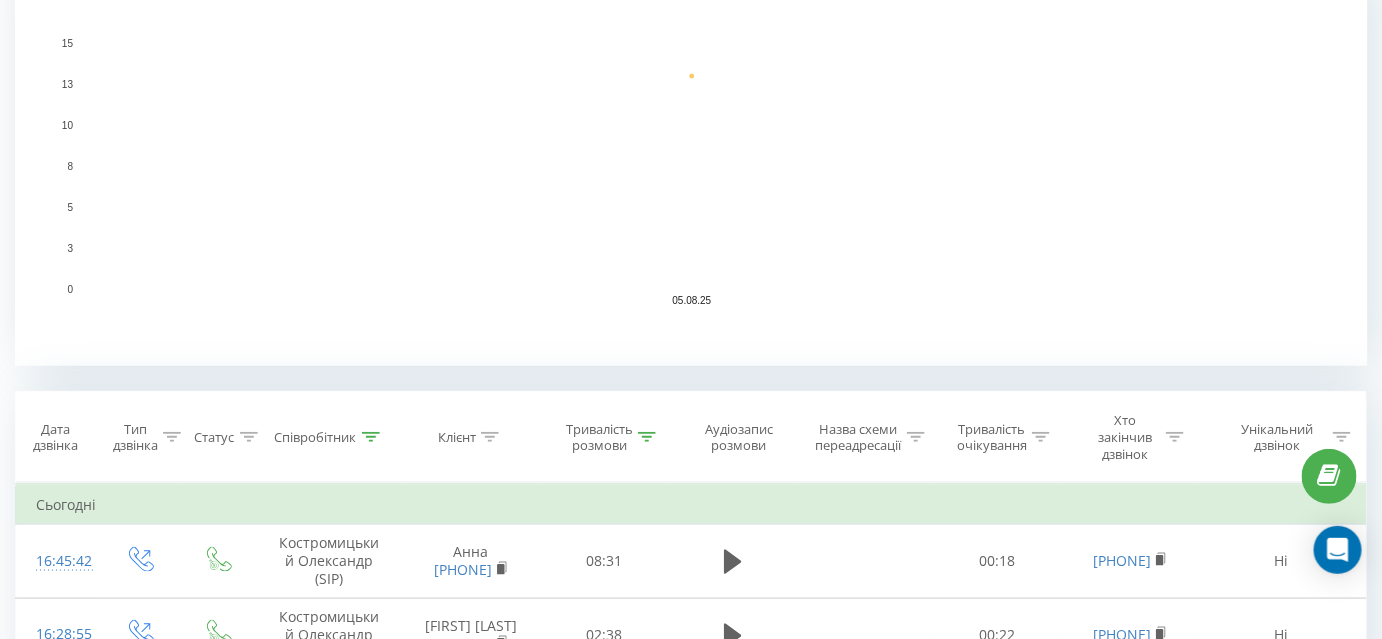 scroll, scrollTop: 462, scrollLeft: 0, axis: vertical 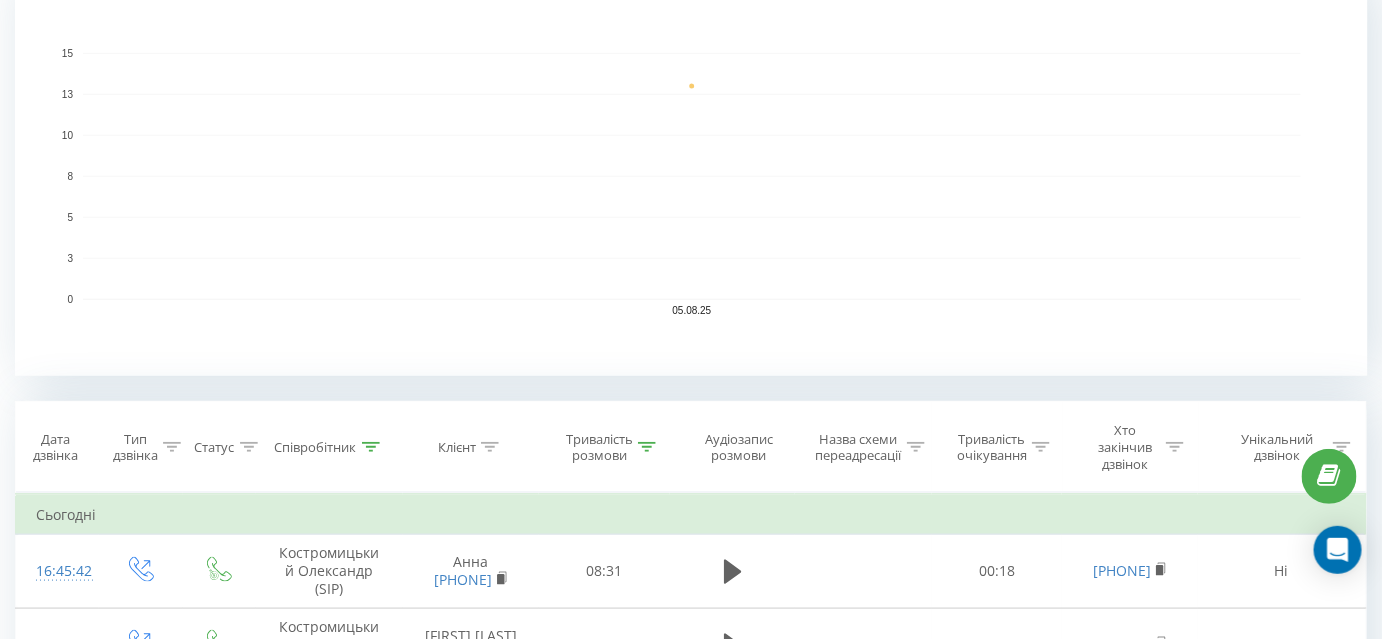 click 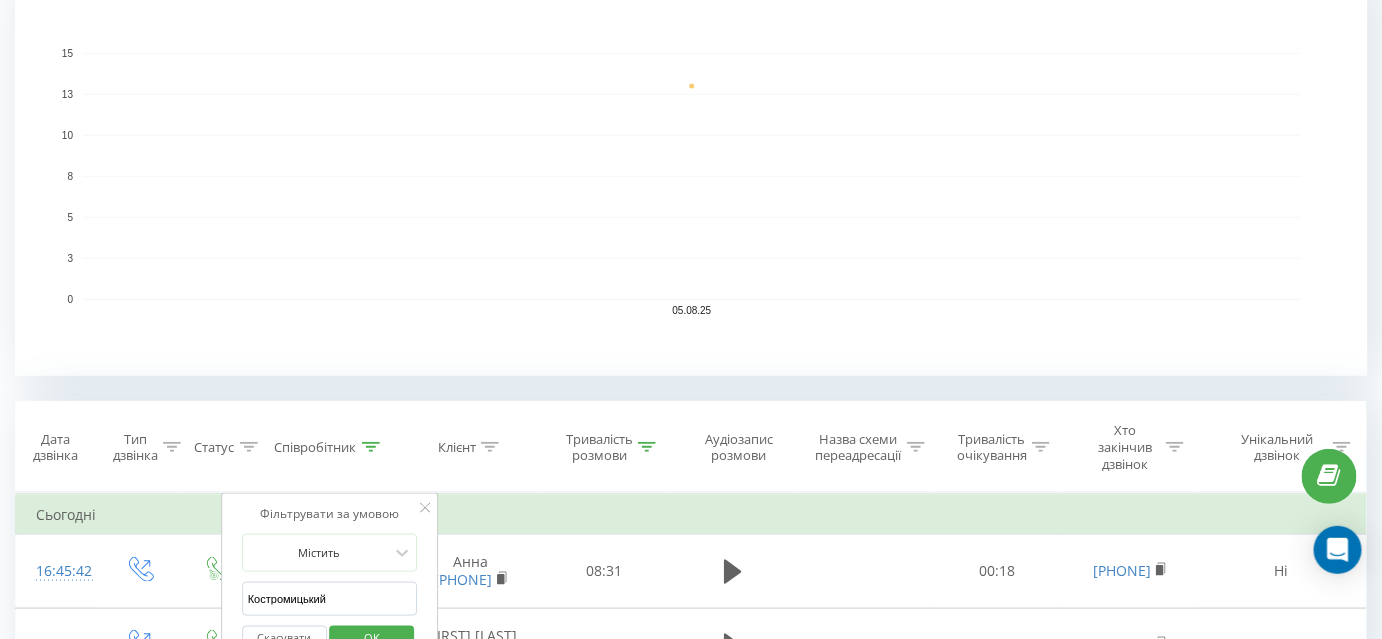 click on "Костромицький" at bounding box center (330, 599) 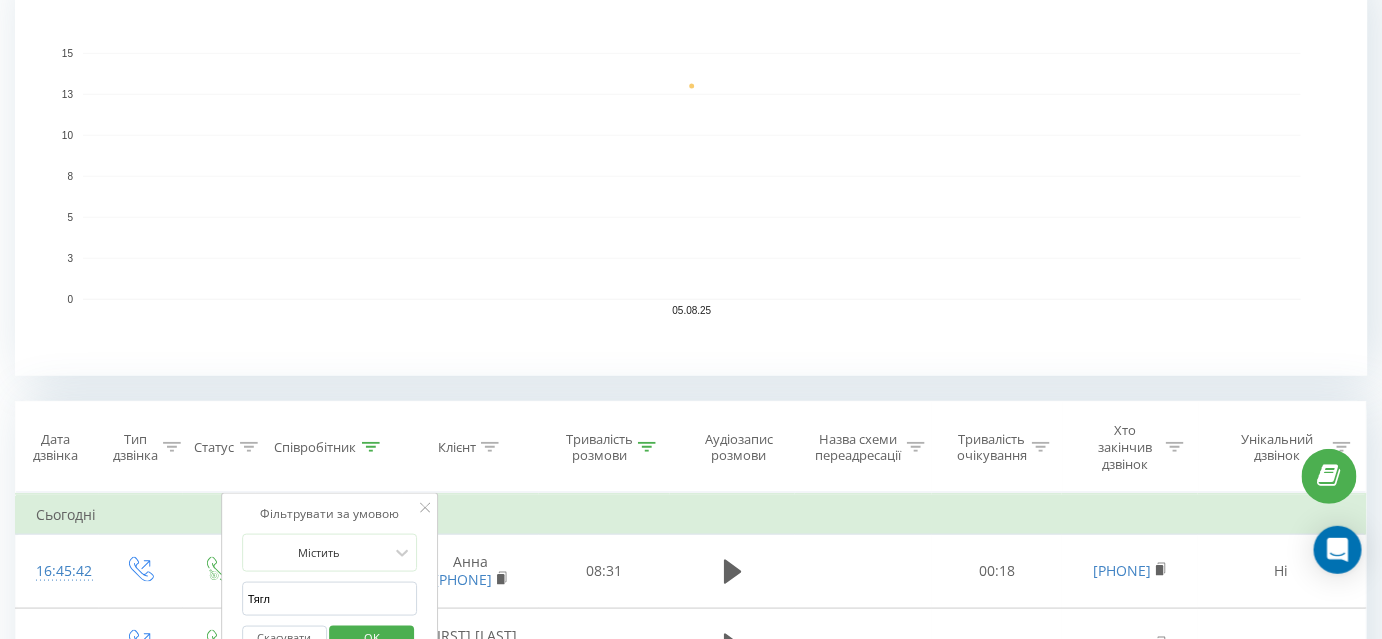 type on "Тягло" 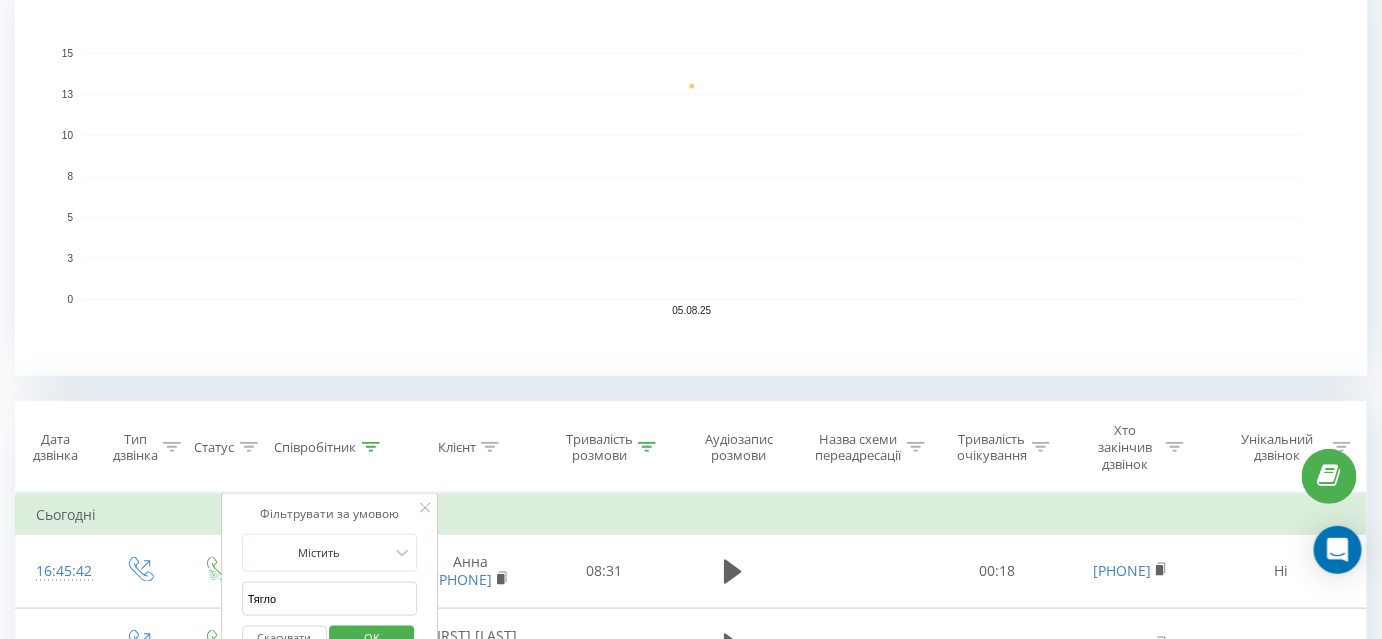click on "OK" at bounding box center [372, 638] 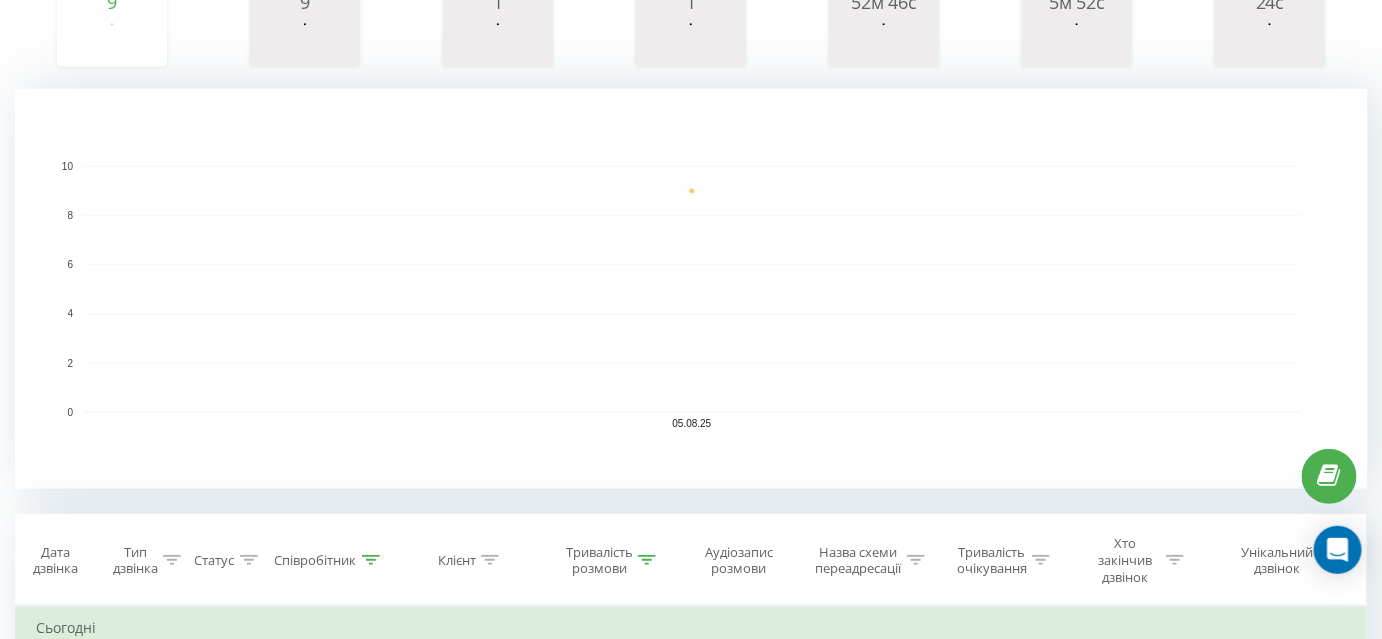 scroll, scrollTop: 454, scrollLeft: 0, axis: vertical 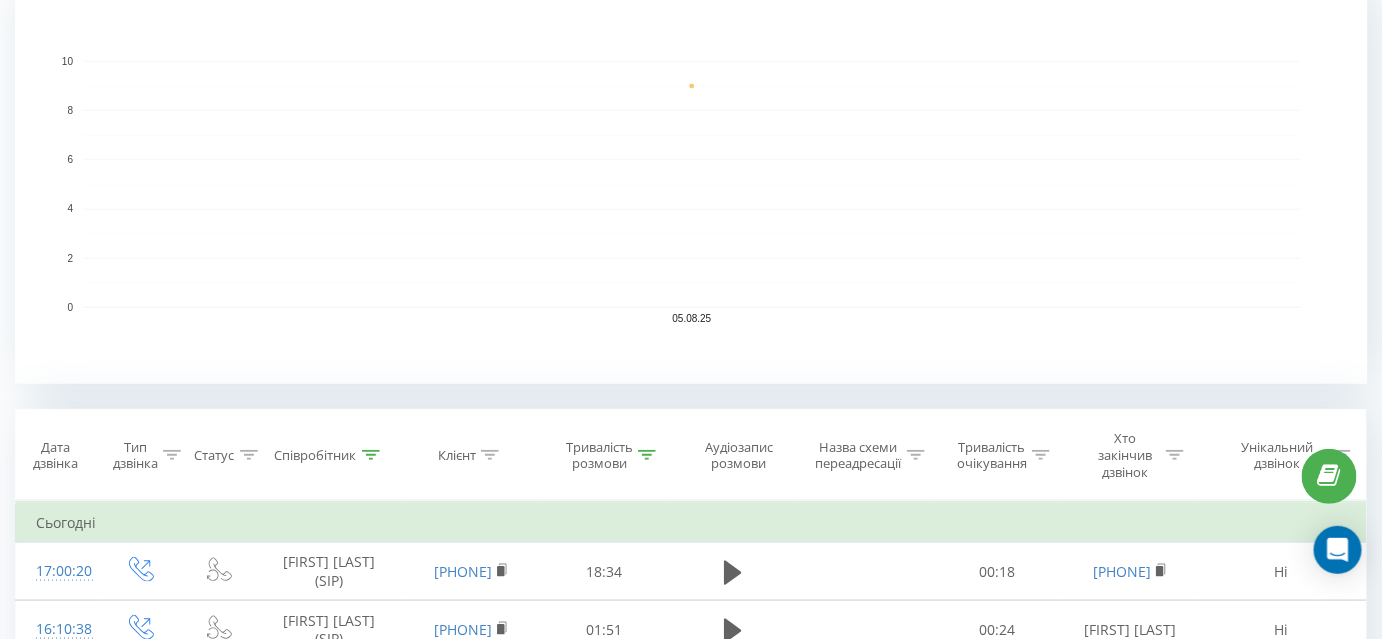 click 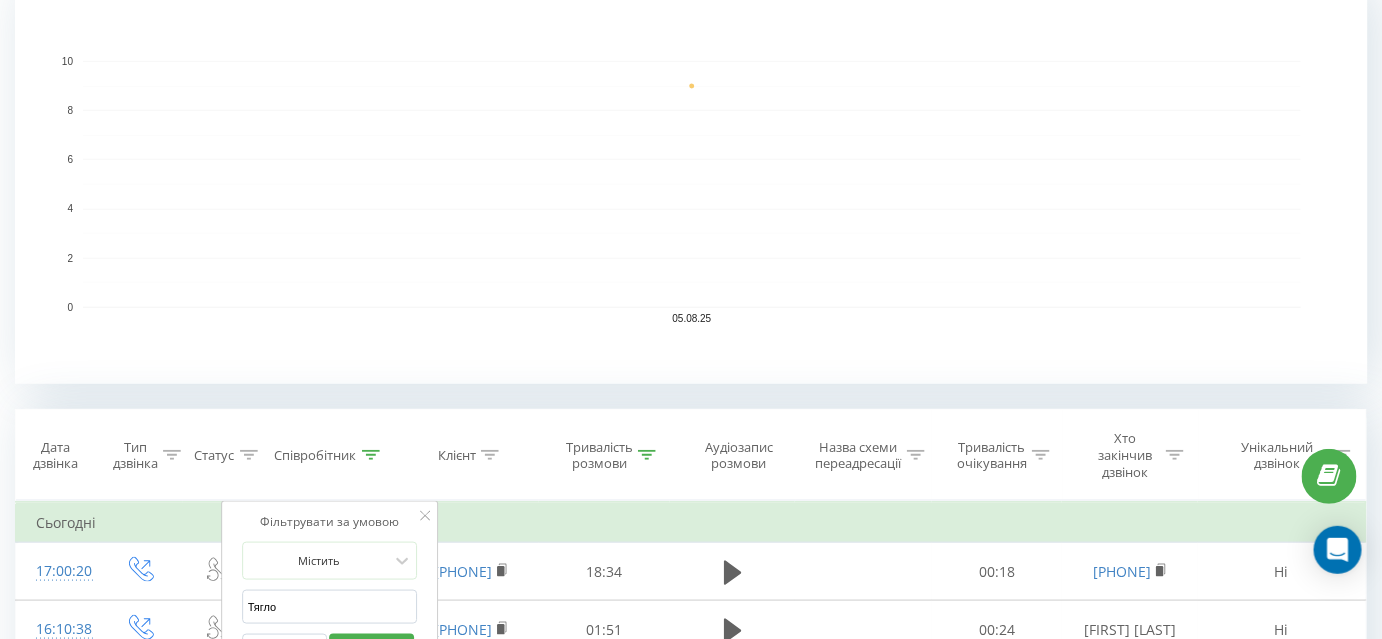 click on "Тягло" at bounding box center (330, 607) 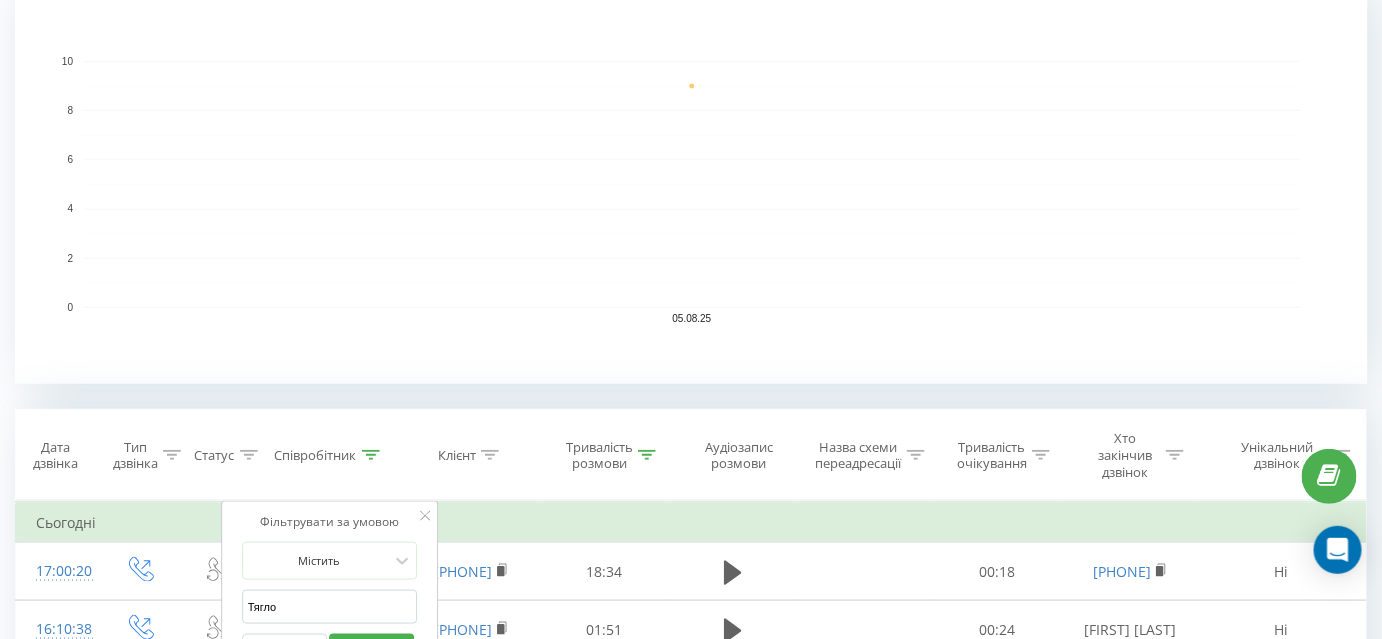 click on "Тягло" at bounding box center [330, 607] 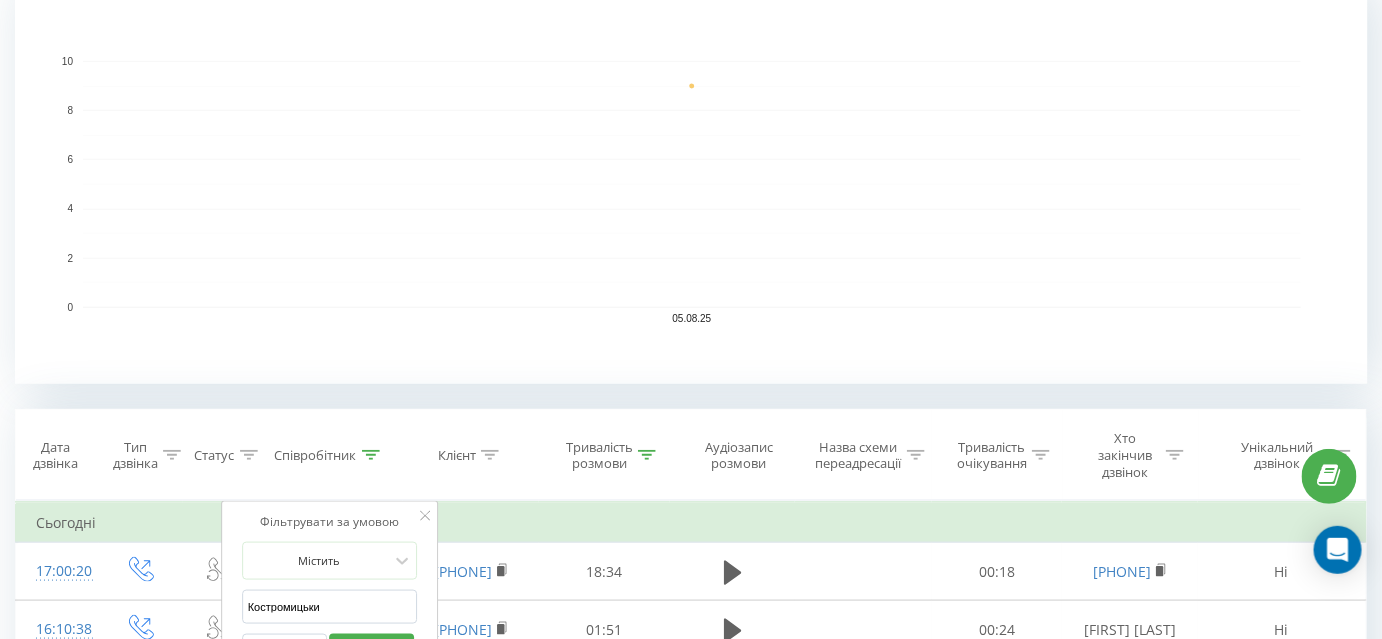 type on "Костромицький" 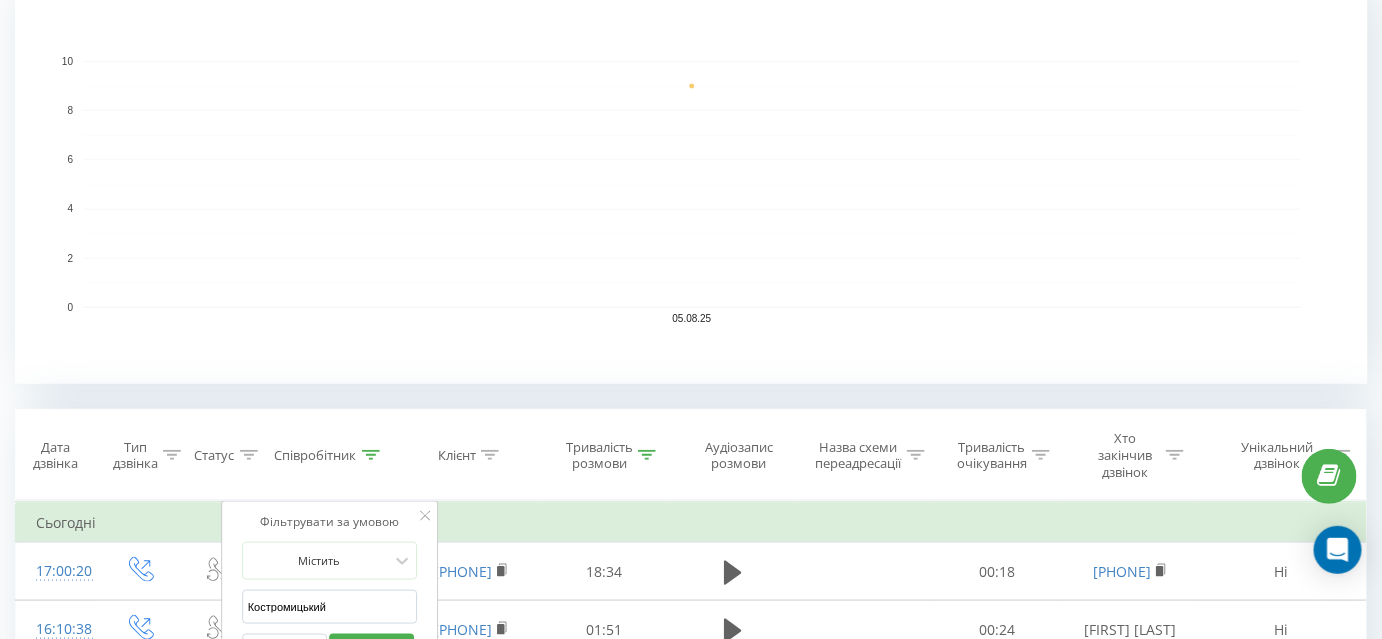 click on "OK" at bounding box center (372, 646) 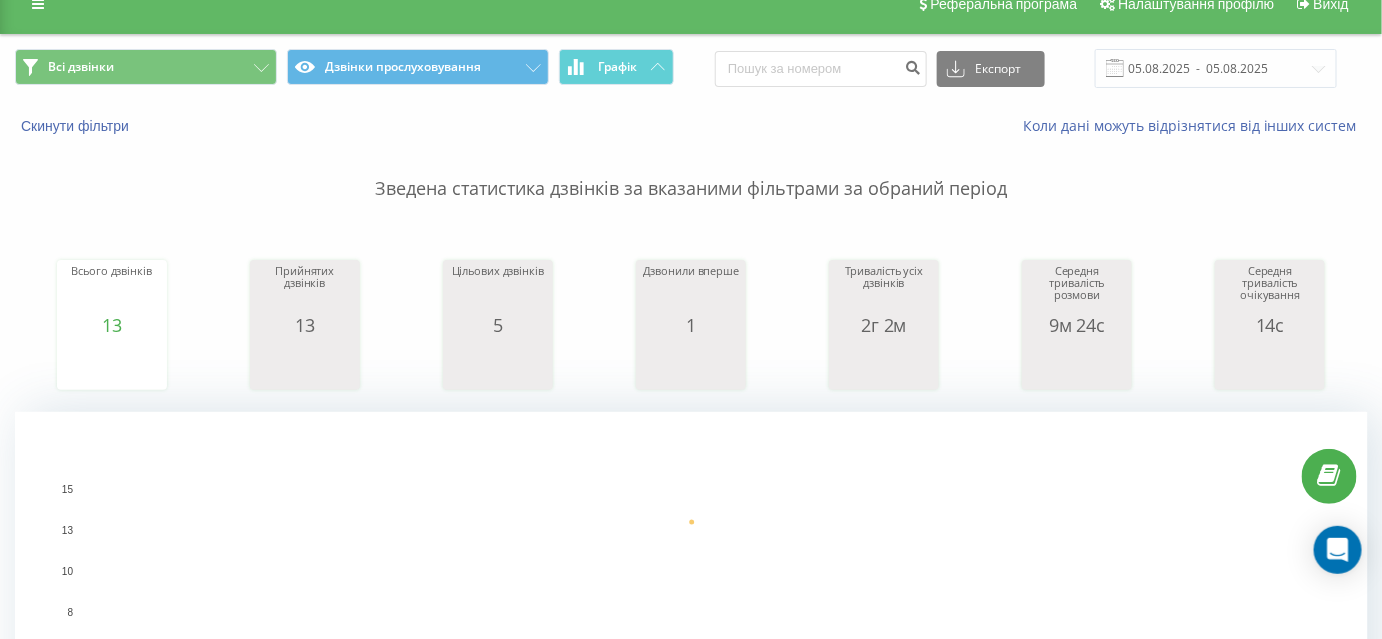 scroll, scrollTop: 0, scrollLeft: 0, axis: both 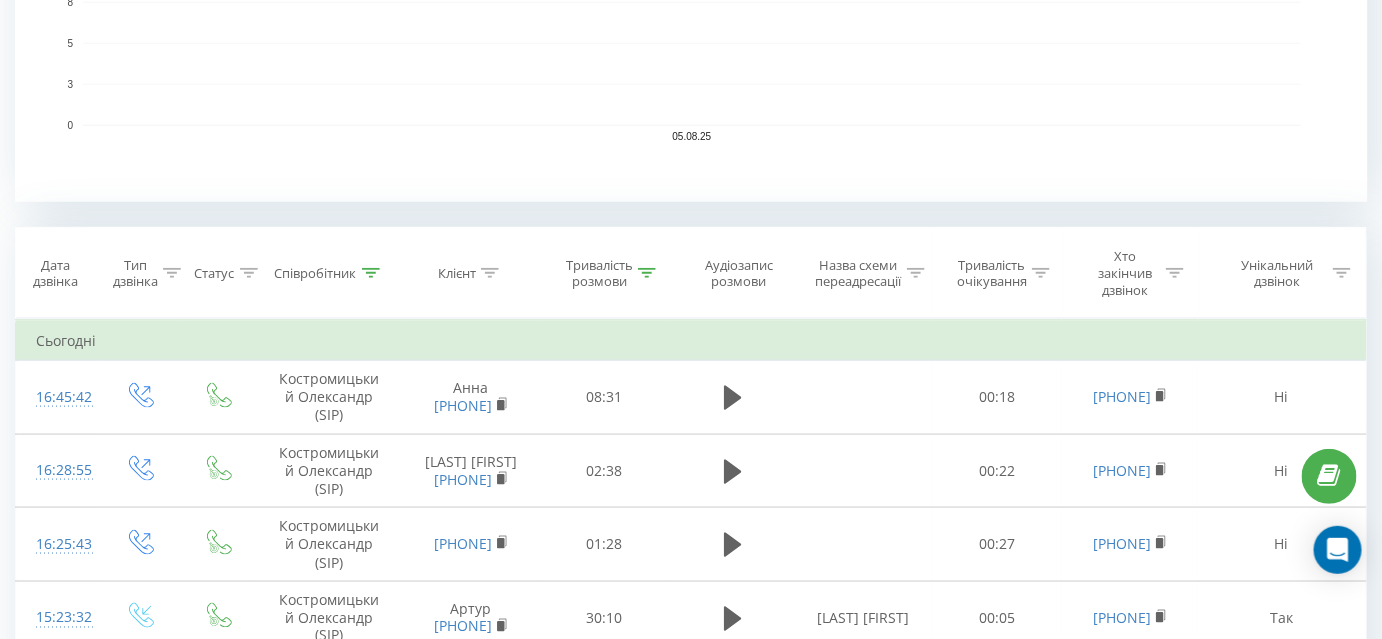 click at bounding box center (371, 273) 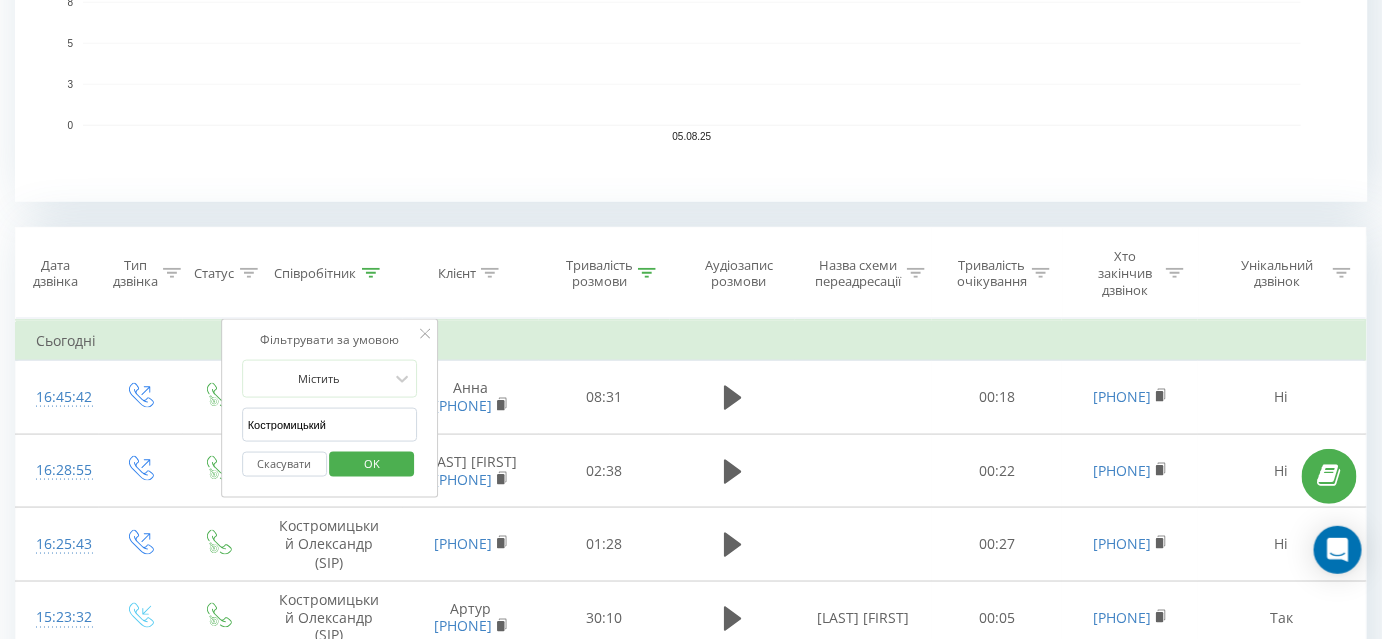 click on "Костромицький" at bounding box center (330, 425) 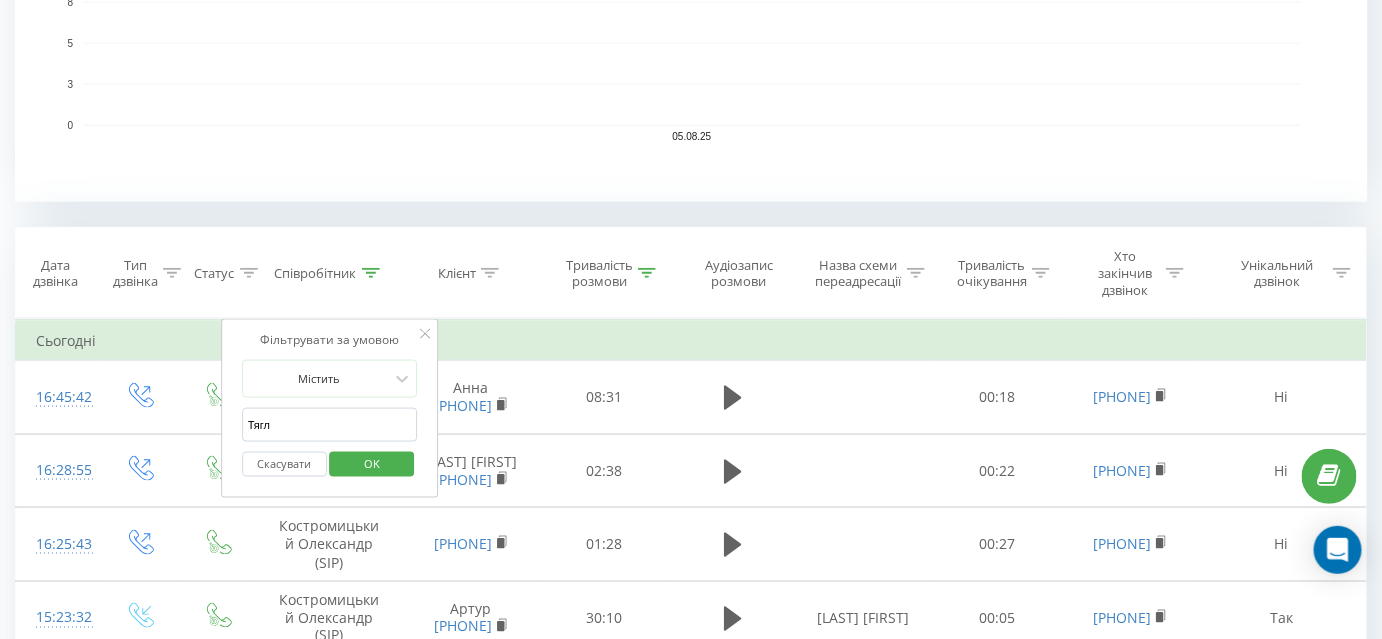type on "Тягло" 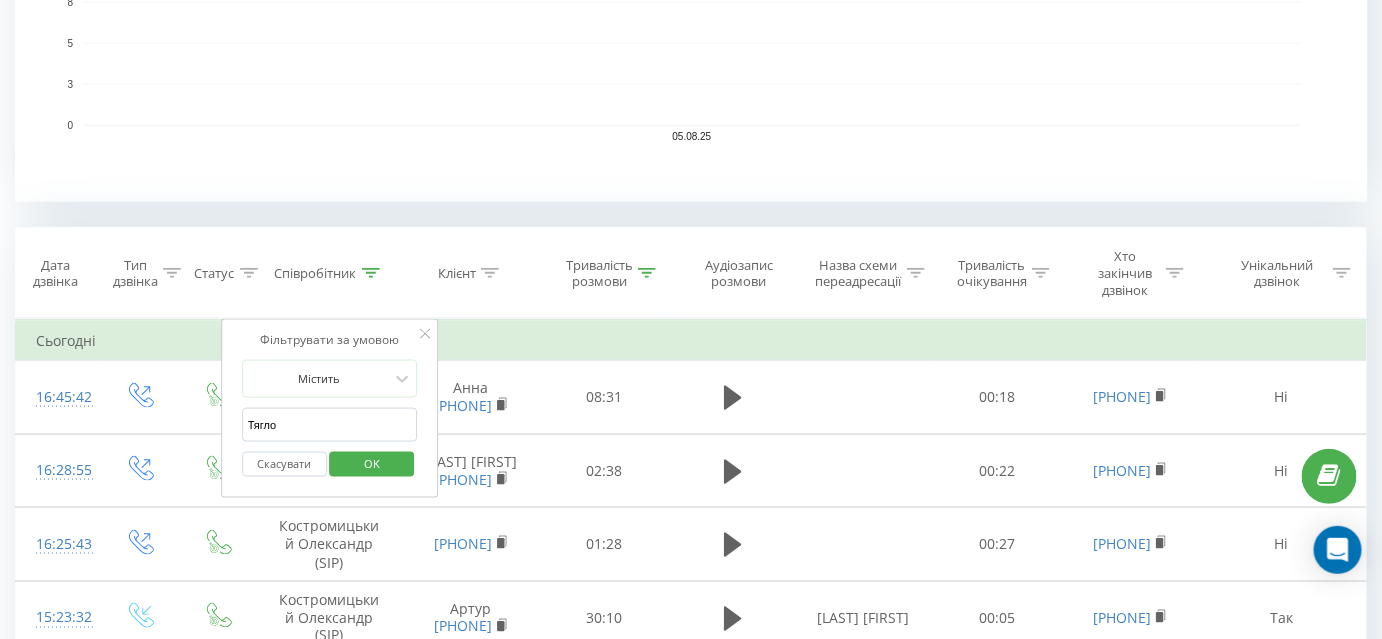 click on "OK" at bounding box center [372, 464] 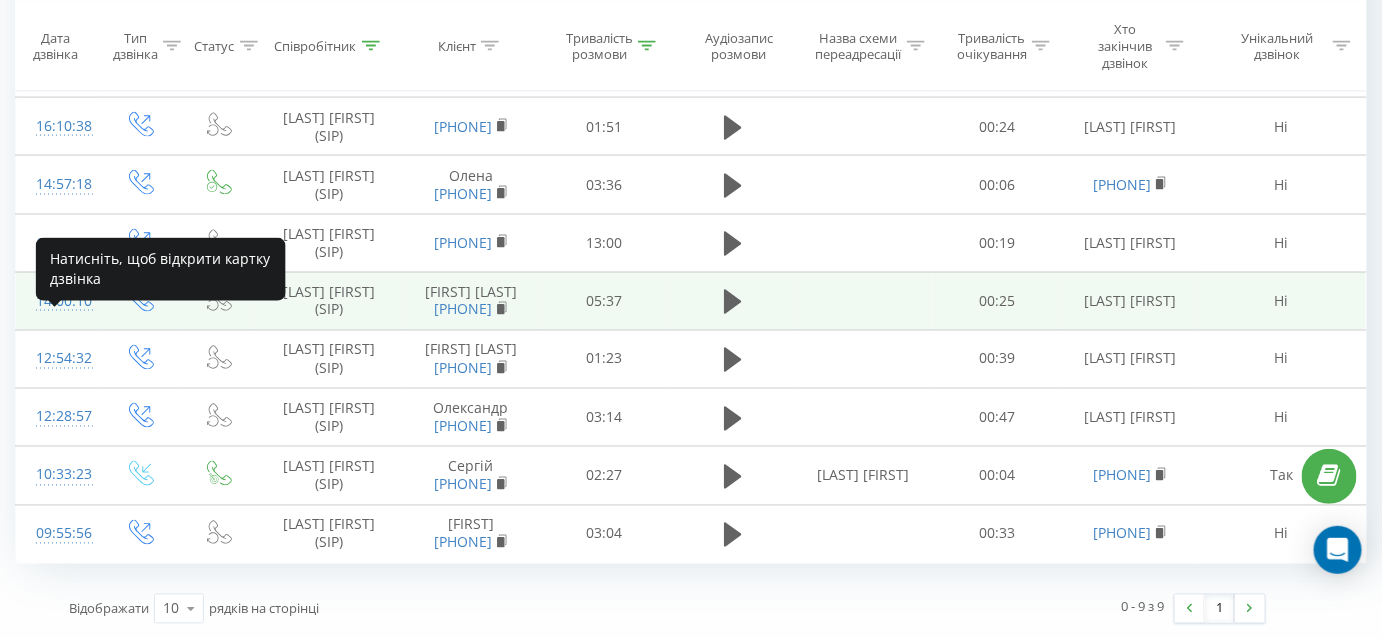 scroll, scrollTop: 818, scrollLeft: 0, axis: vertical 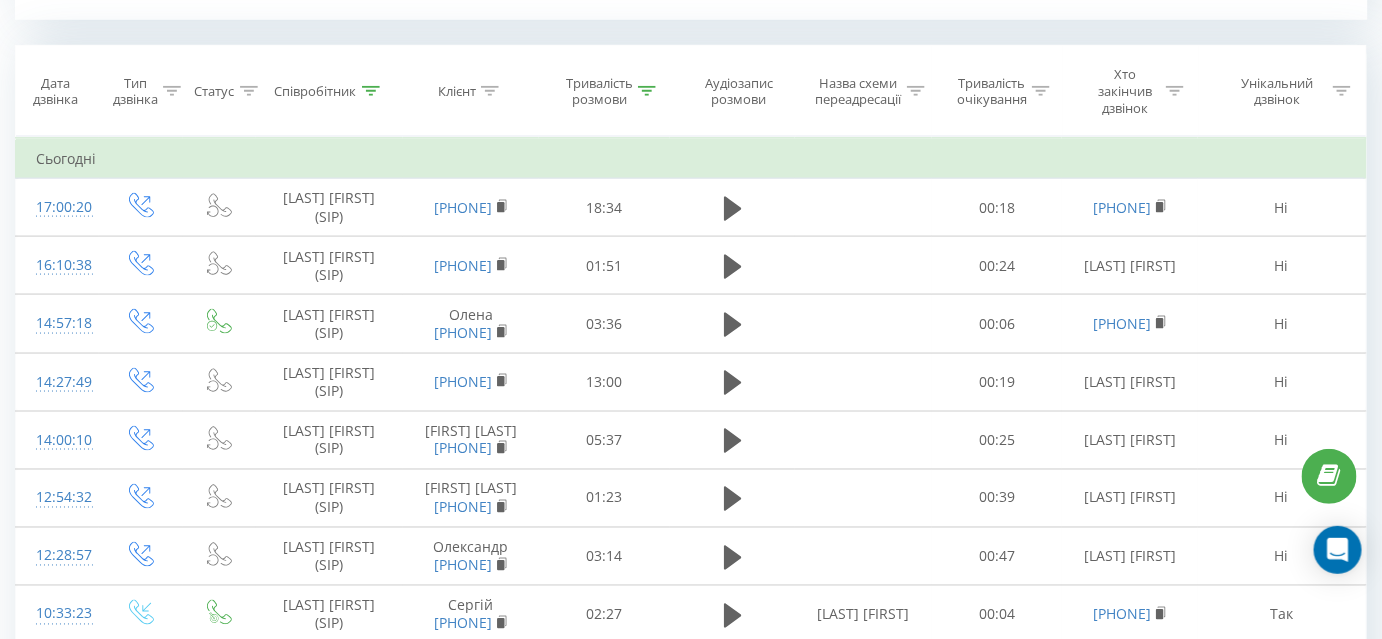 click 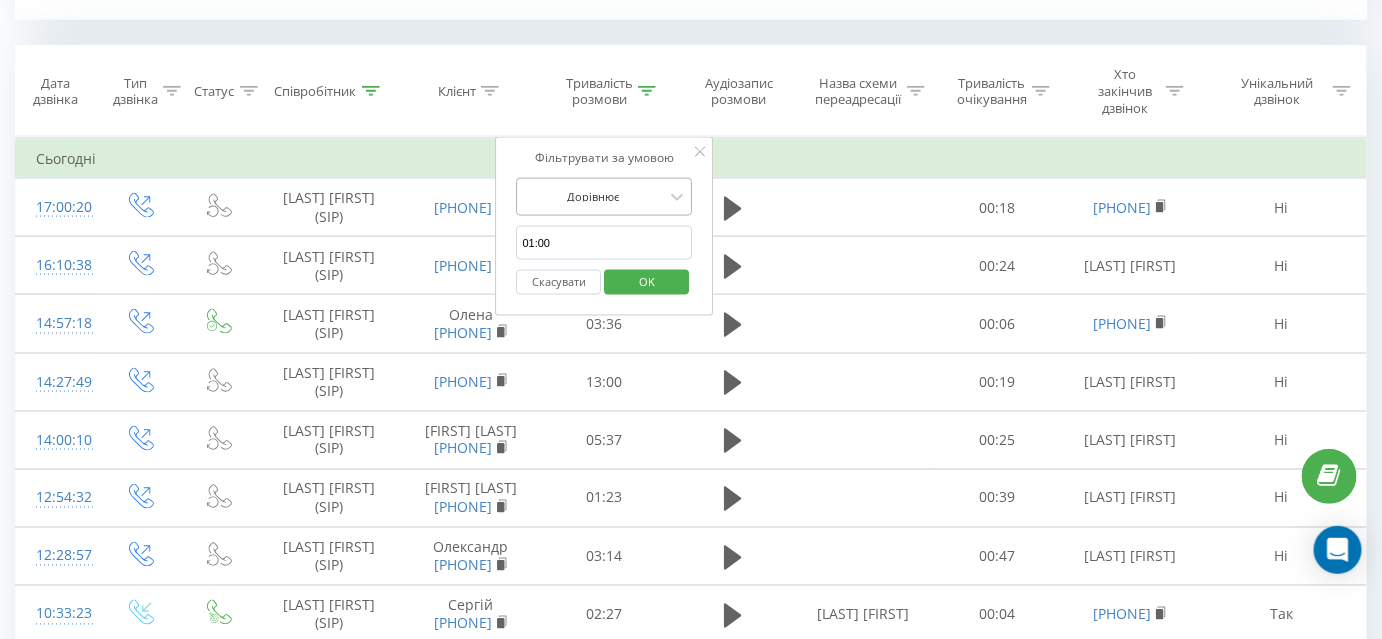 click at bounding box center [594, 196] 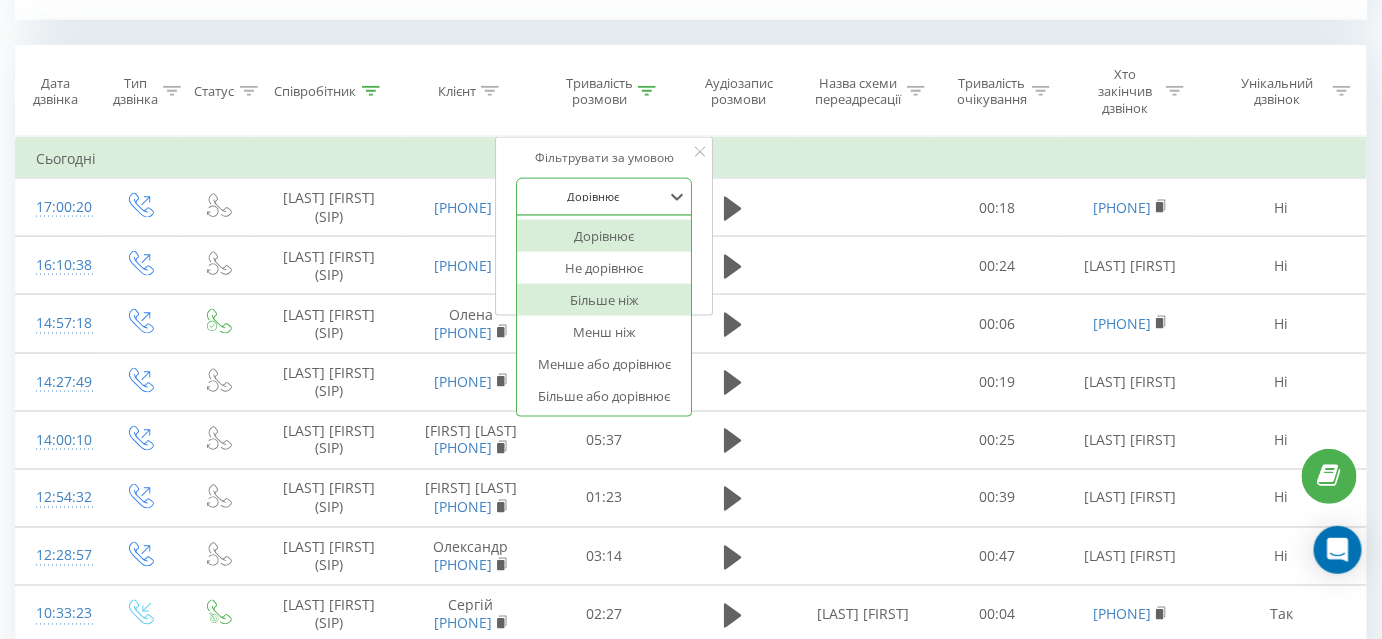 click on "Більше ніж" at bounding box center (605, 300) 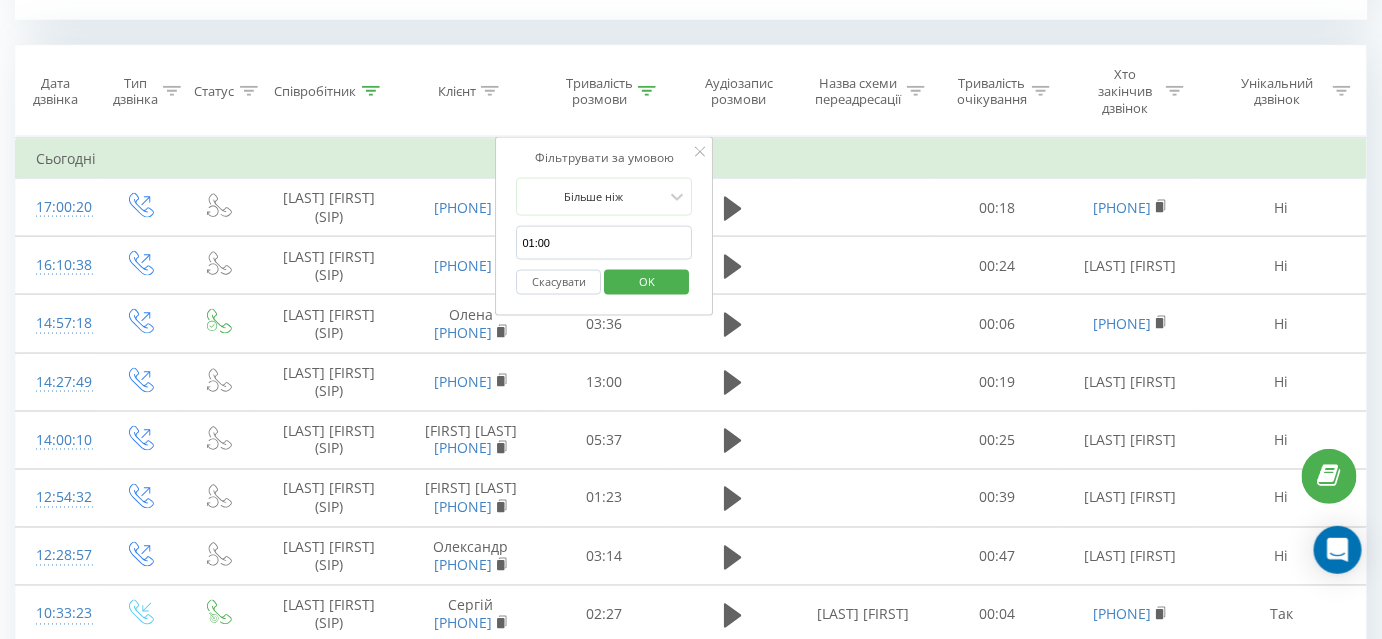 click on "OK" at bounding box center (647, 281) 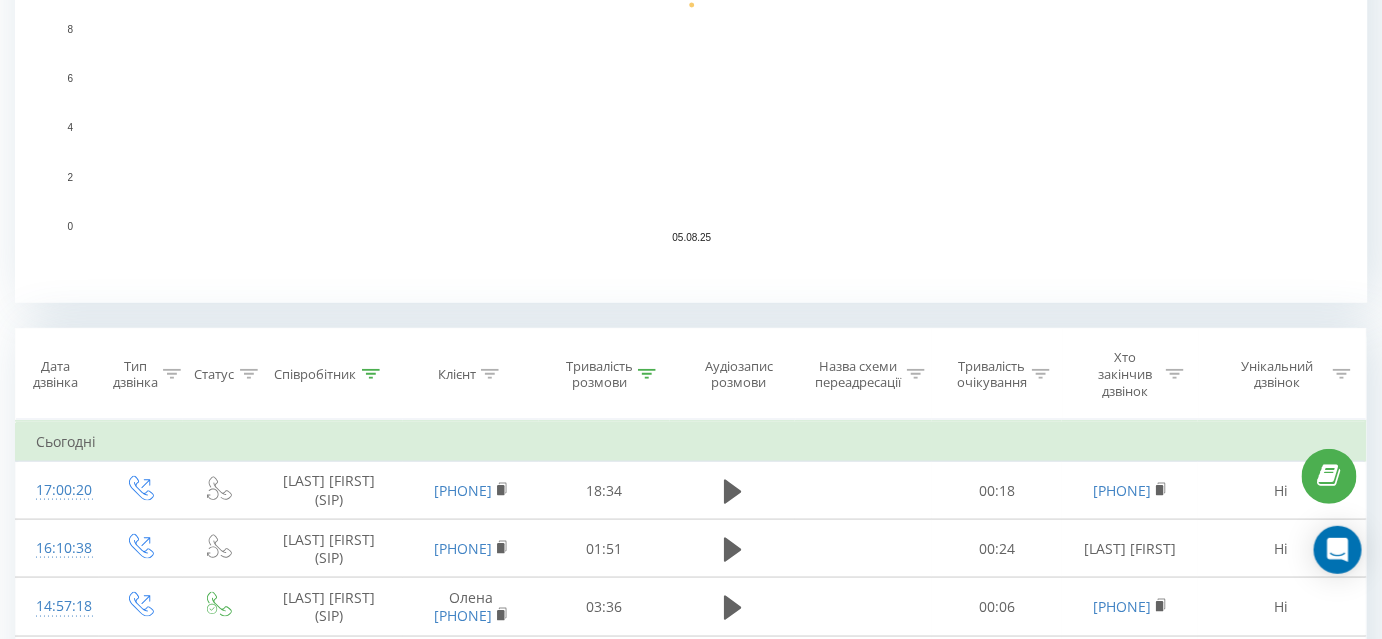 scroll, scrollTop: 717, scrollLeft: 0, axis: vertical 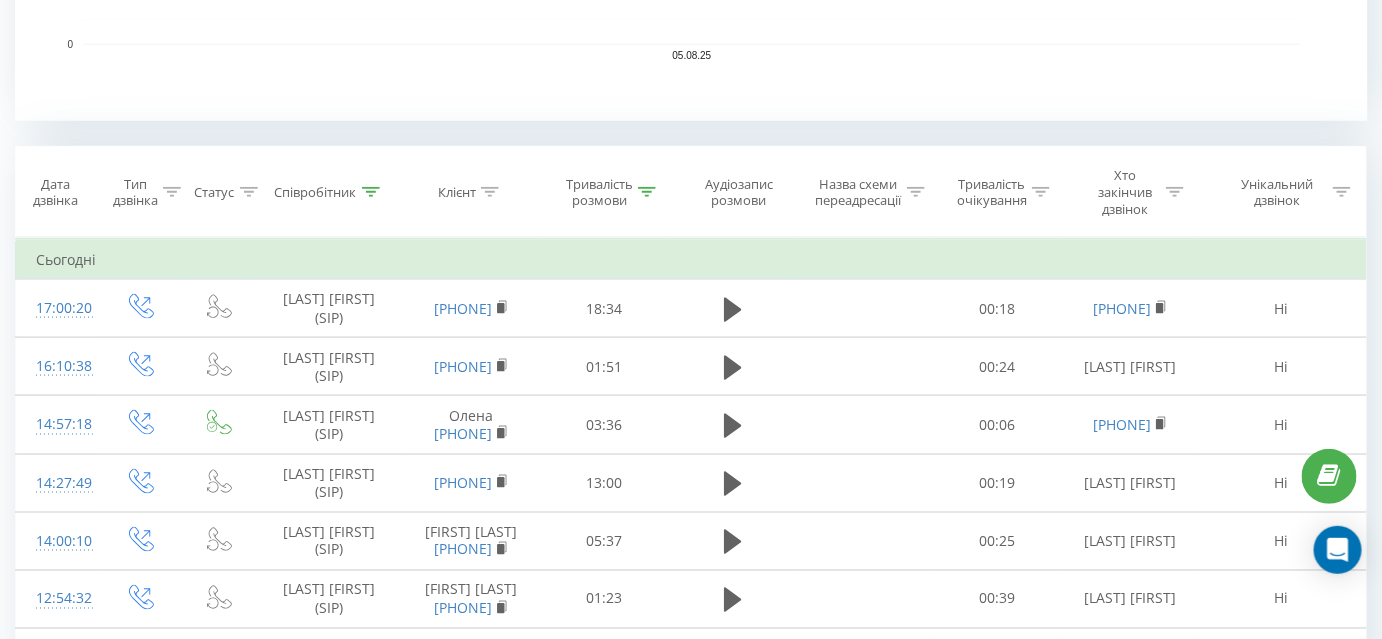 click 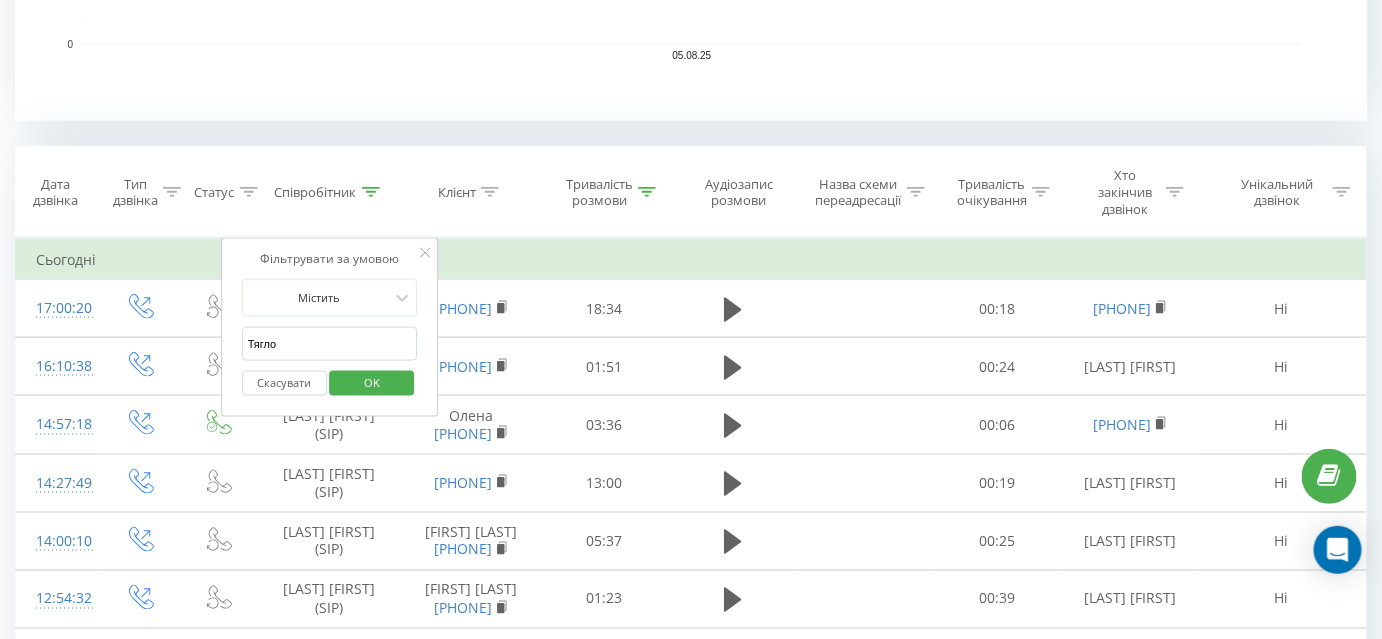 click on "Тягло" at bounding box center [330, 344] 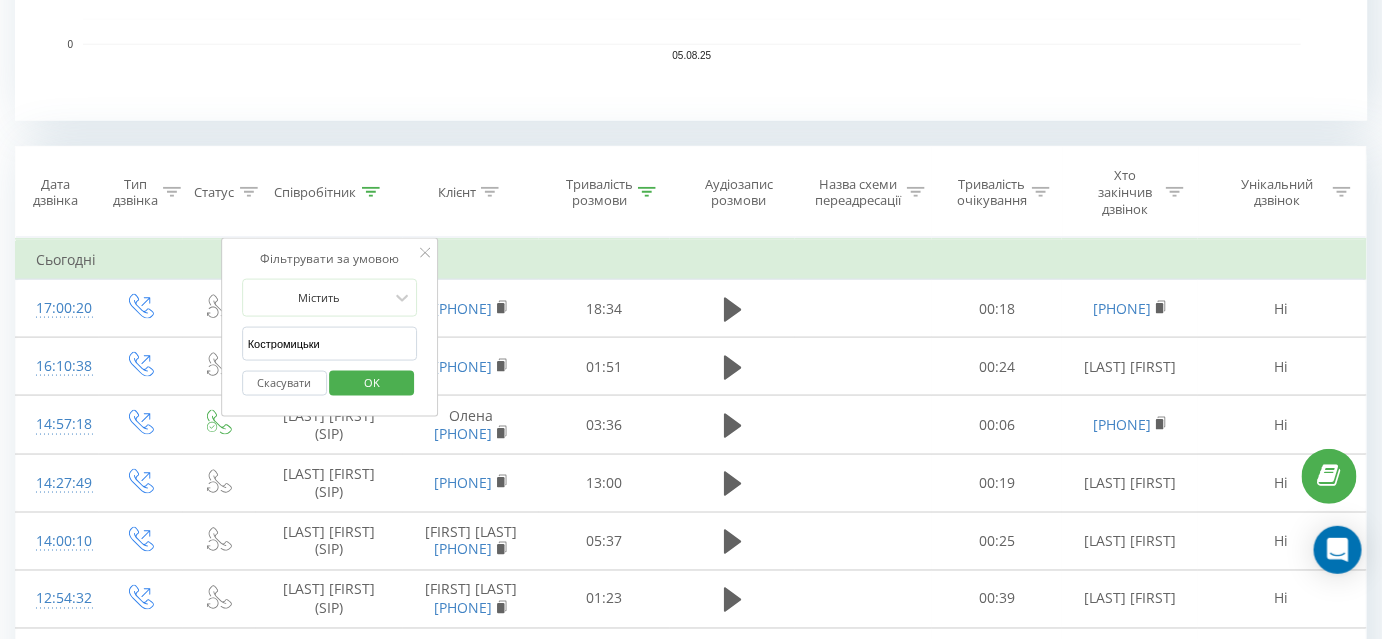 type on "Костромицький" 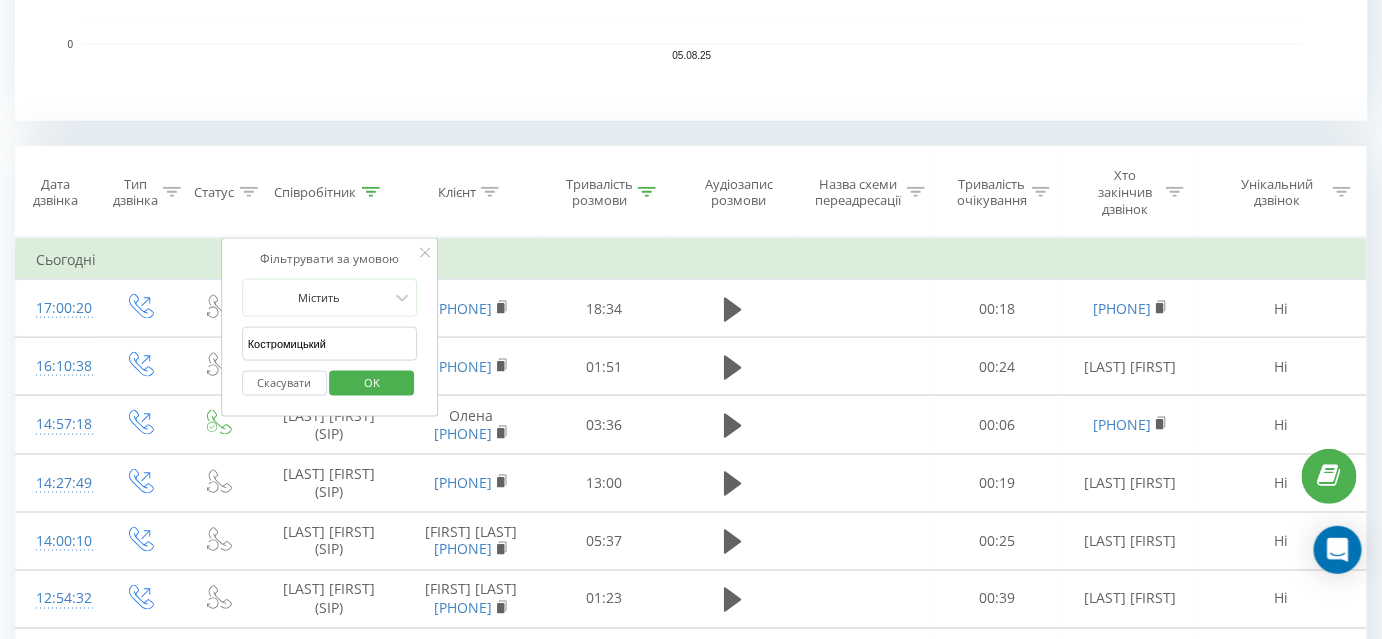 click on "OK" at bounding box center (372, 383) 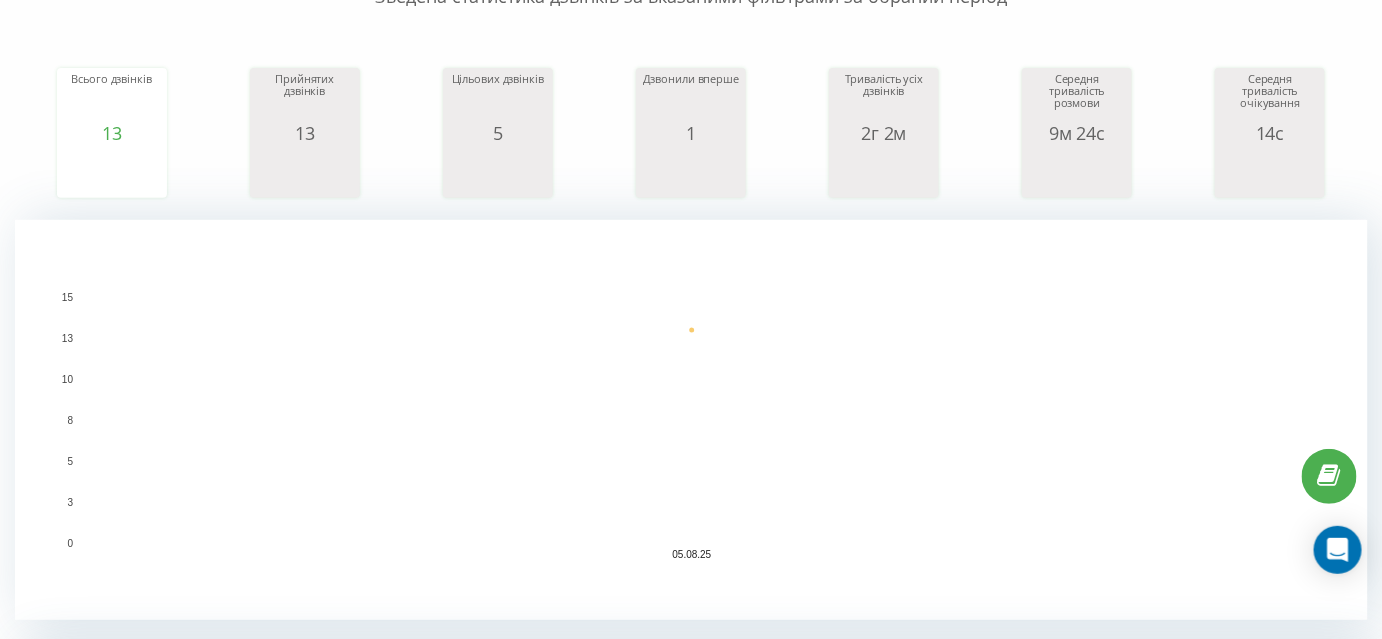 scroll, scrollTop: 0, scrollLeft: 0, axis: both 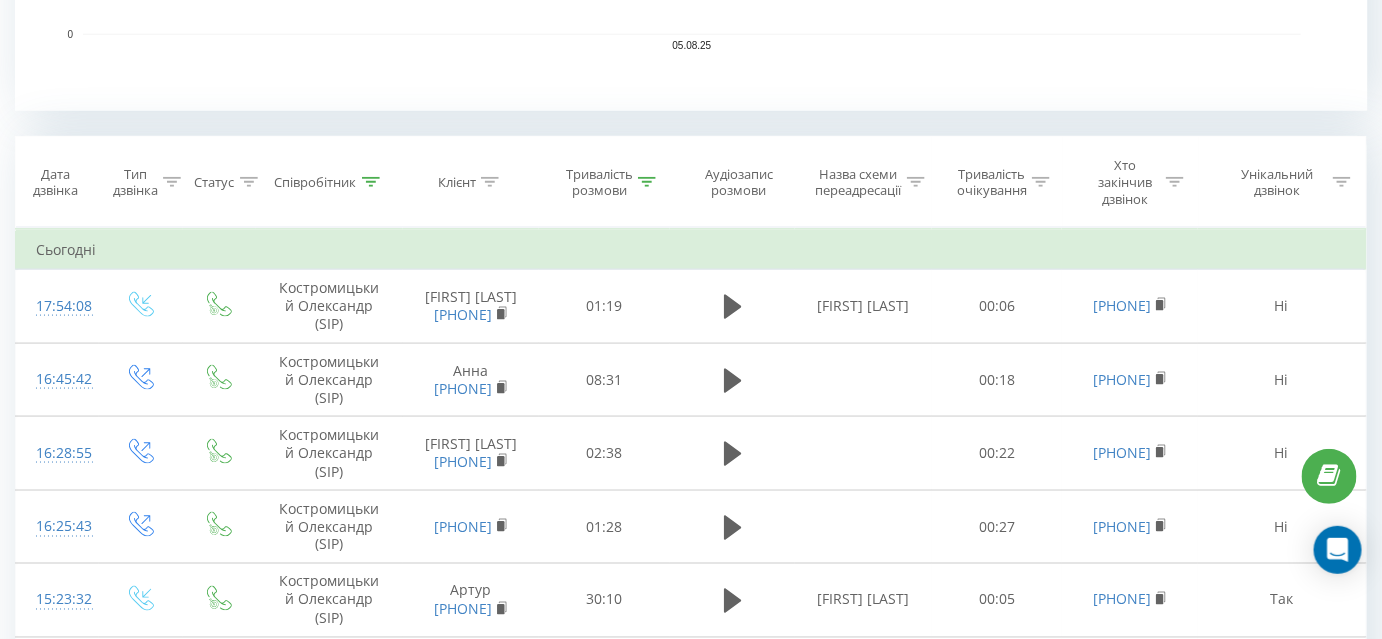 click 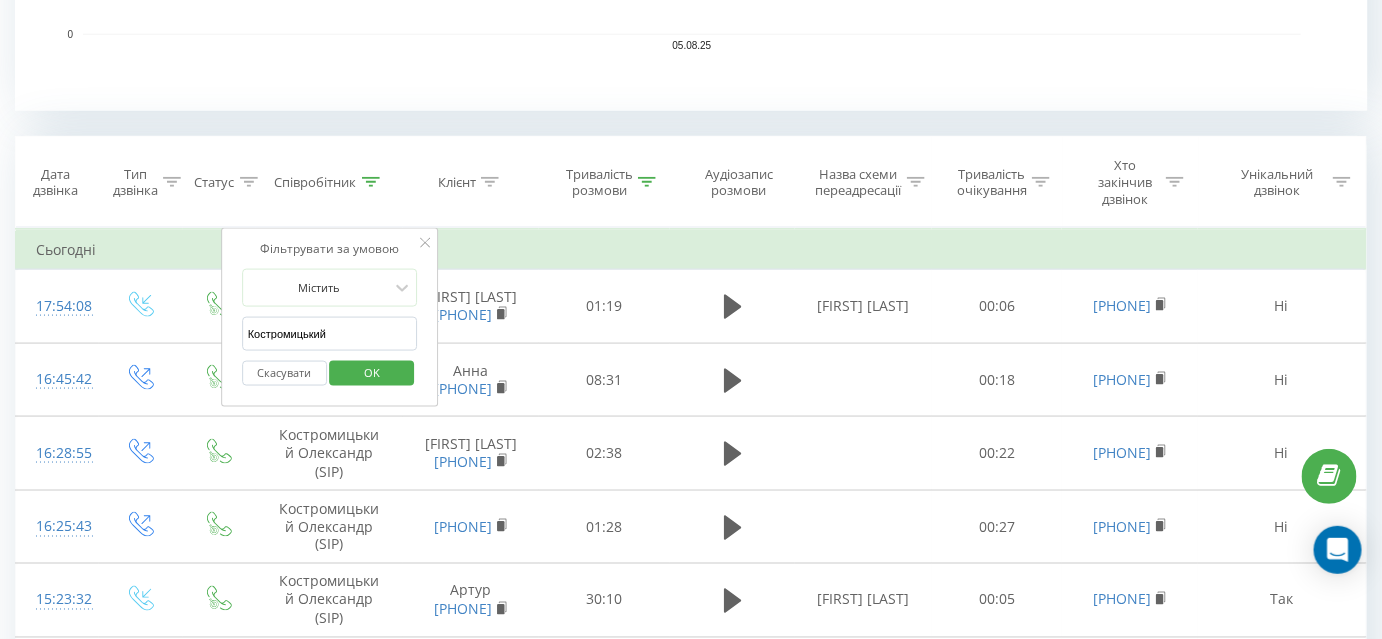 click on "Костромицький" at bounding box center (330, 334) 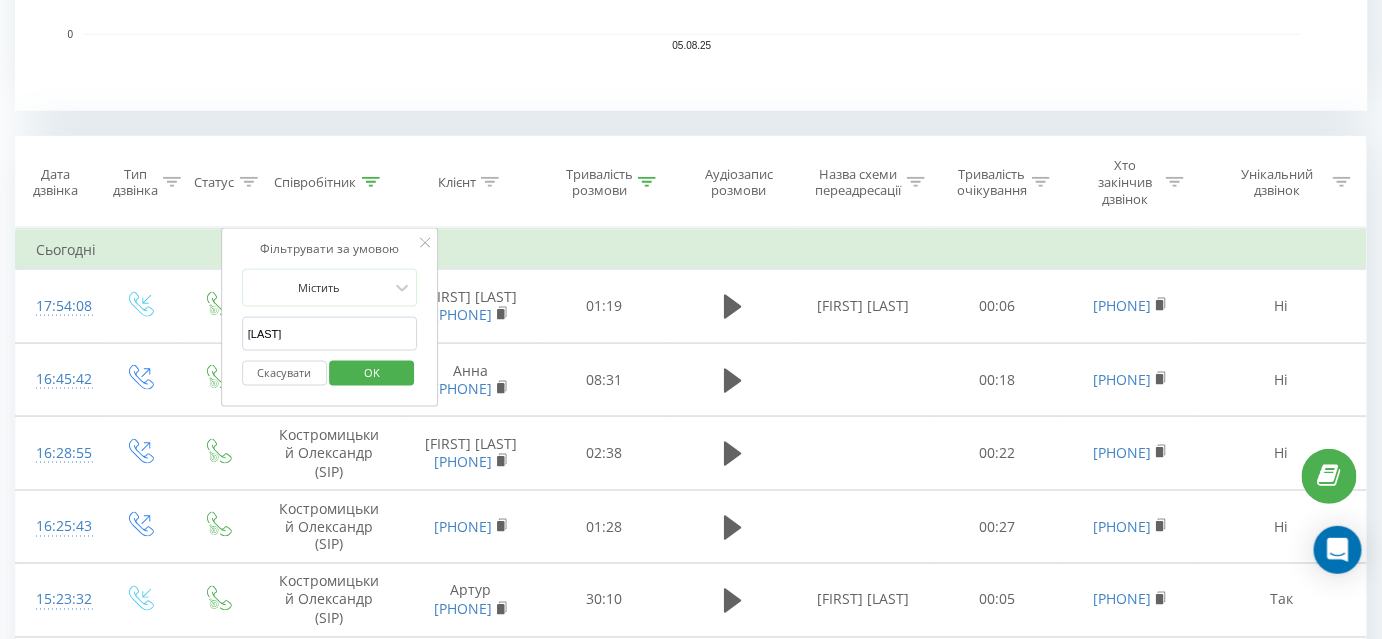 type on "[LAST]" 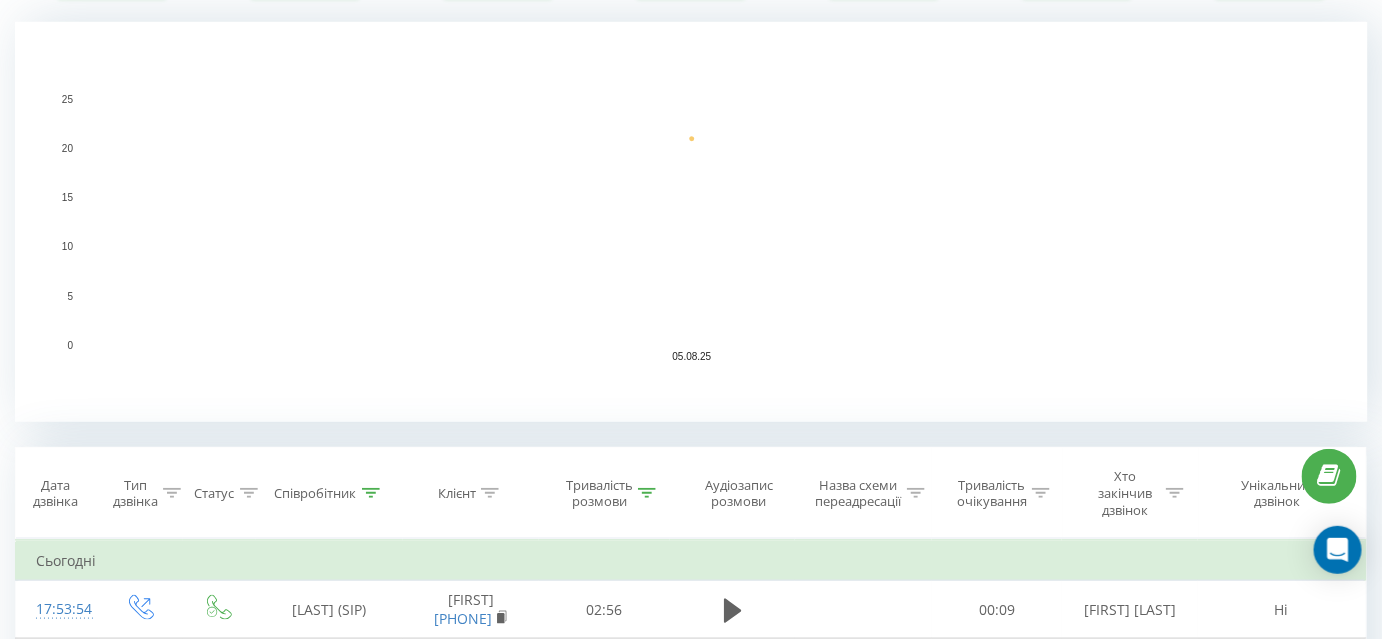scroll, scrollTop: 644, scrollLeft: 0, axis: vertical 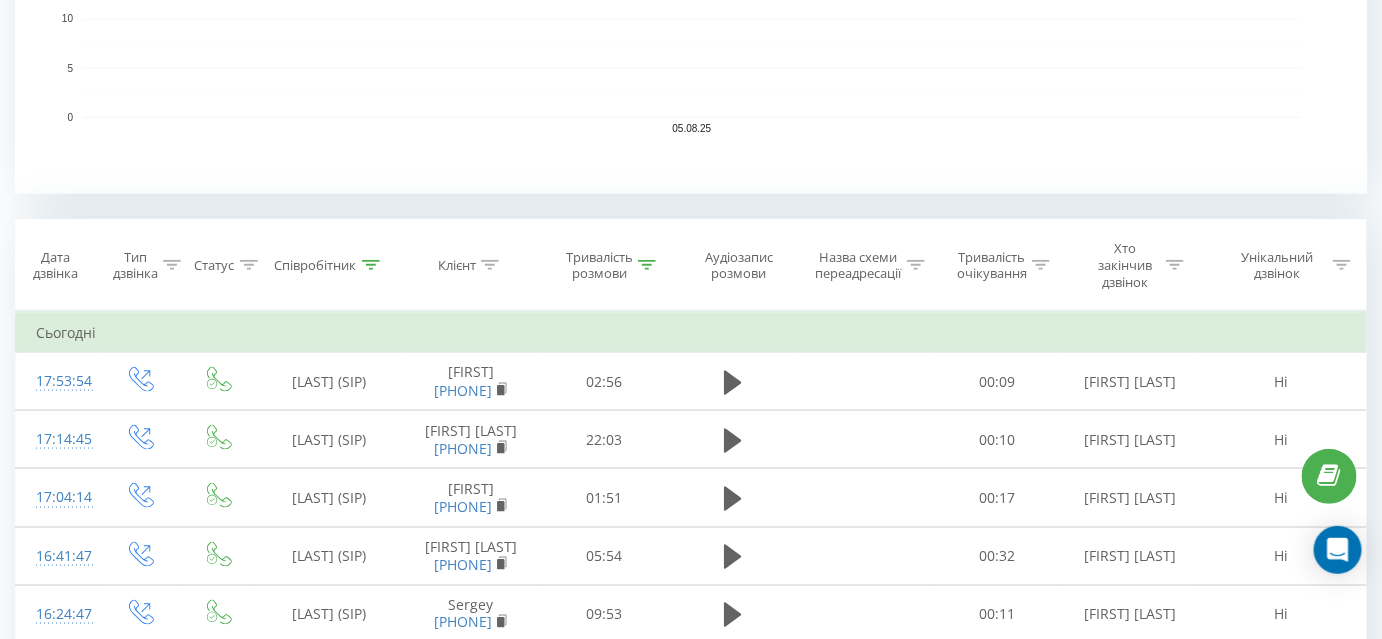 click at bounding box center (371, 265) 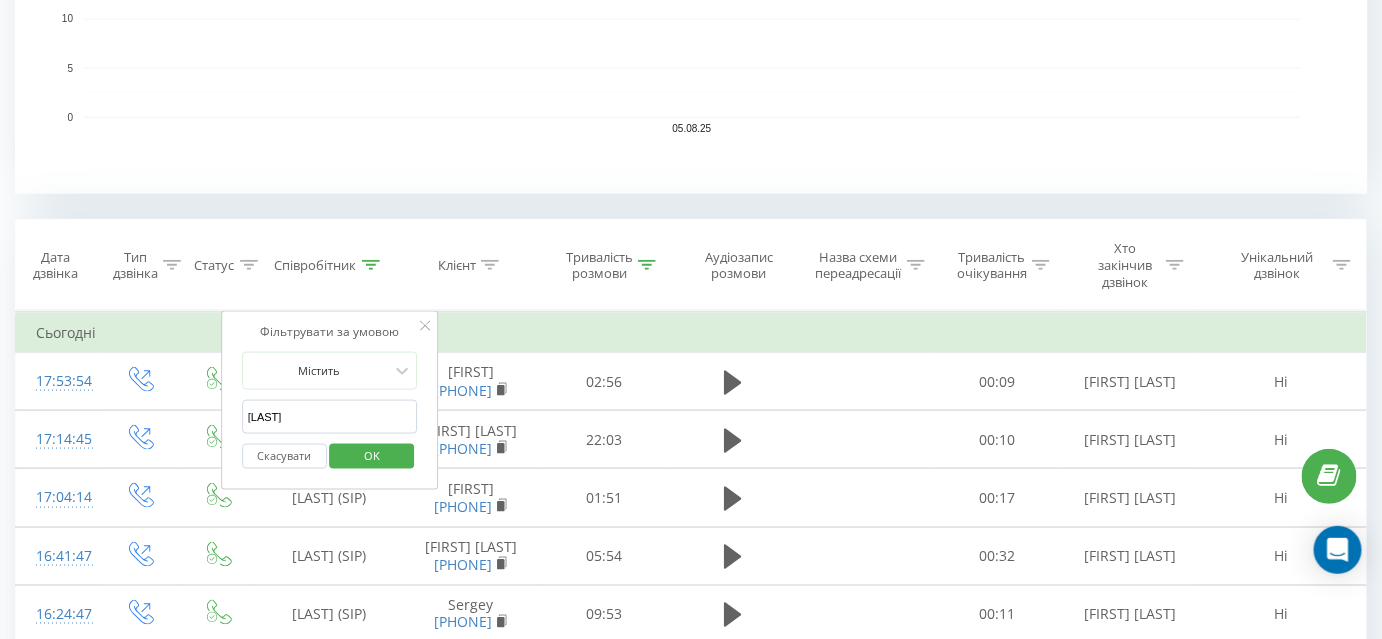click on "[LAST]" at bounding box center [330, 417] 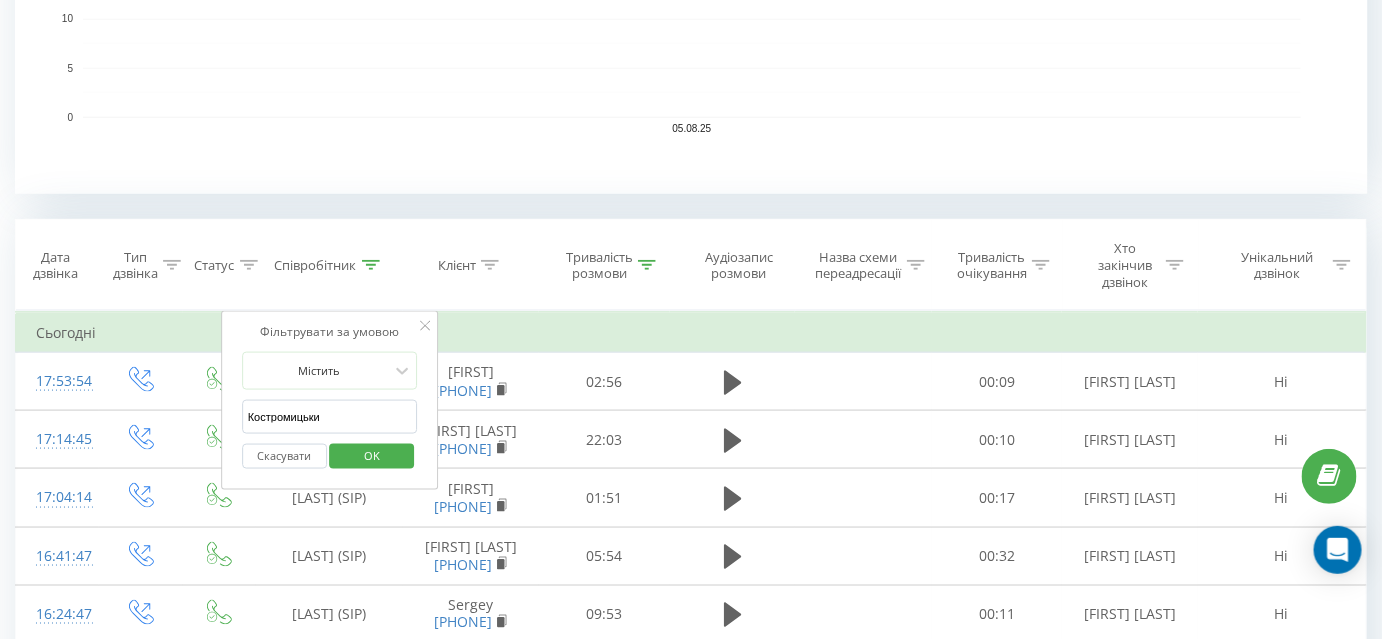 type on "Костромицький" 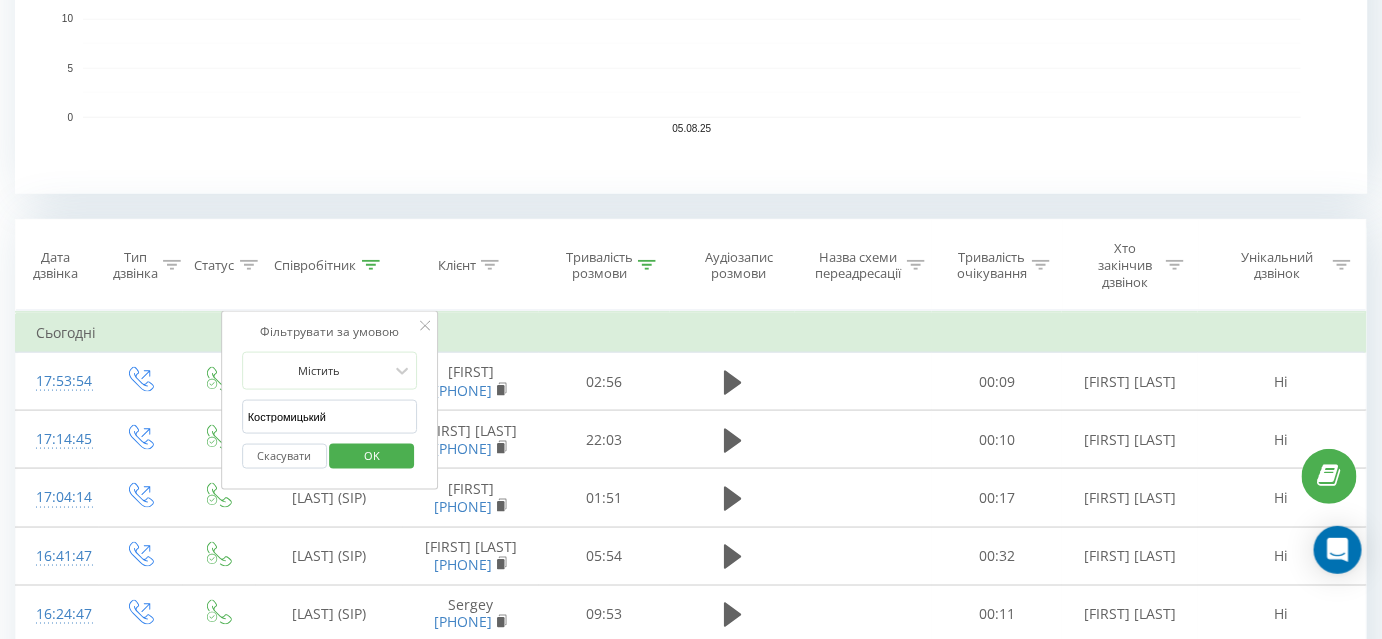 click on "OK" at bounding box center (372, 456) 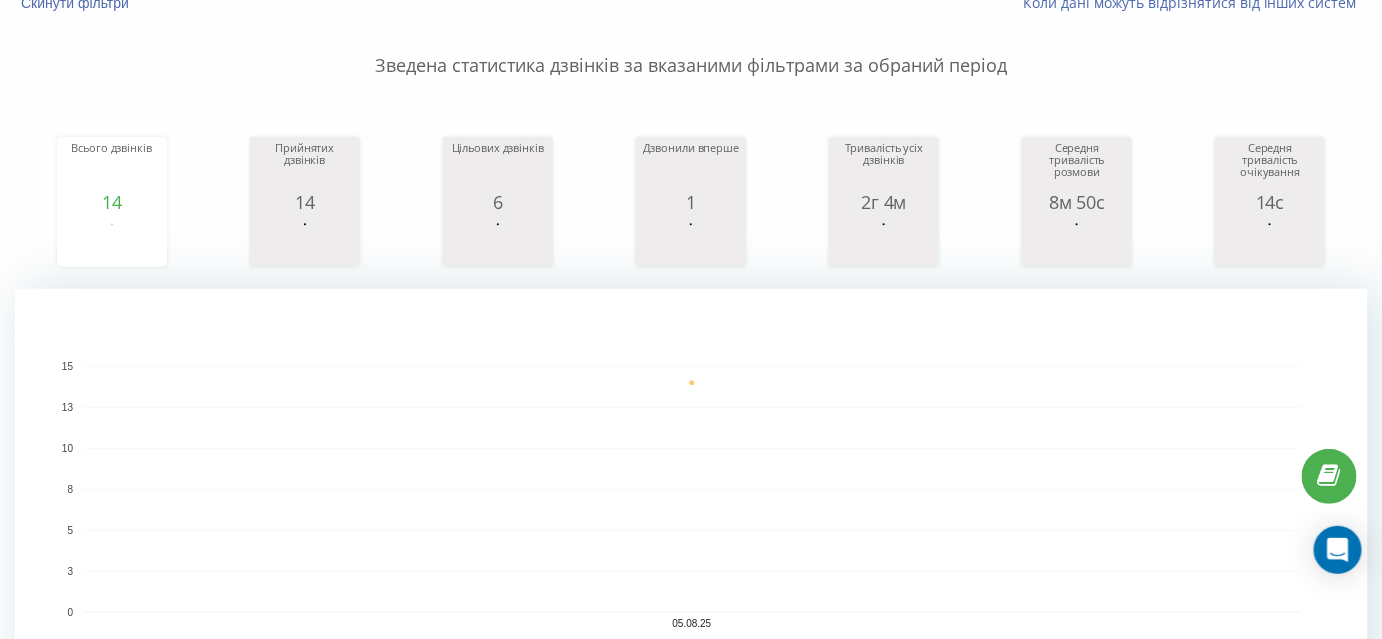 scroll, scrollTop: 16, scrollLeft: 0, axis: vertical 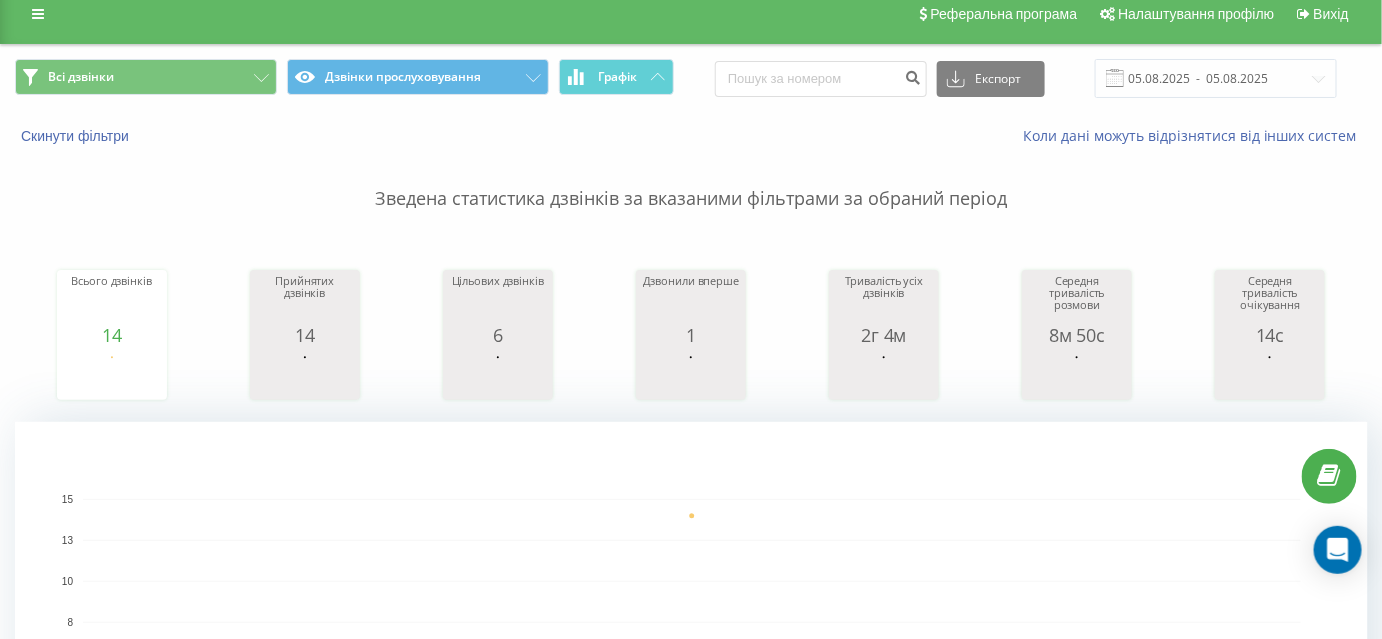 click on "Зведена статистика дзвінків за вказаними фільтрами за обраний період" at bounding box center (691, 179) 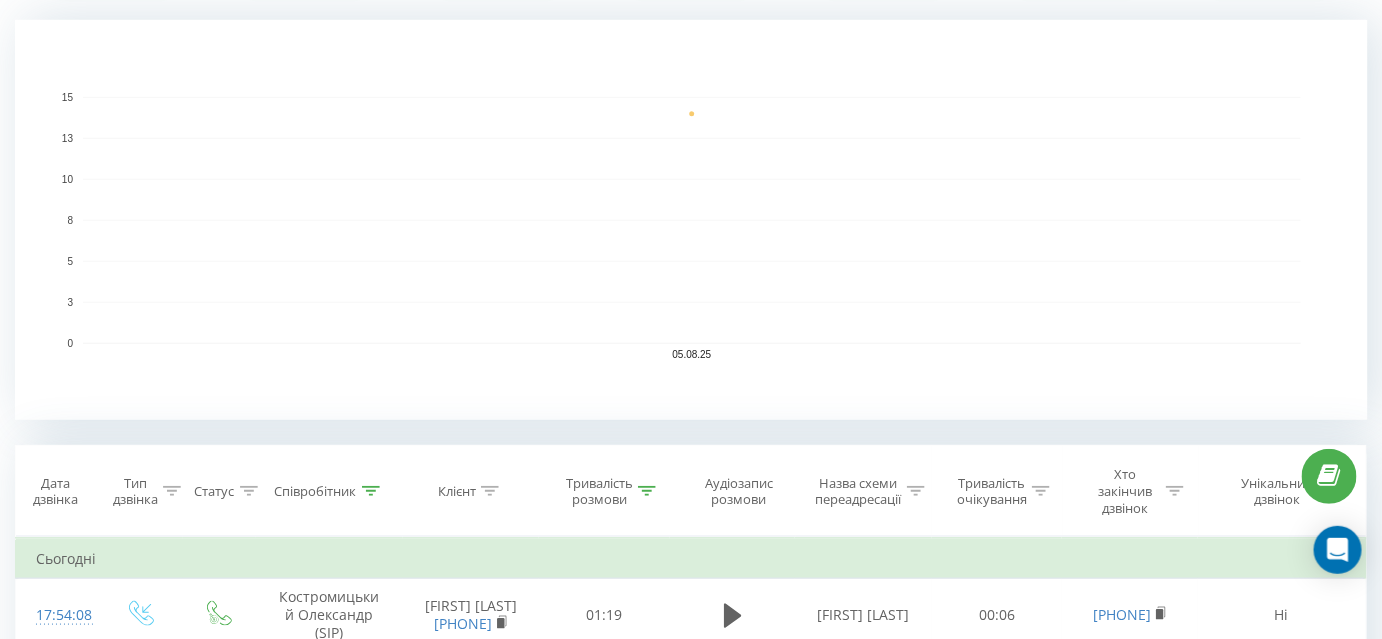 scroll, scrollTop: 561, scrollLeft: 0, axis: vertical 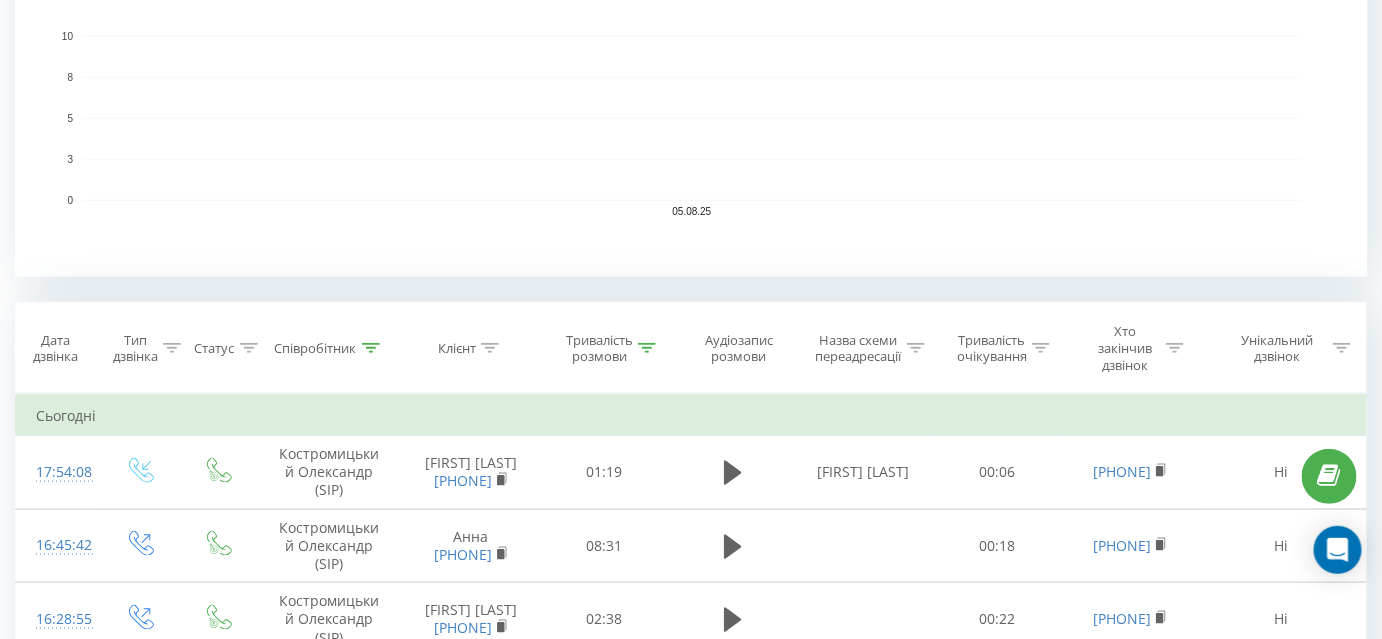 click at bounding box center [371, 348] 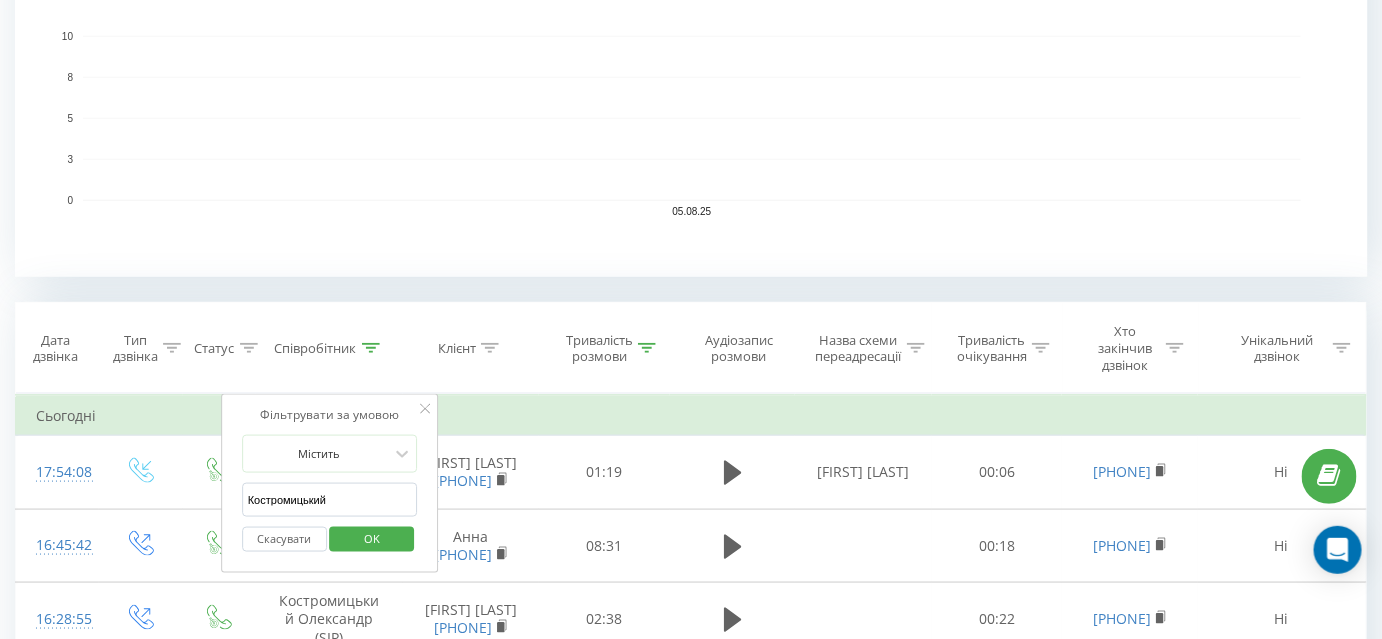 click on "Костромицький" at bounding box center [330, 500] 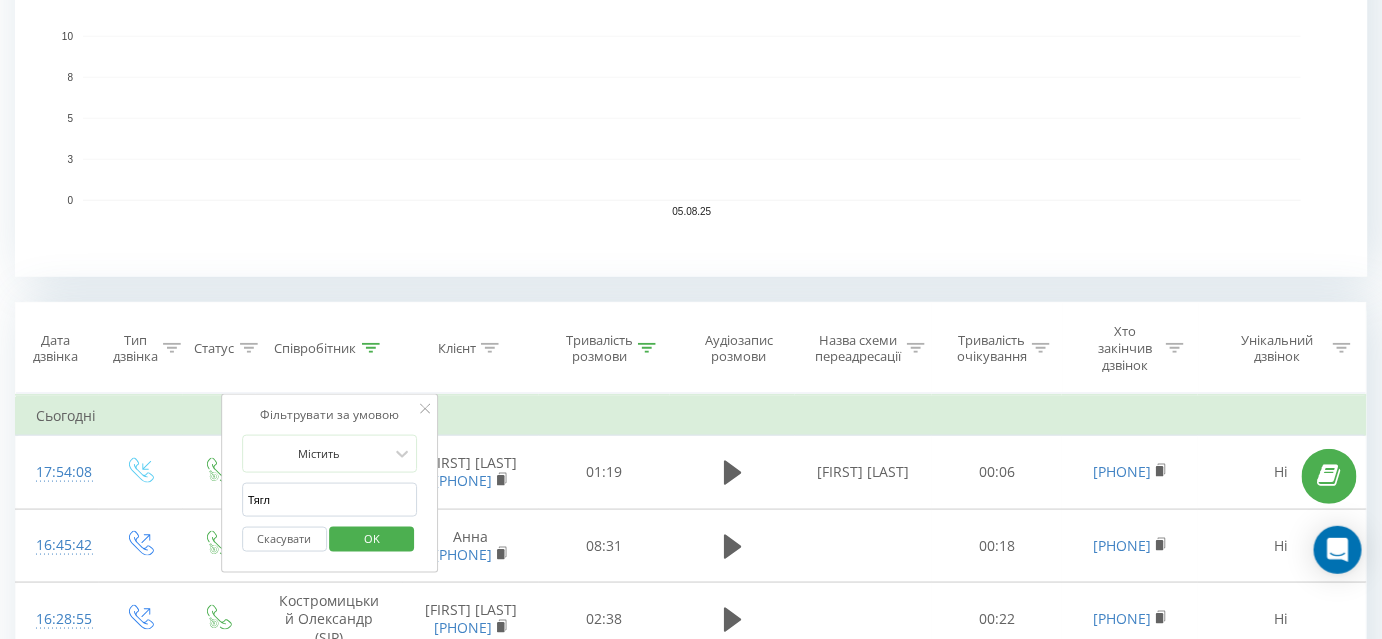 type on "Тягло" 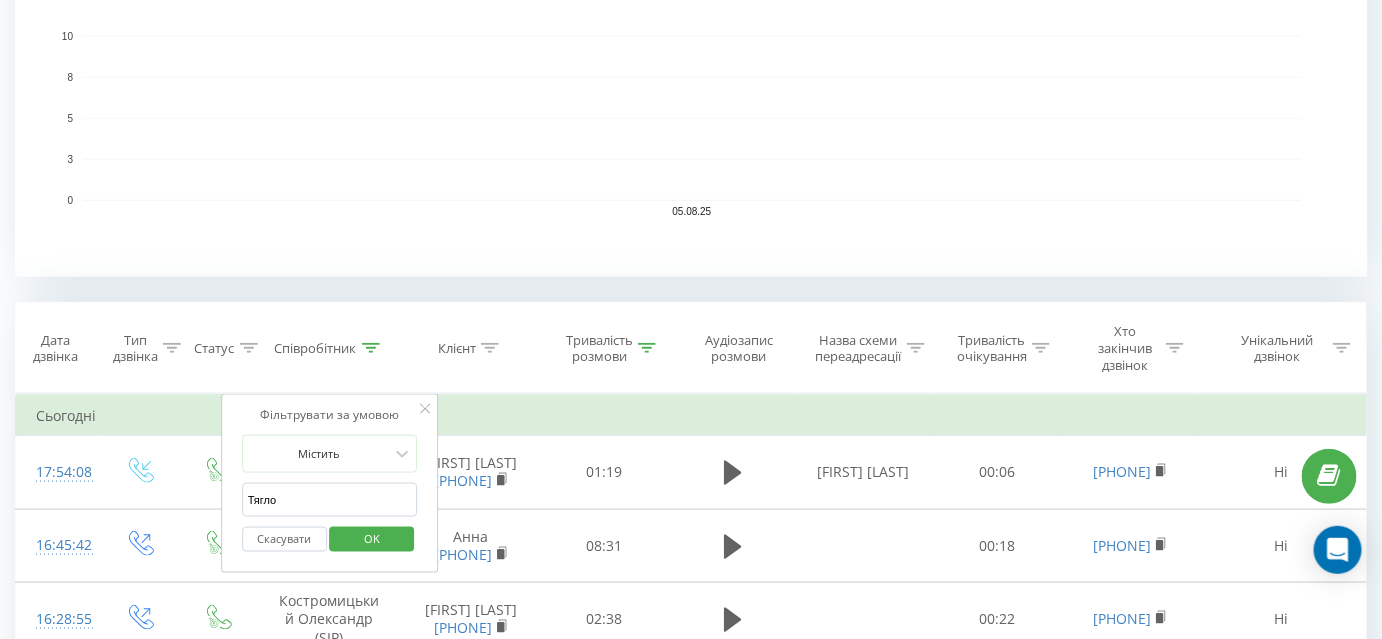 click on "OK" at bounding box center (372, 539) 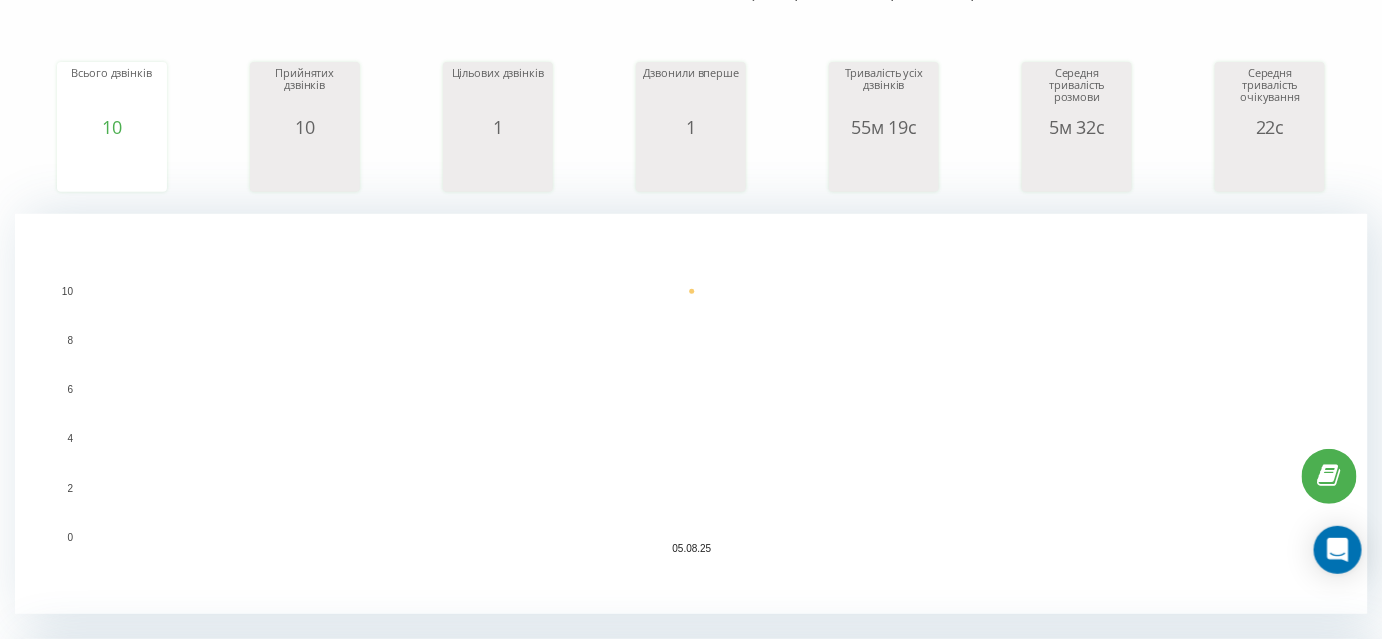 scroll, scrollTop: 454, scrollLeft: 0, axis: vertical 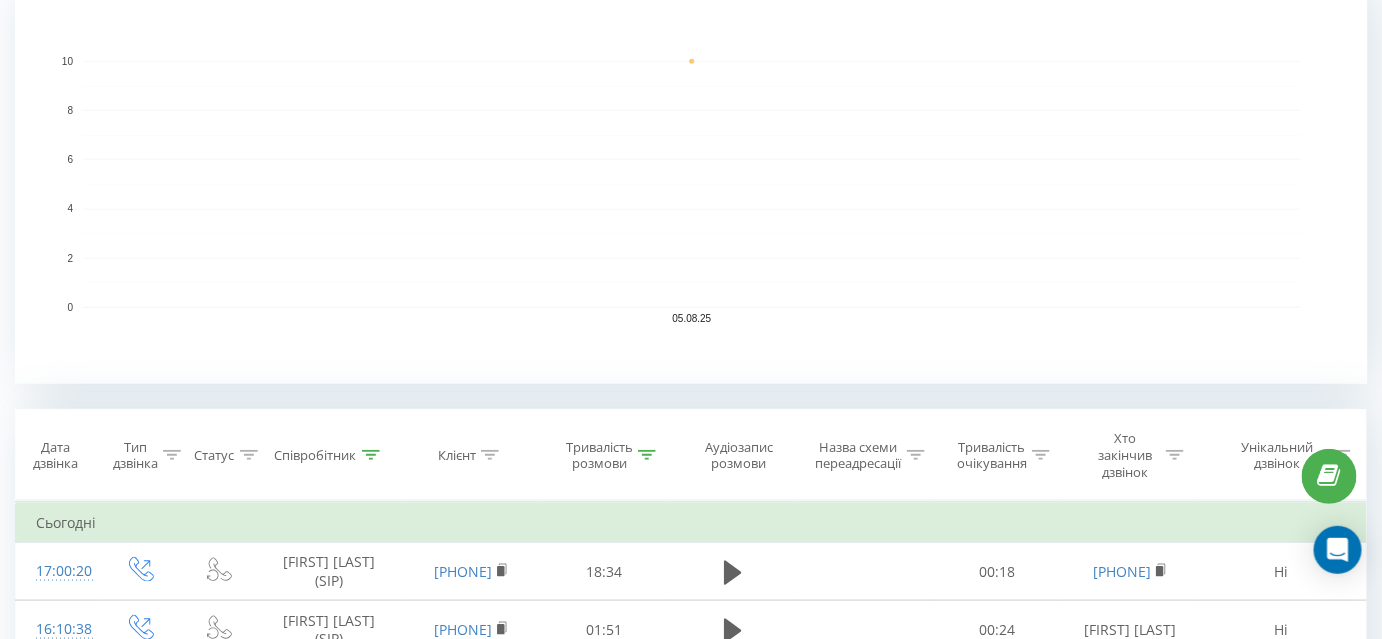 click at bounding box center (647, 455) 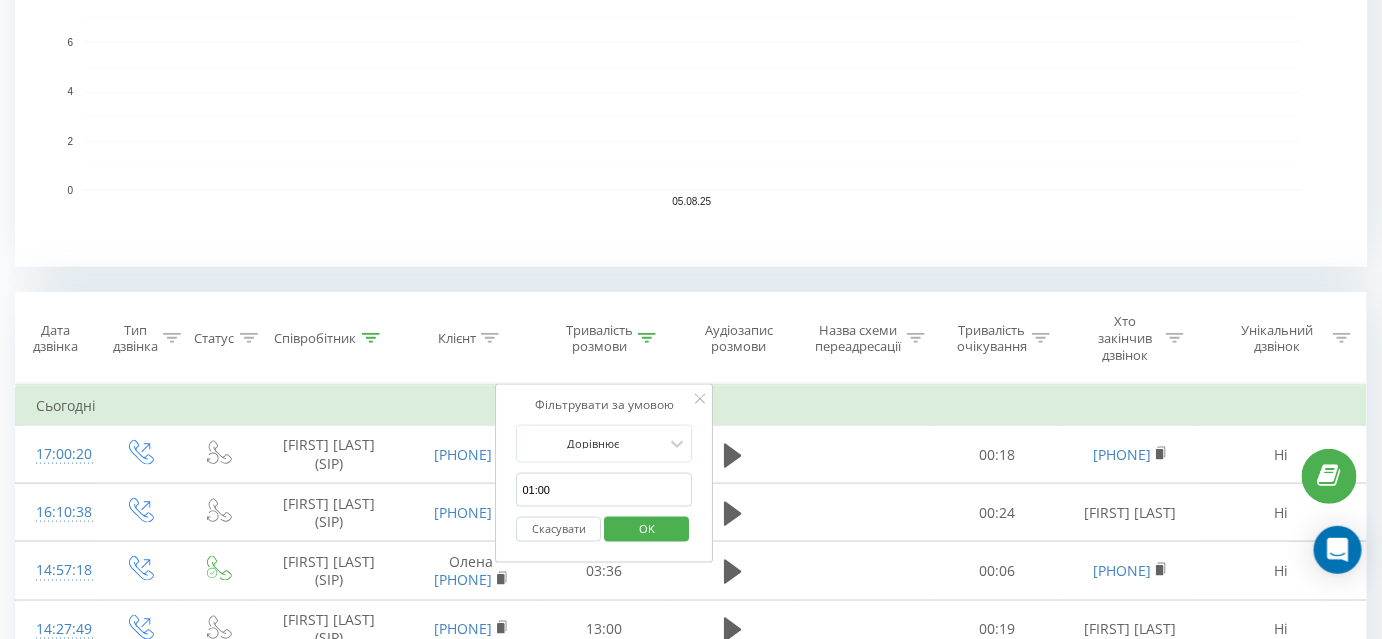 scroll, scrollTop: 636, scrollLeft: 0, axis: vertical 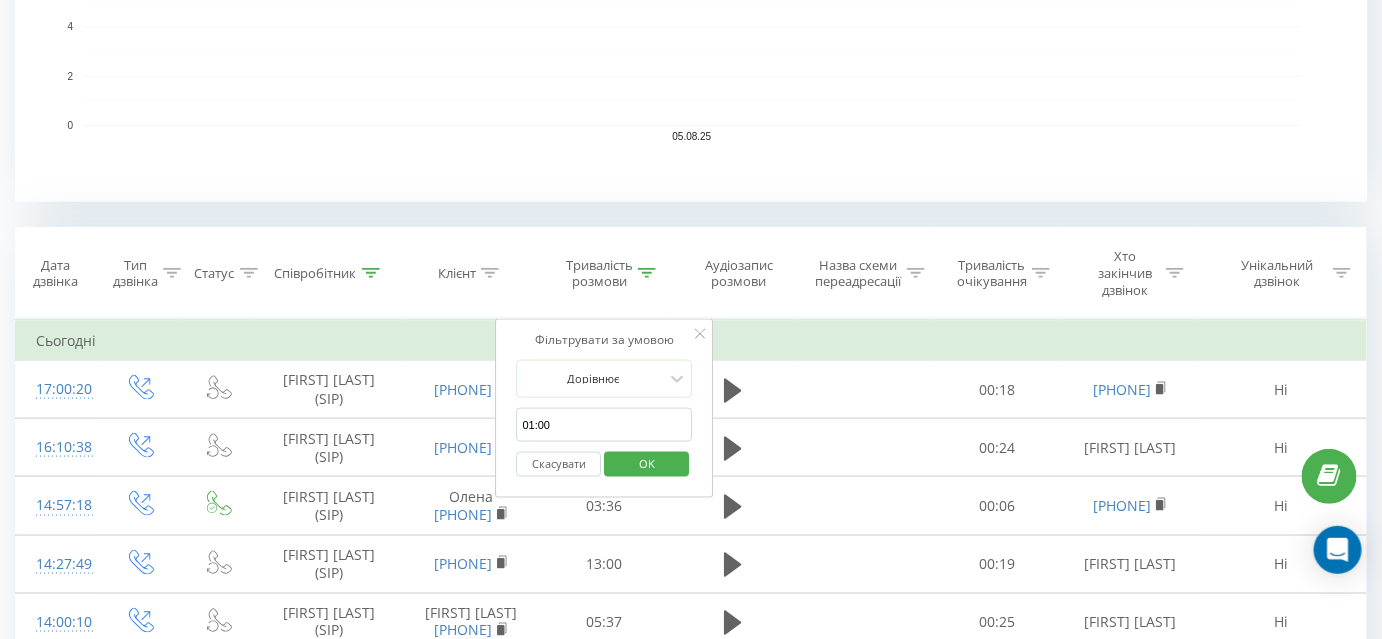 click 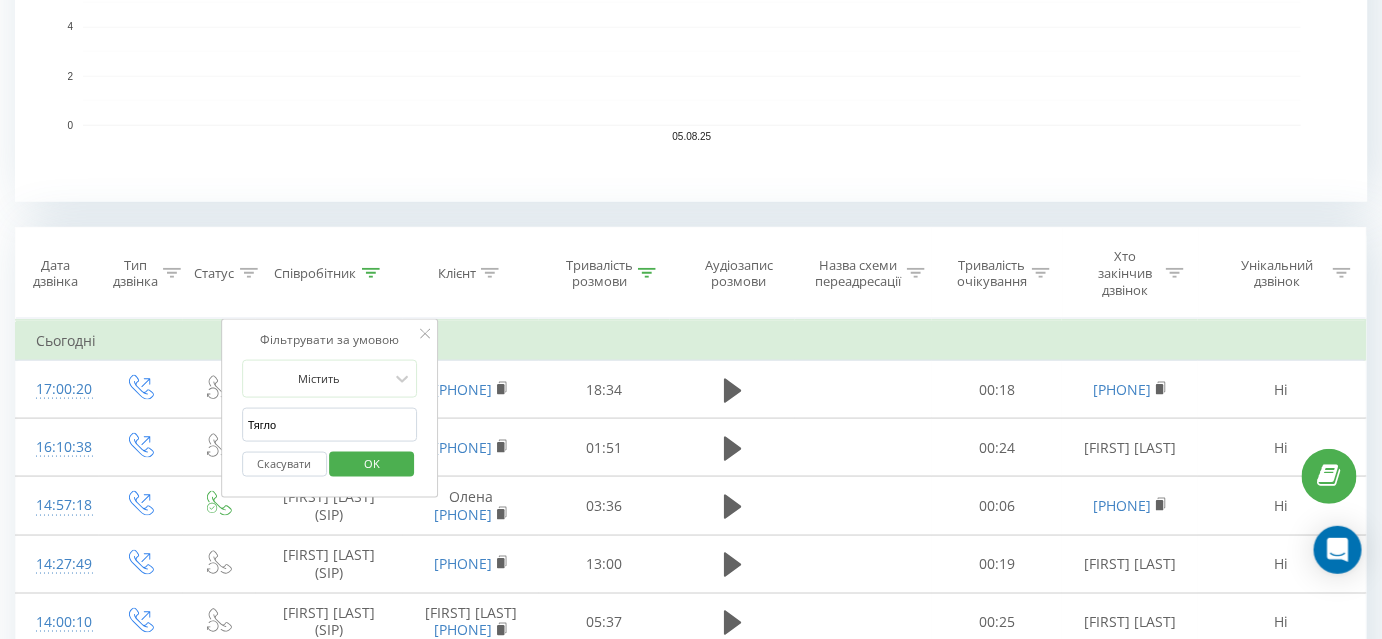 click on "Тягло" at bounding box center [330, 425] 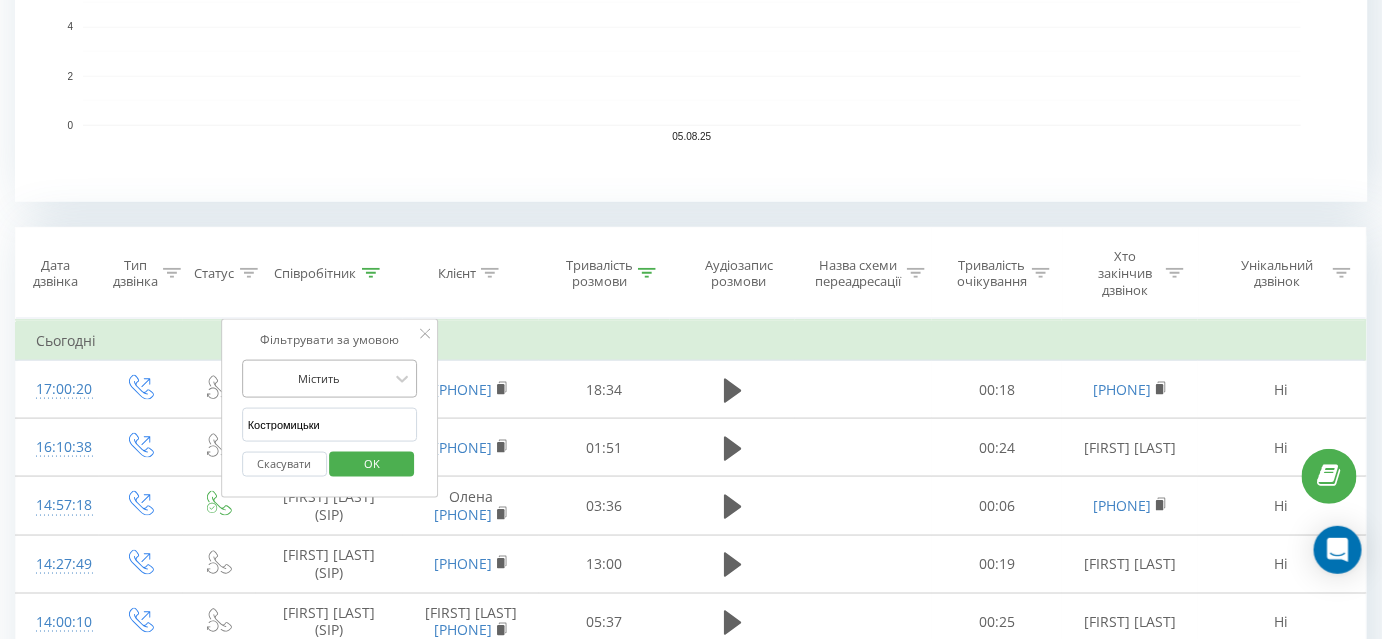 type on "Костромицький" 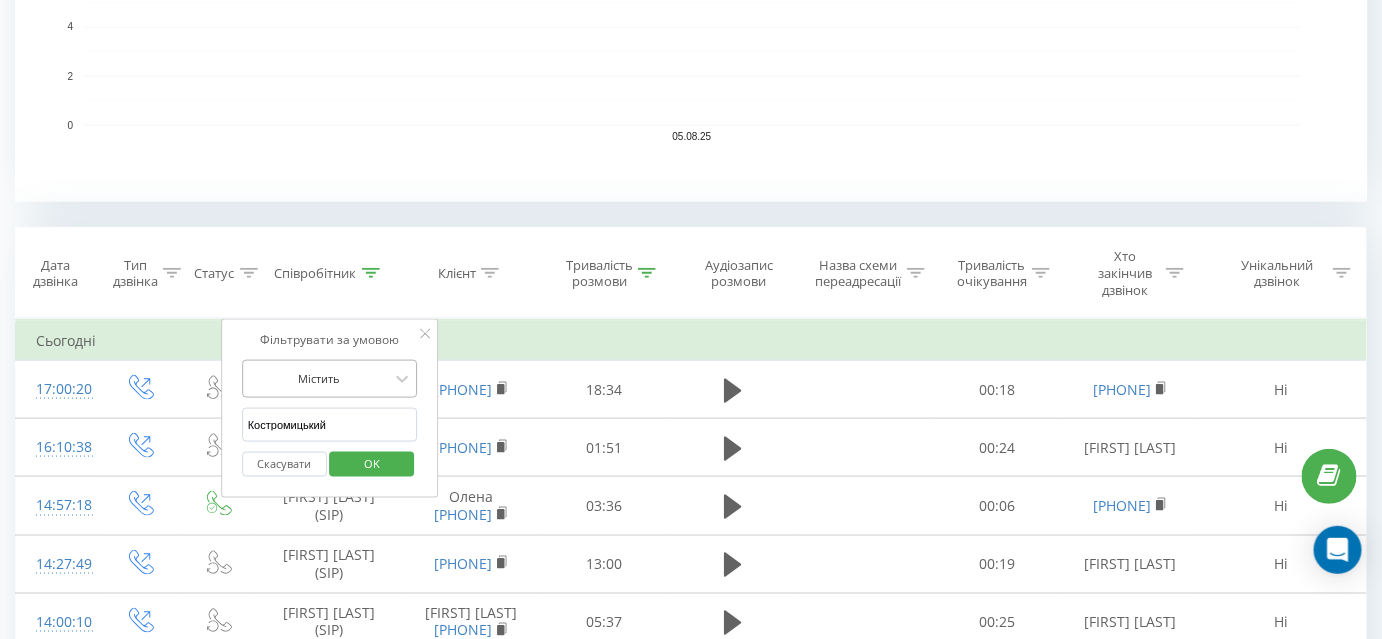 click on "OK" at bounding box center (372, 464) 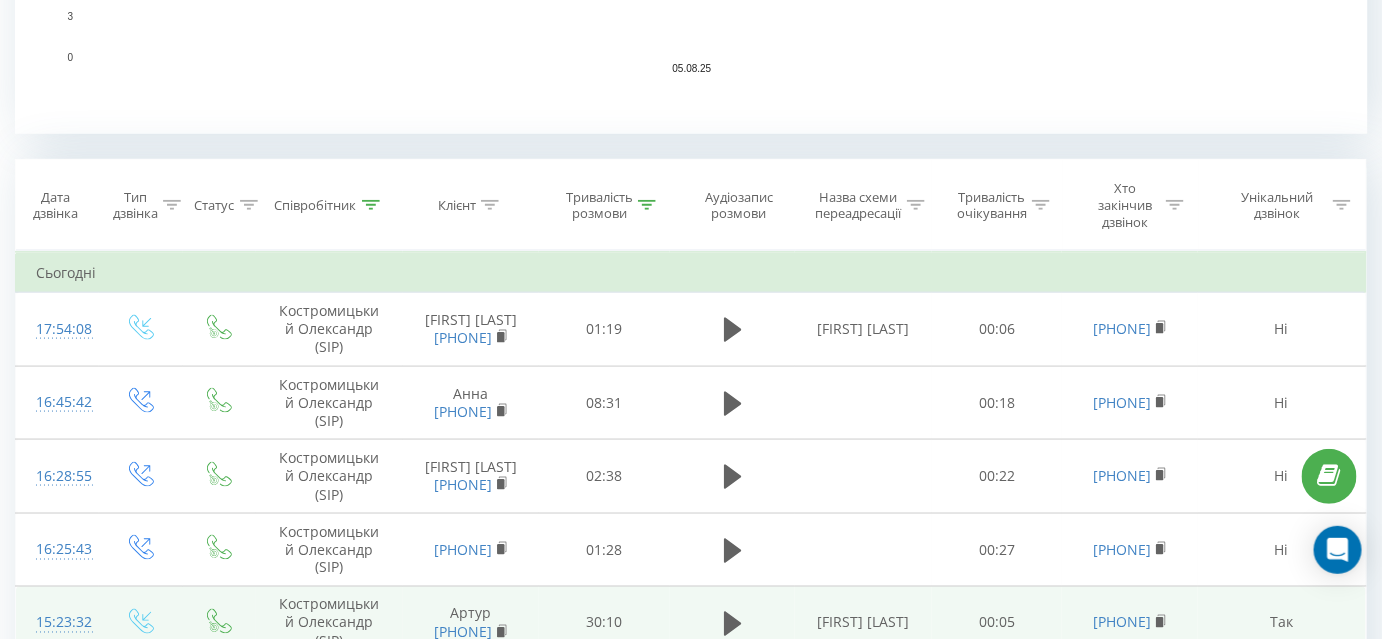 scroll, scrollTop: 600, scrollLeft: 0, axis: vertical 